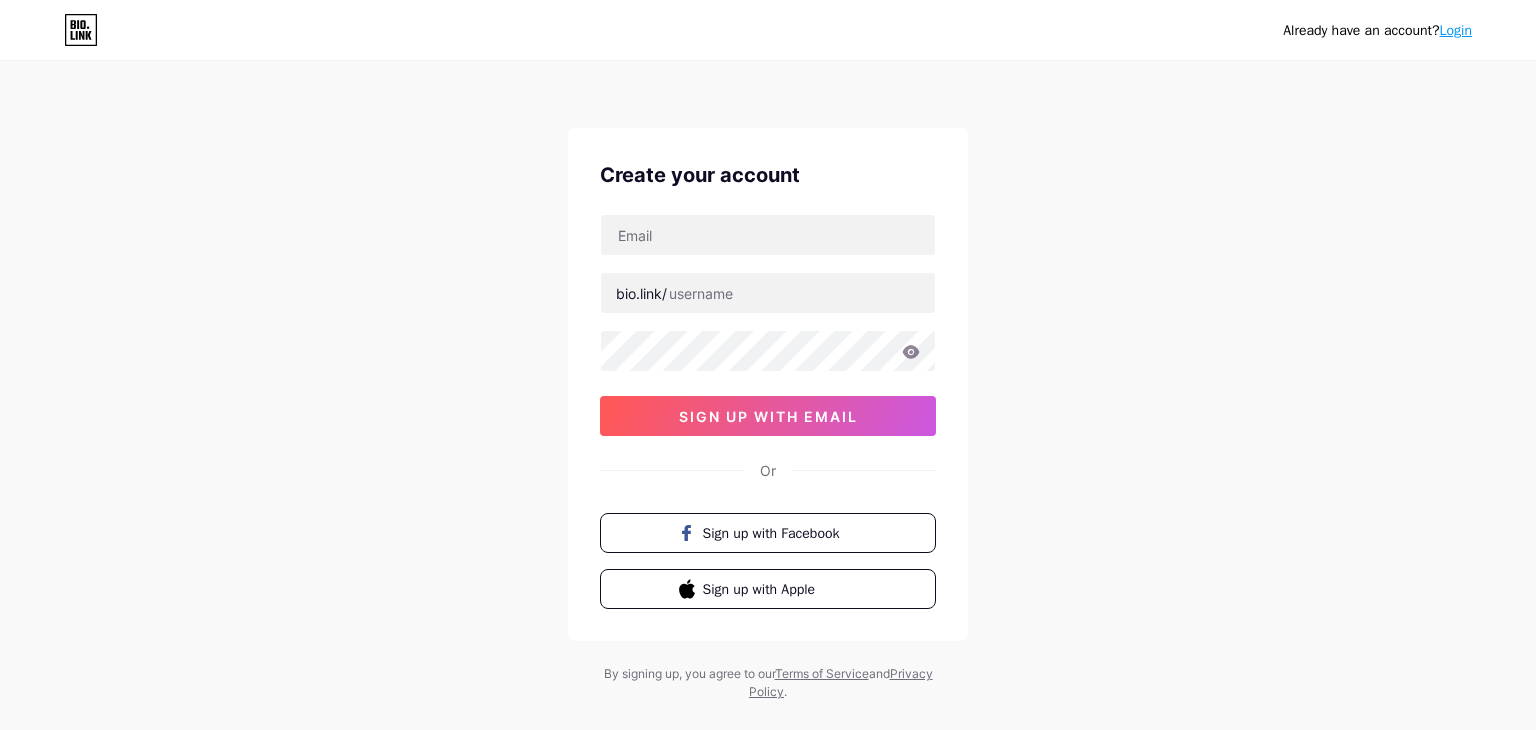 scroll, scrollTop: 0, scrollLeft: 0, axis: both 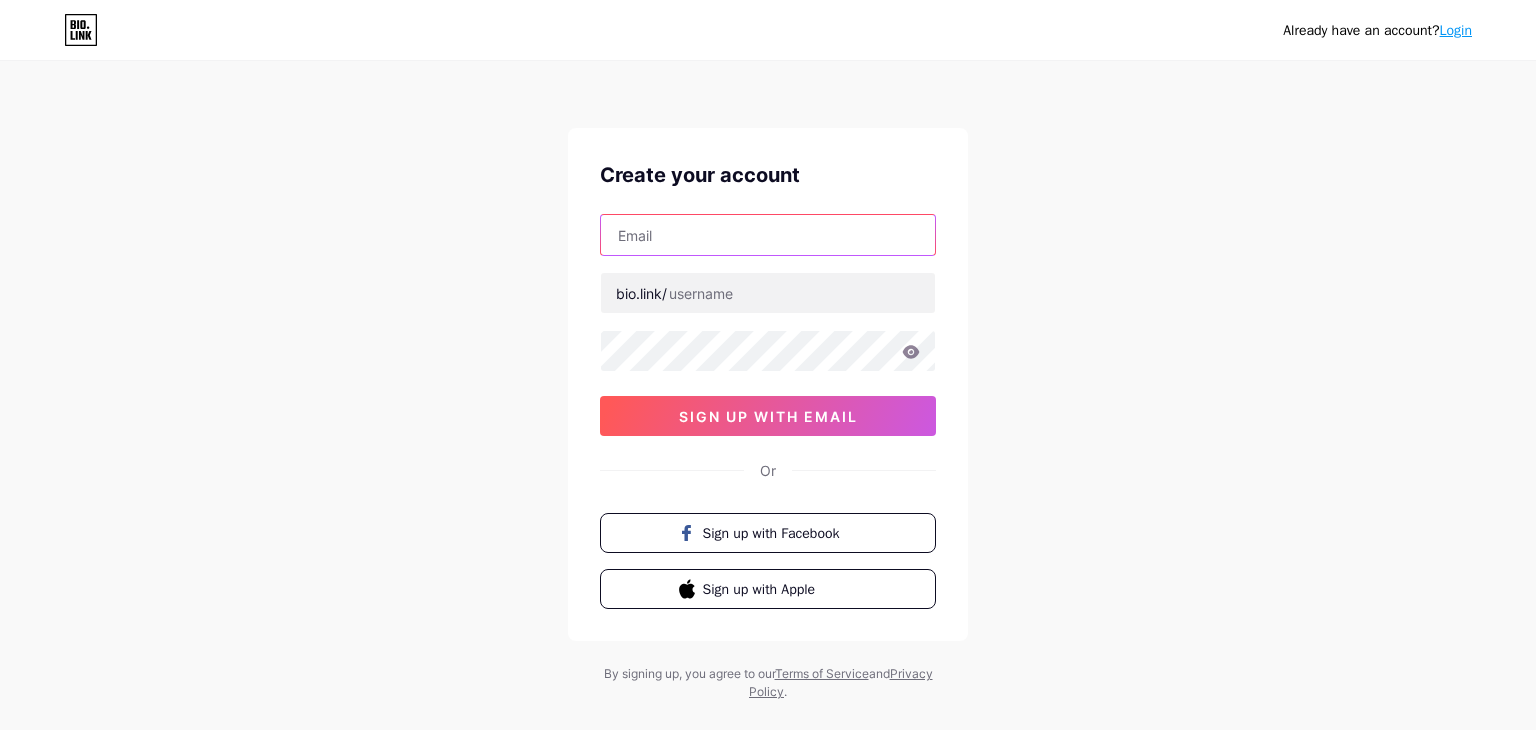click at bounding box center [768, 235] 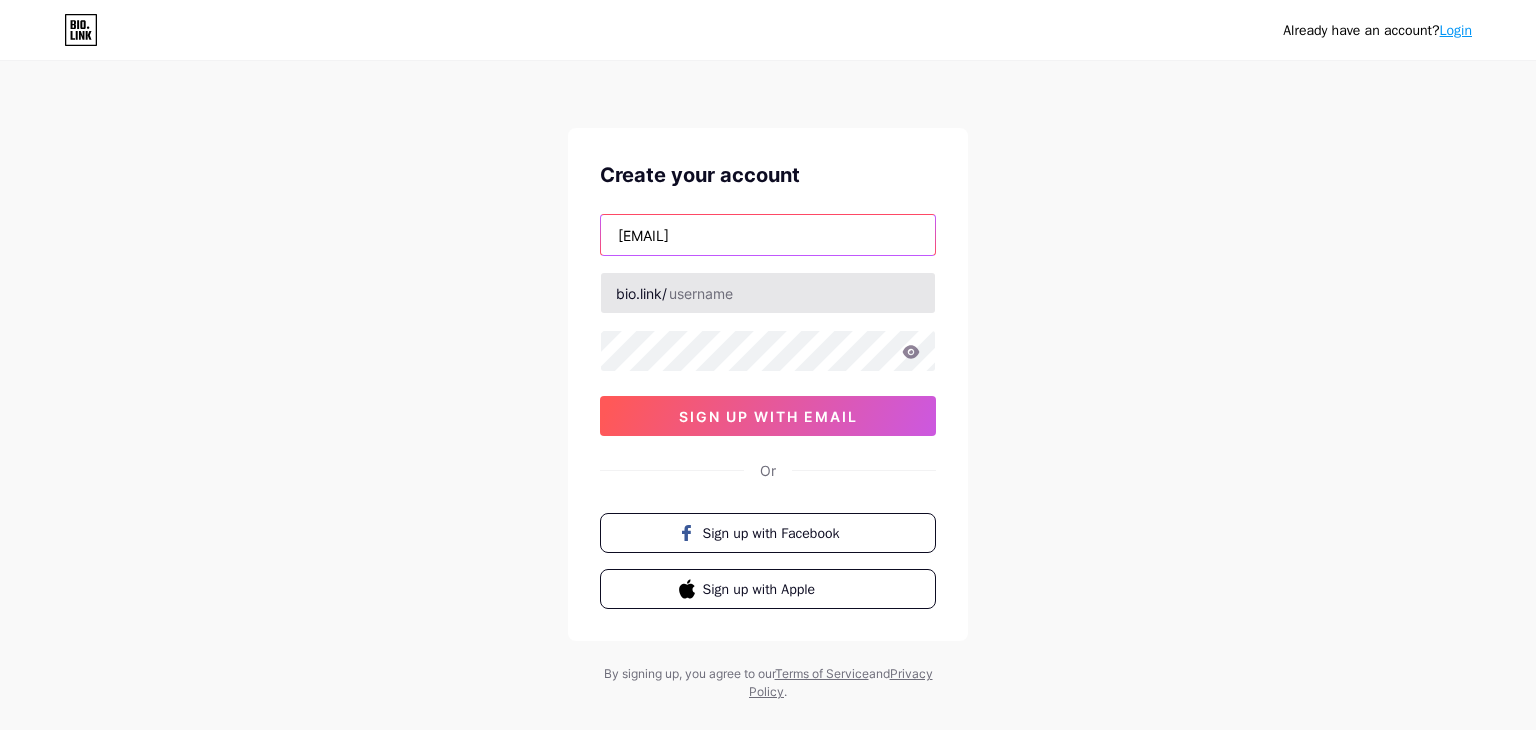 type on "[EMAIL]" 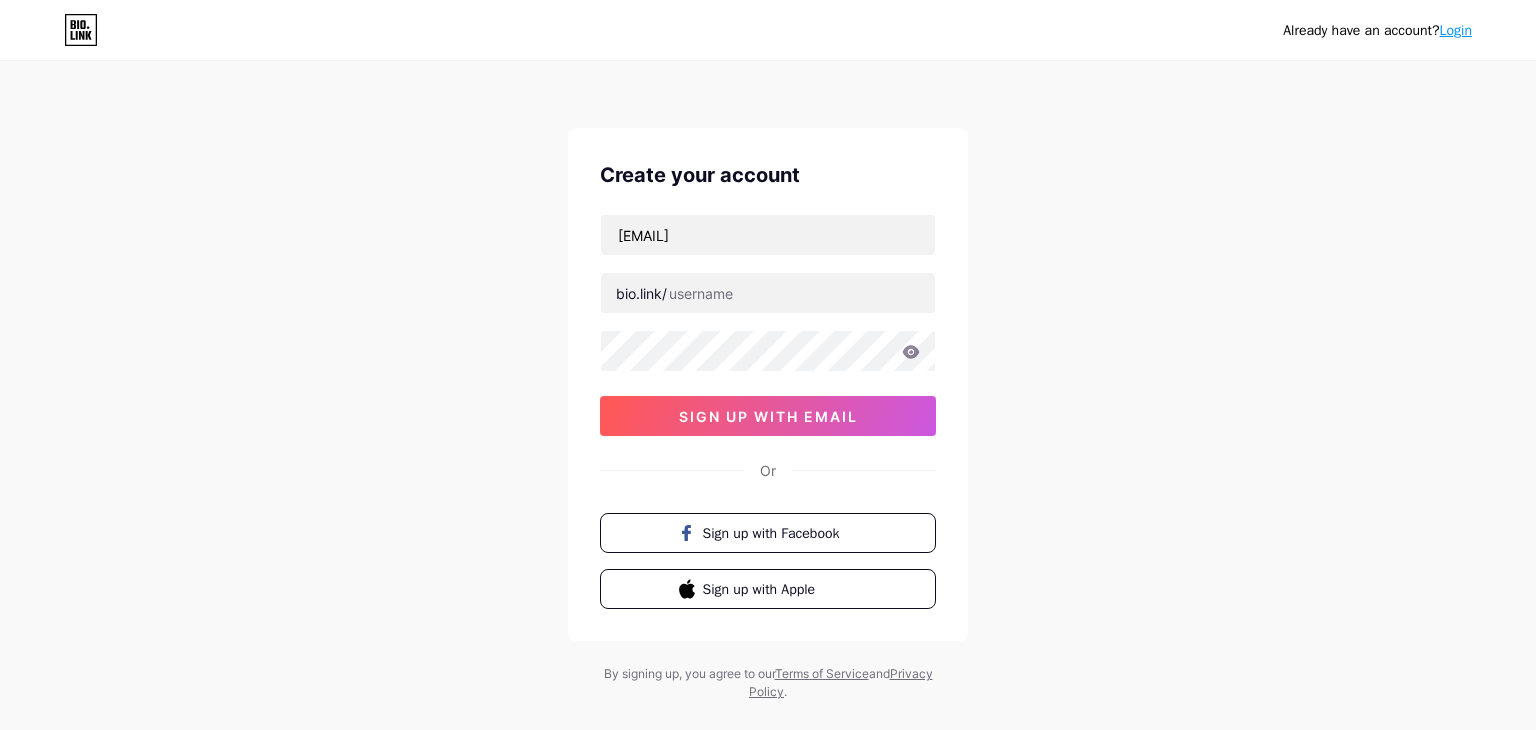 click on "Already have an account?  Login   Create your account     [EMAIL]     bio.link/                   [TOKEN]     sign up with email         Or       Sign up with Facebook
Sign up with Apple     Terms of Service" at bounding box center [768, 382] 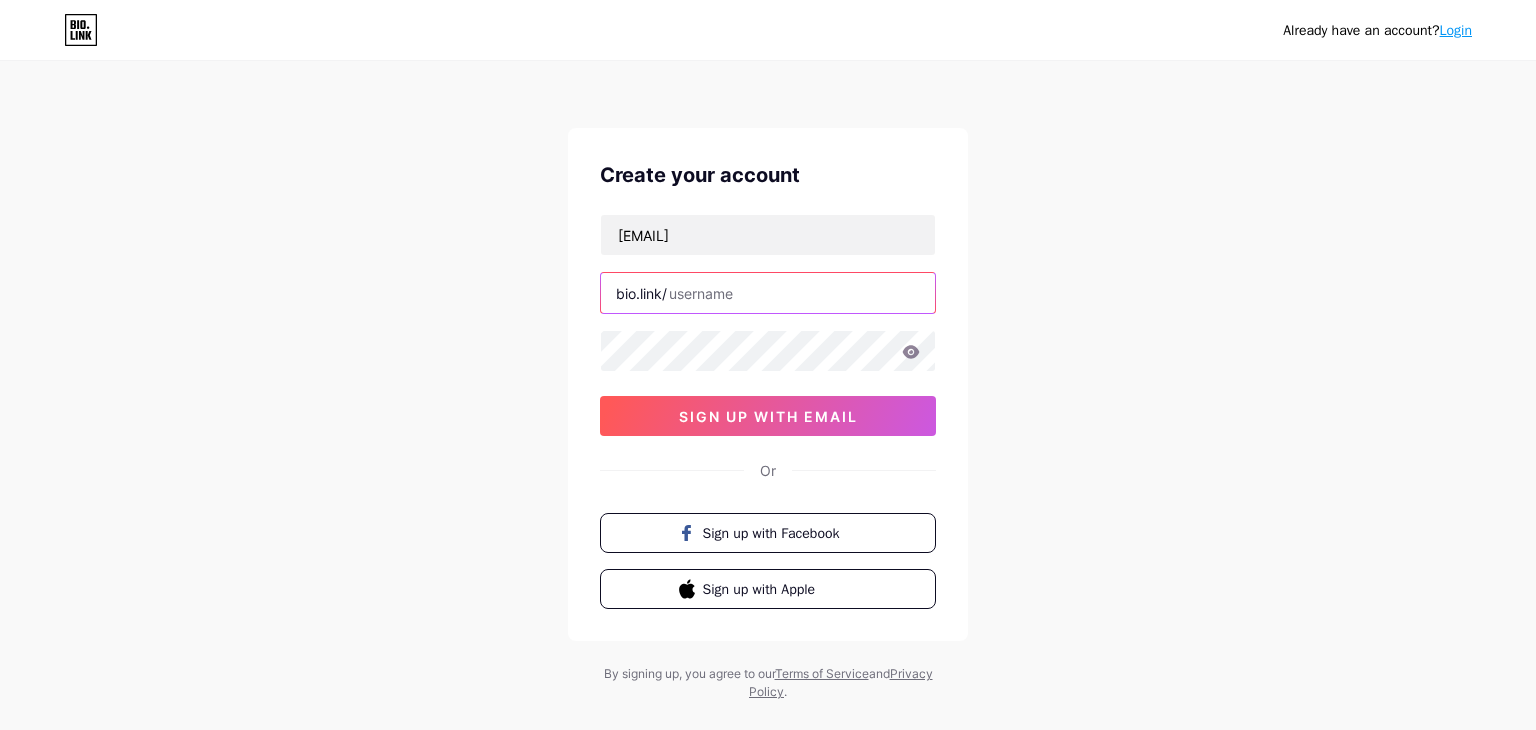 click at bounding box center (768, 293) 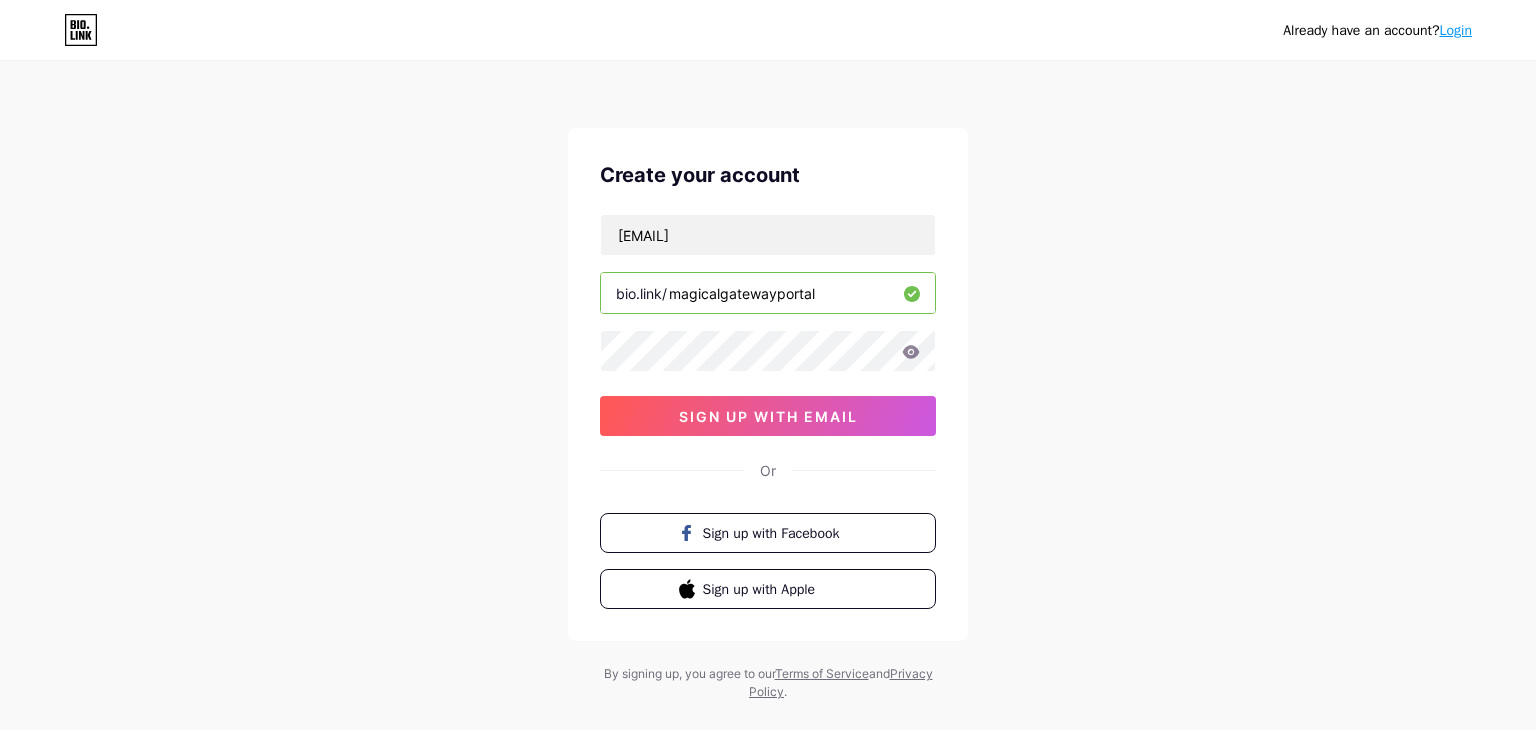 type on "magicalgatewayportal" 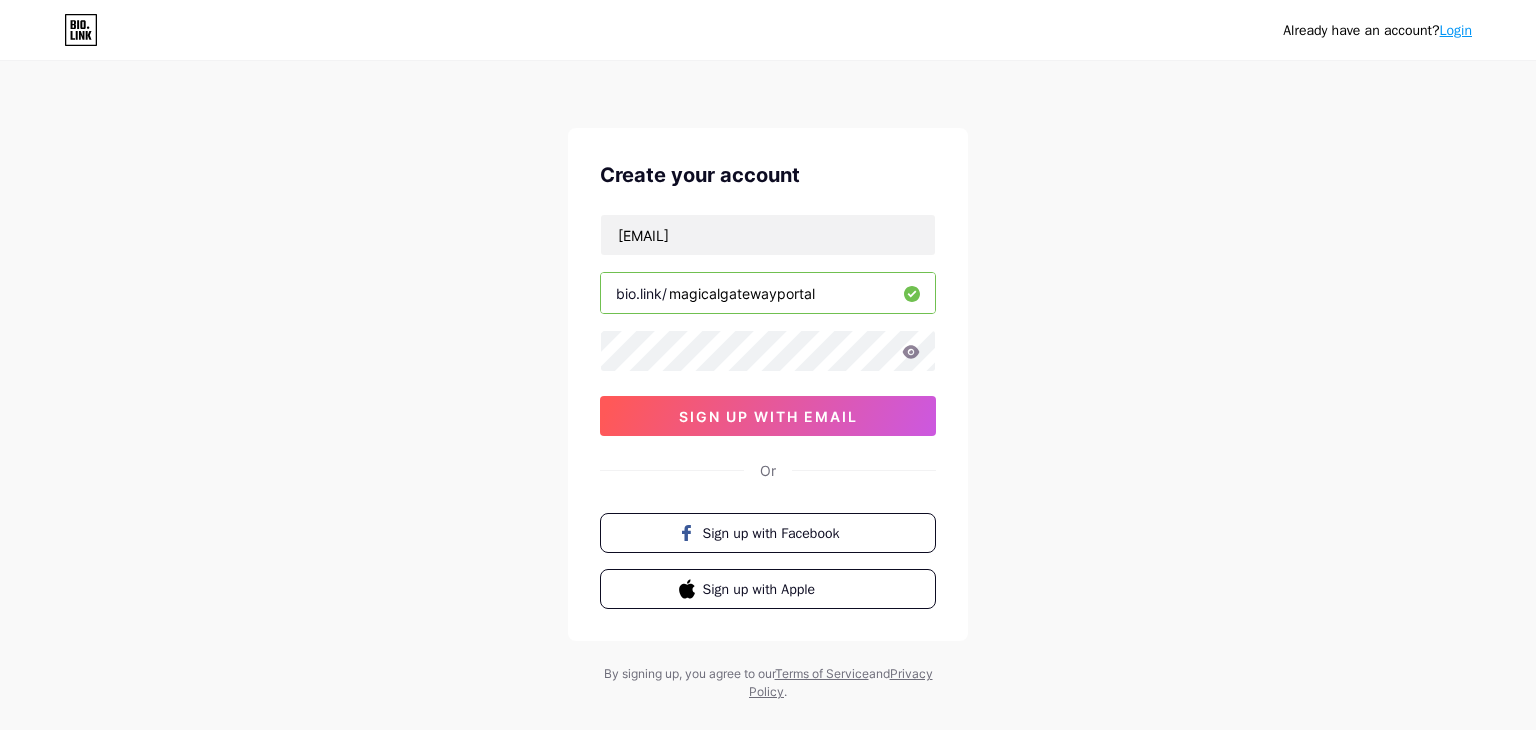 click on "Already have an account?  Login   Create your account     [EMAIL]     bio.link/   magicalgatewayportal                 [TOKEN]     sign up with email         Or       Sign up with Facebook
Sign up with Apple" at bounding box center (768, 382) 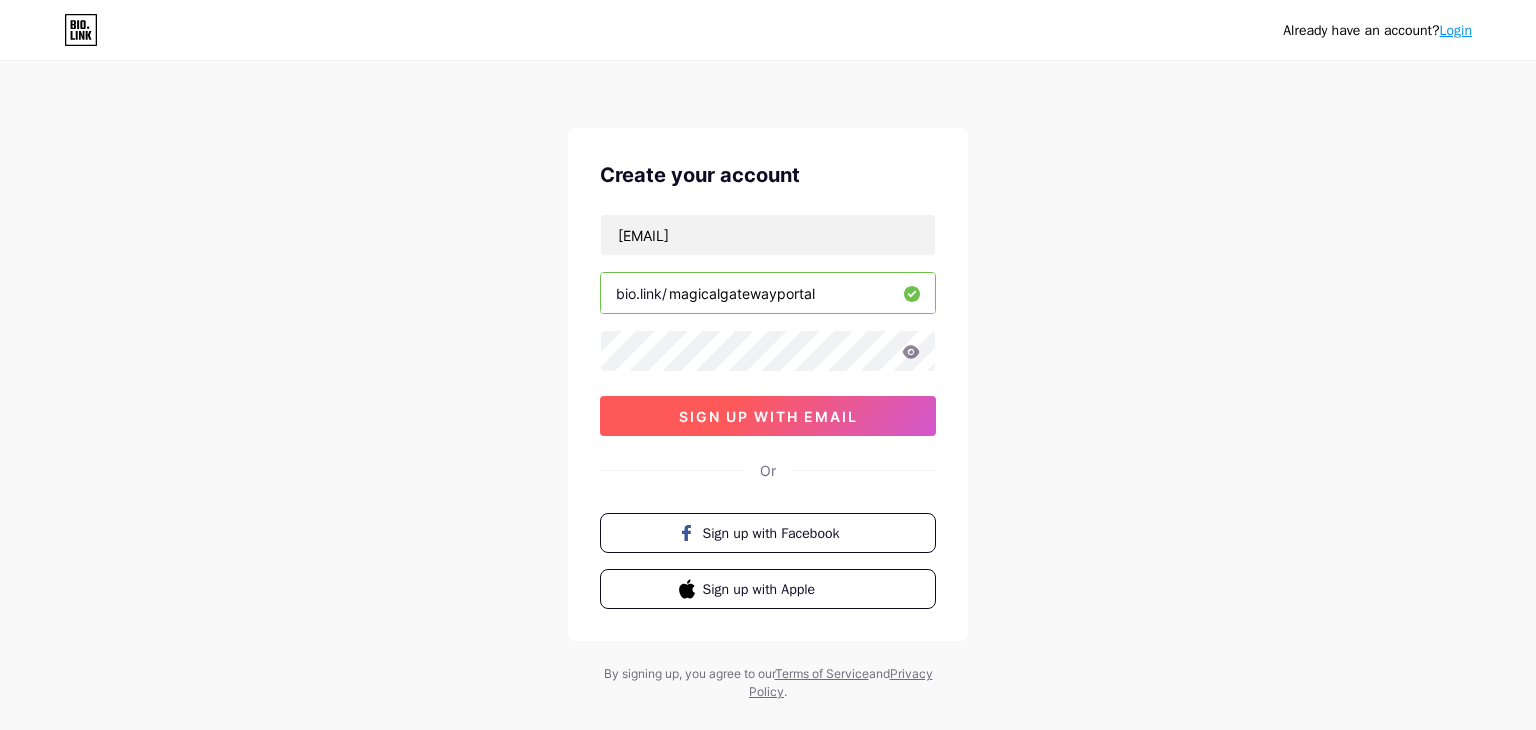 click on "sign up with email" at bounding box center [768, 416] 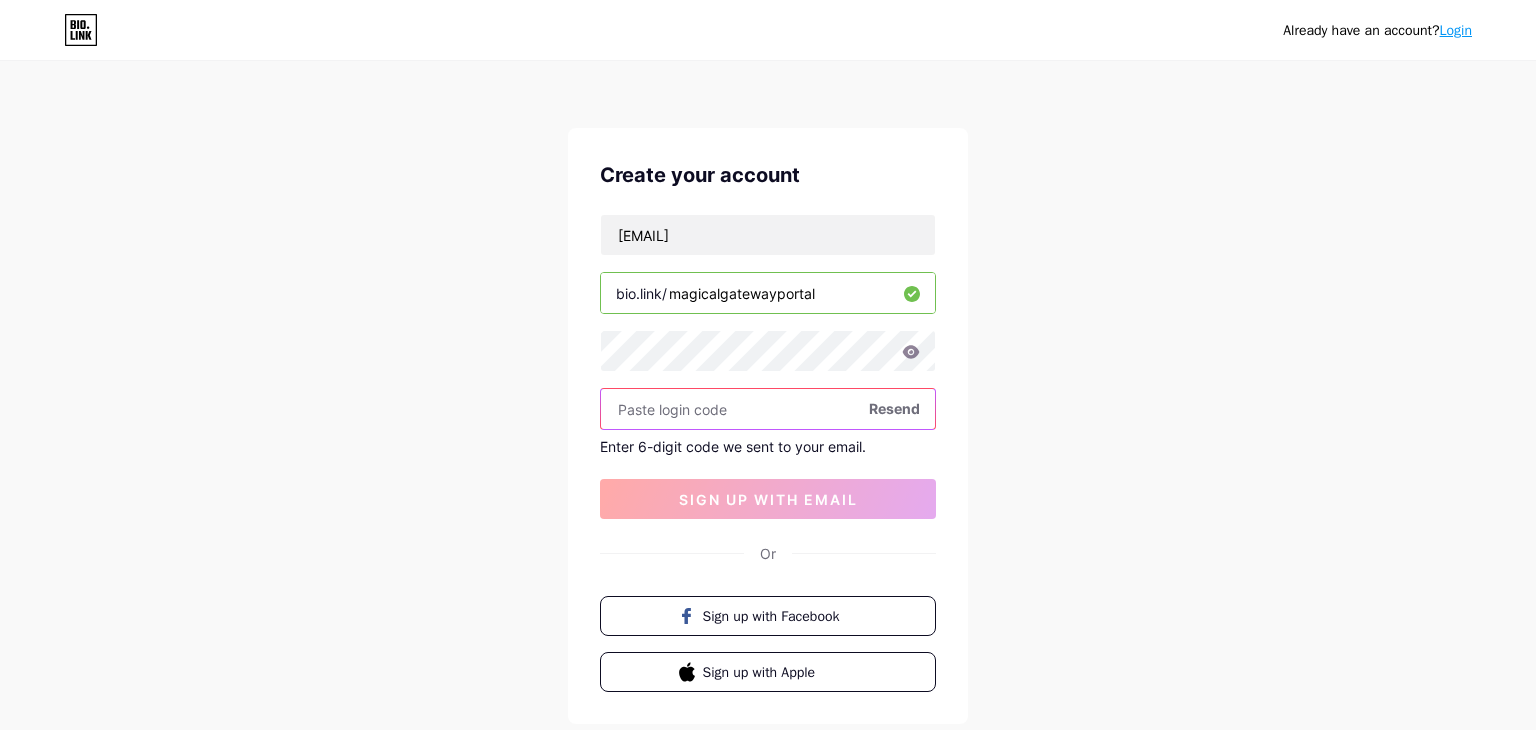 click at bounding box center (768, 409) 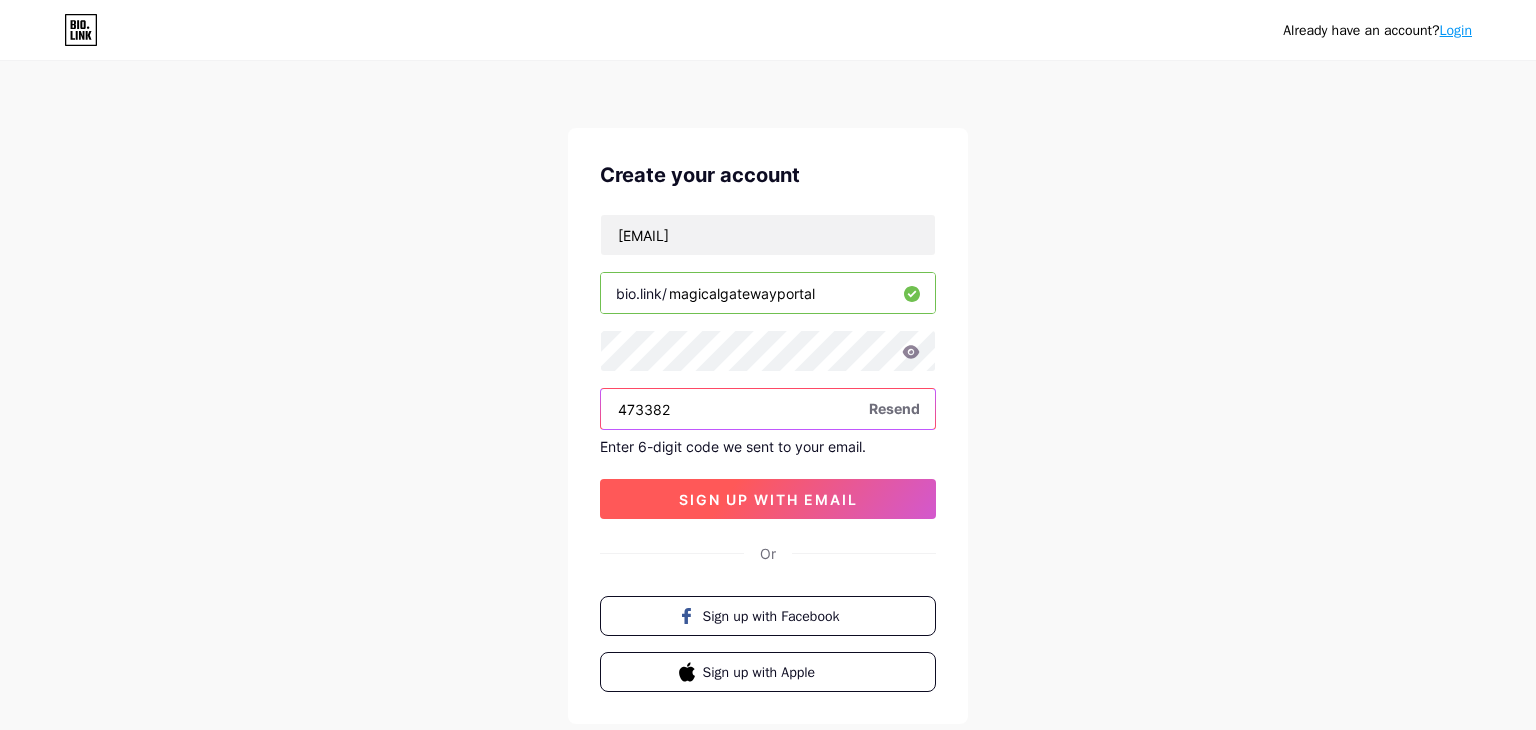 type on "473382" 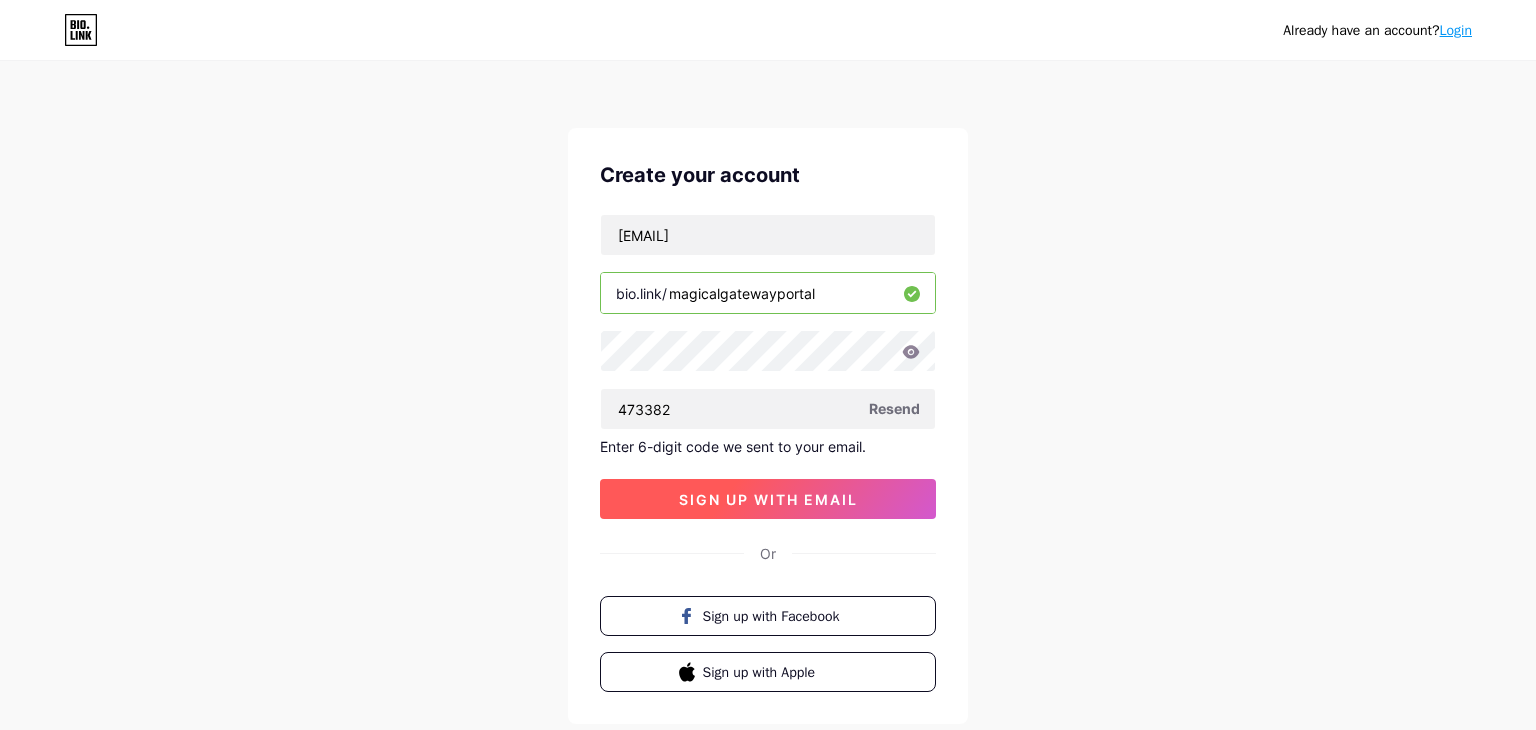 click on "sign up with email" at bounding box center [768, 499] 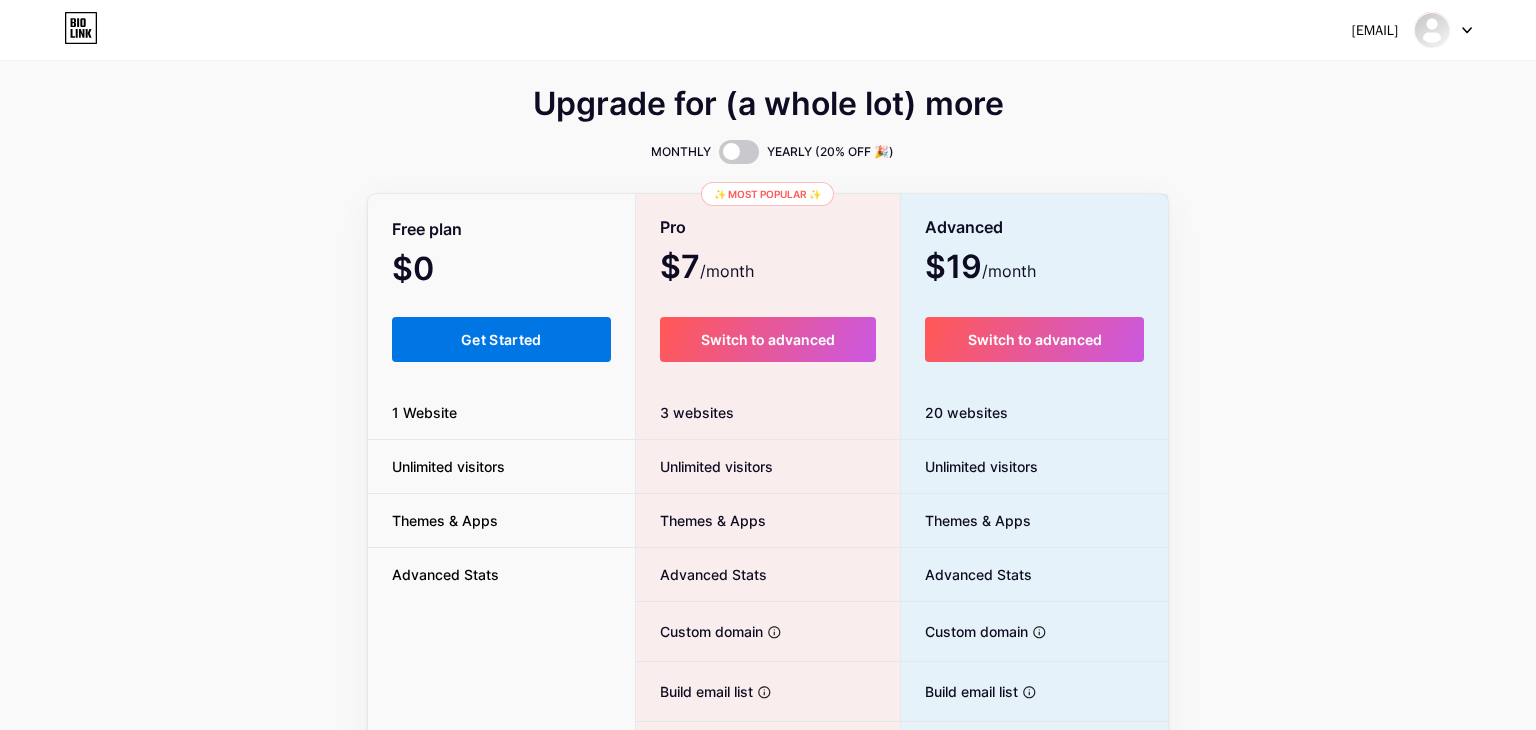 click on "Get Started" at bounding box center [501, 339] 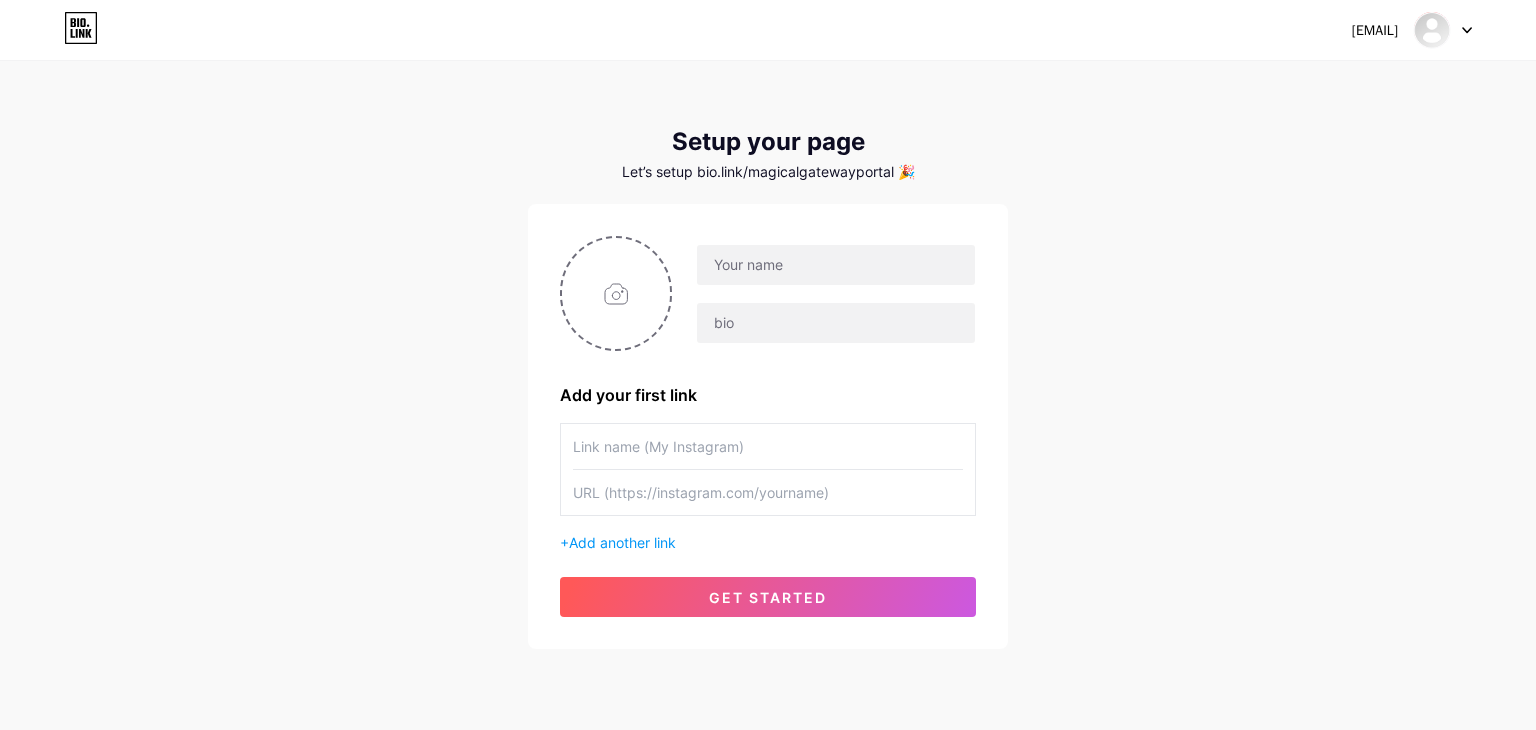 click on "[EMAIL]           Dashboard     Logout   Setup your page   Let’s setup bio.link/magicalgatewayportal 🎉                       Add your first link
+  Add another link     get started" at bounding box center [768, 356] 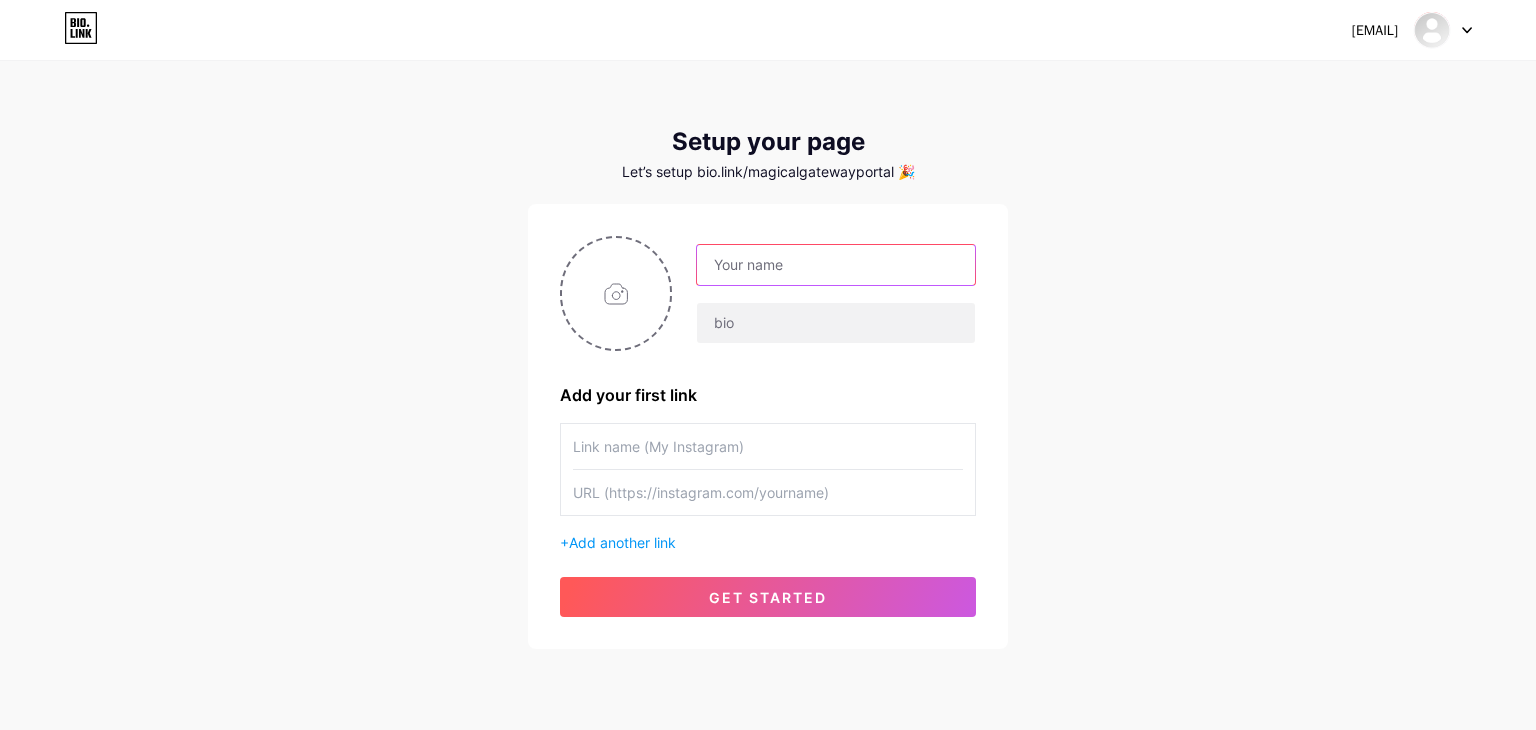 click at bounding box center (836, 265) 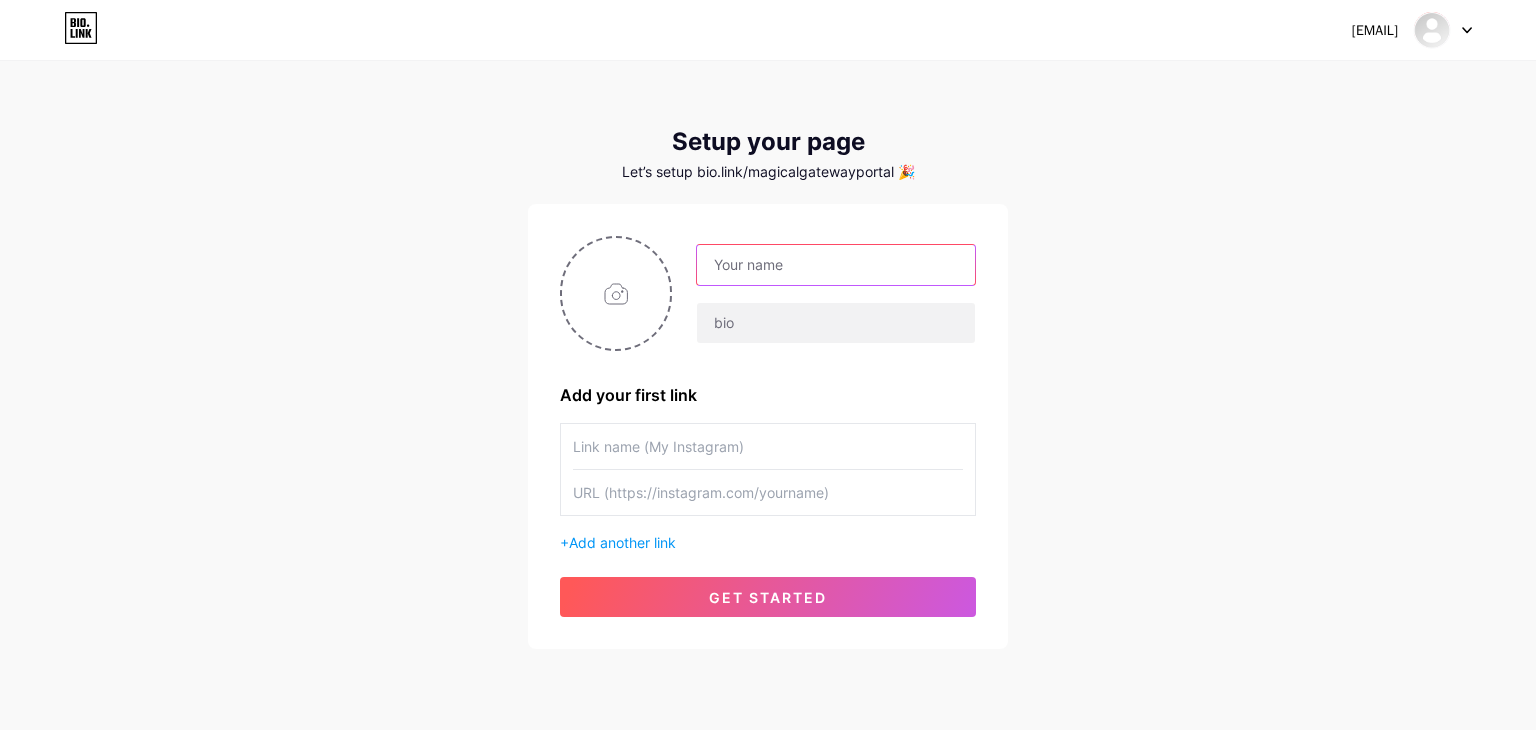 type on "S" 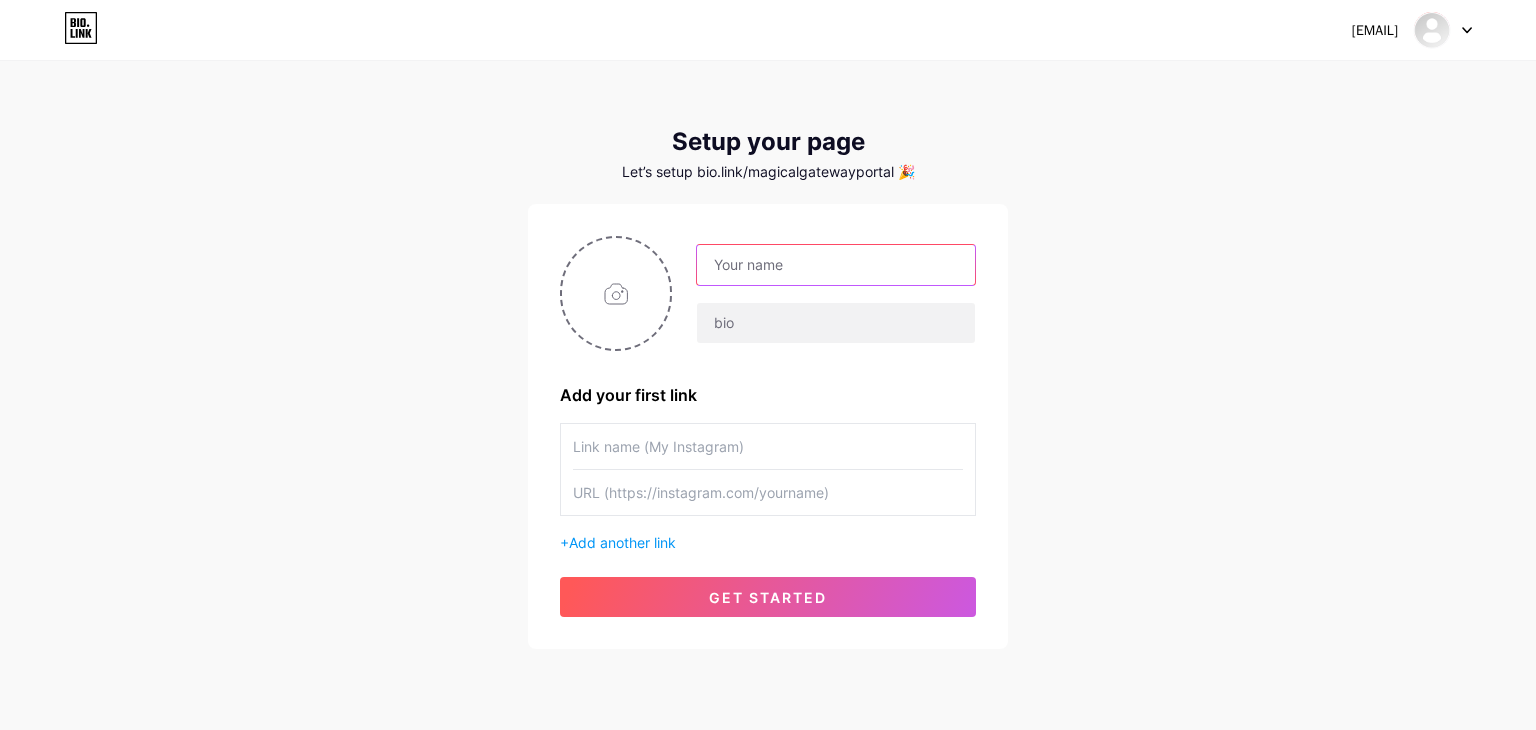 type on "K" 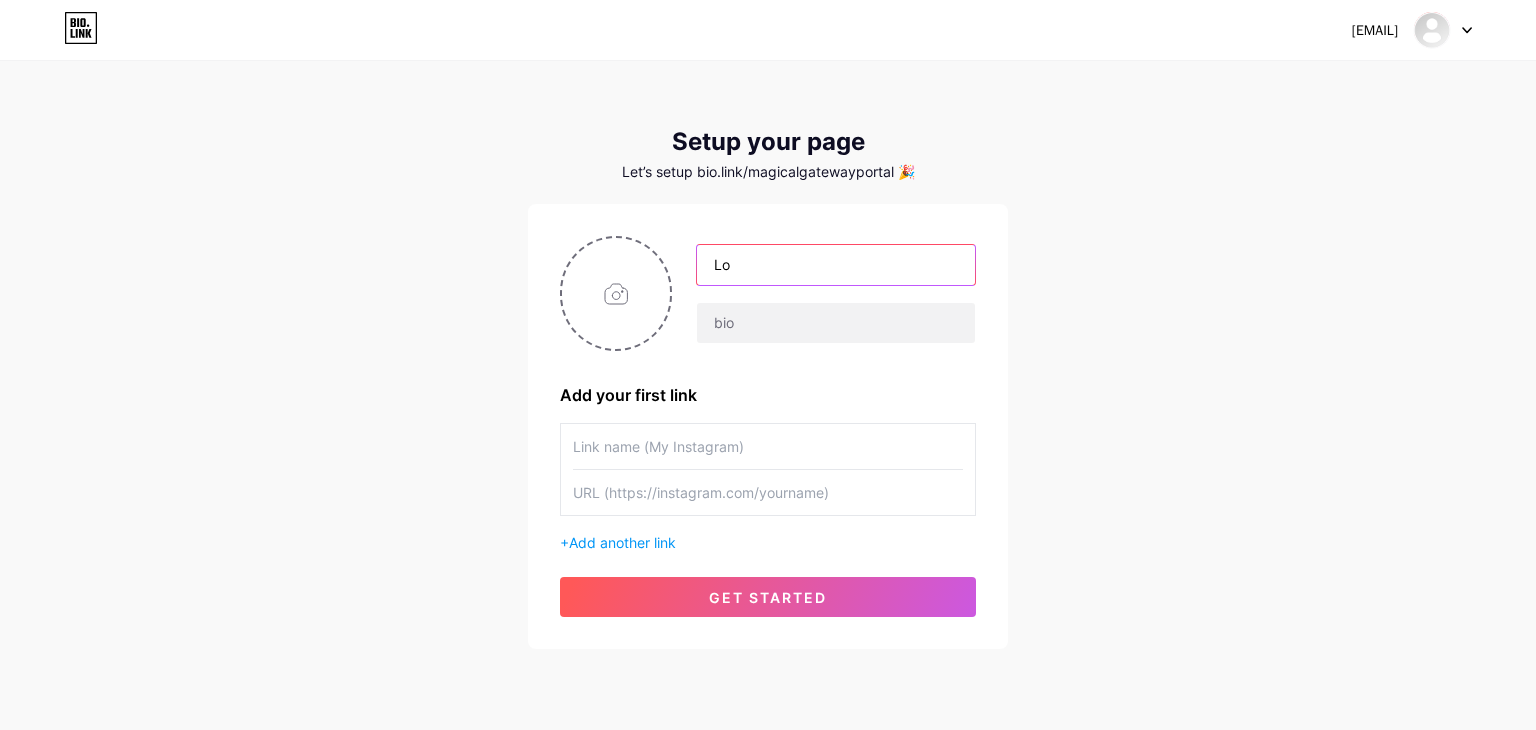 type on "L" 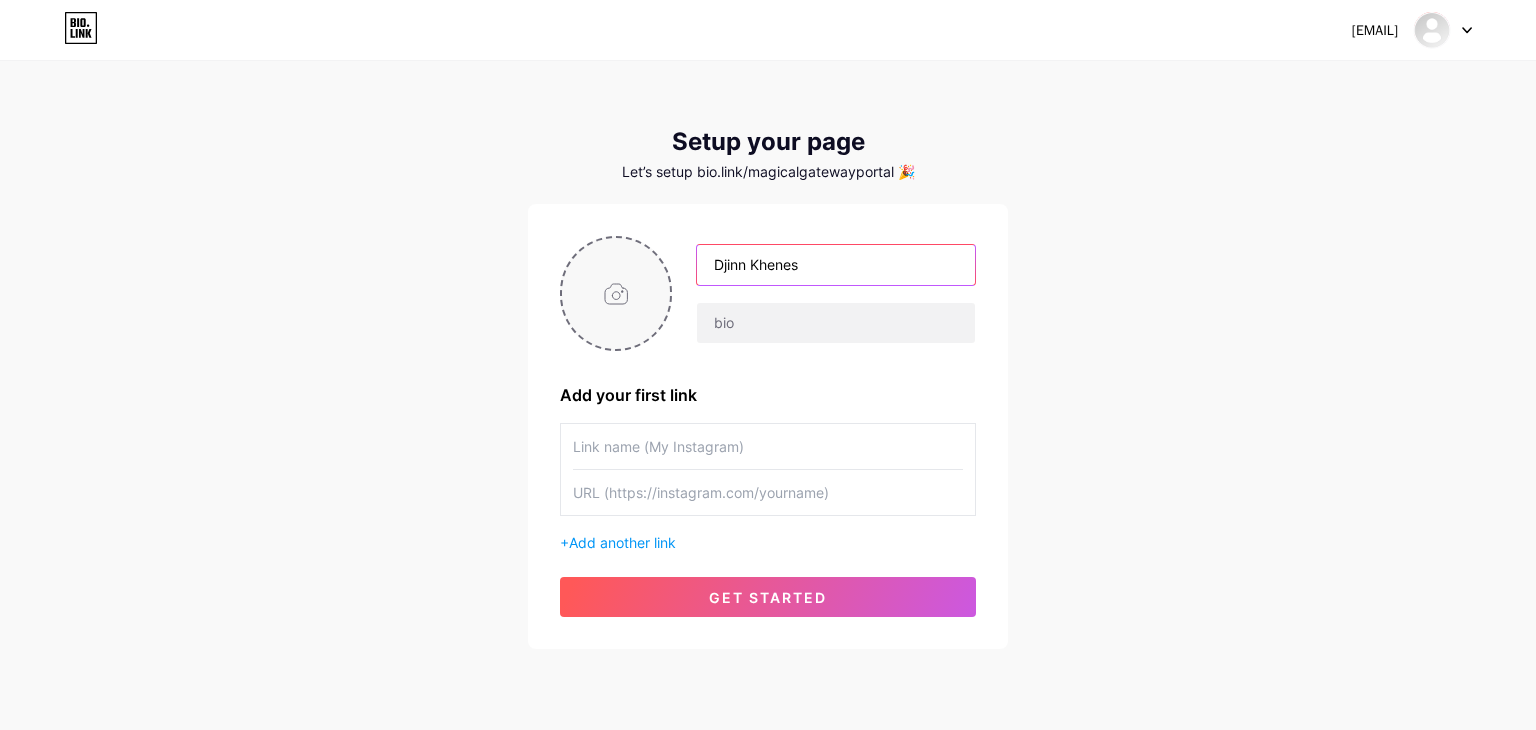 type on "Djinn Khenes" 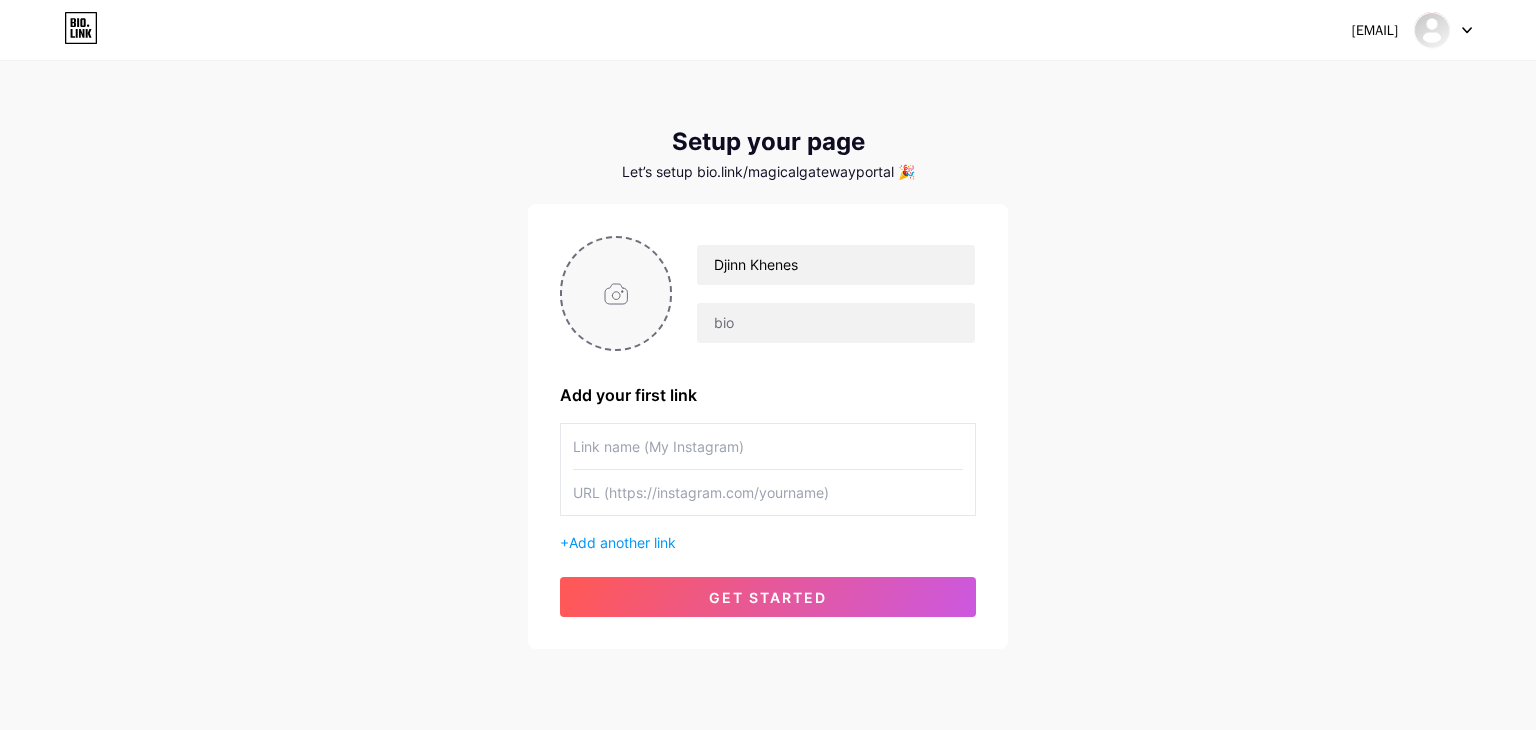 click at bounding box center [616, 293] 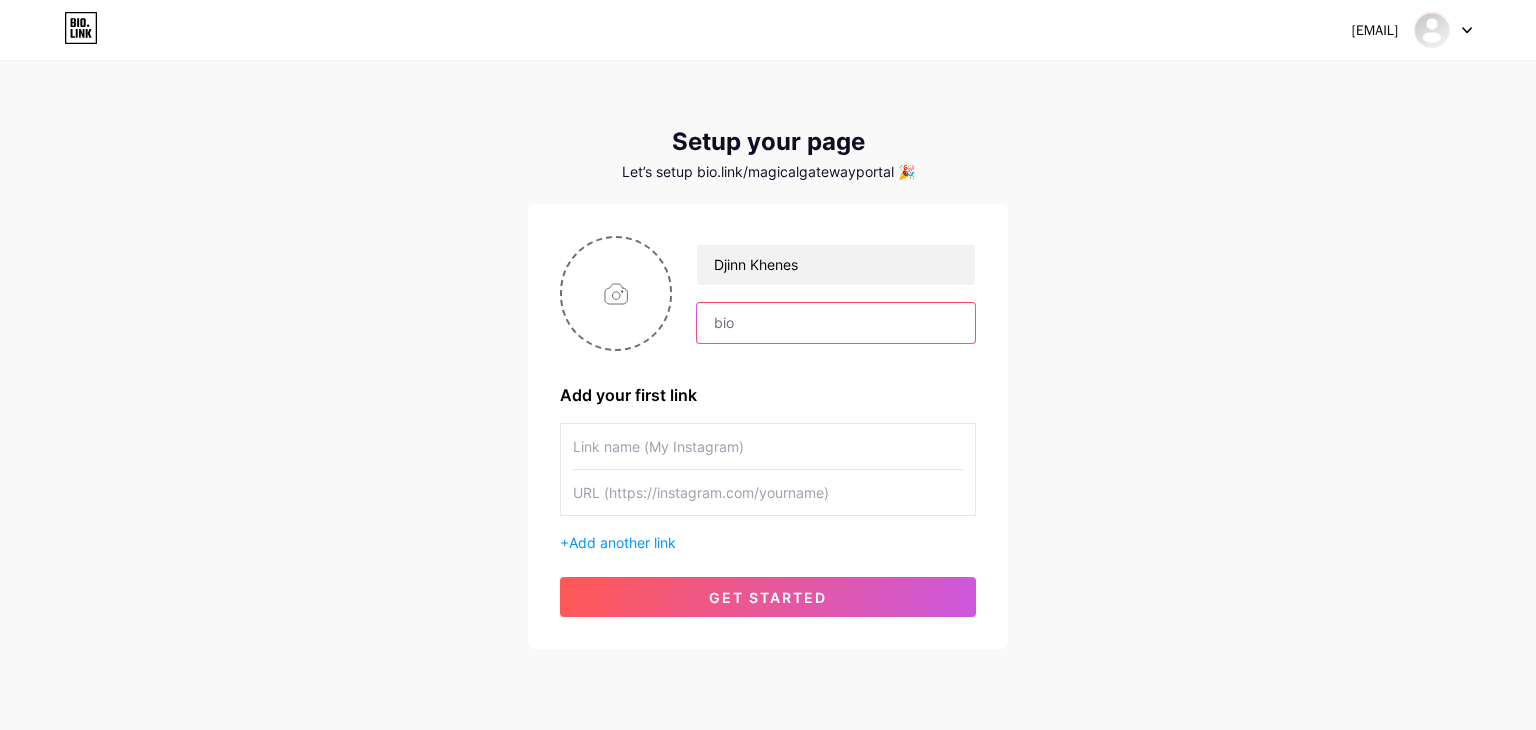 click at bounding box center (836, 323) 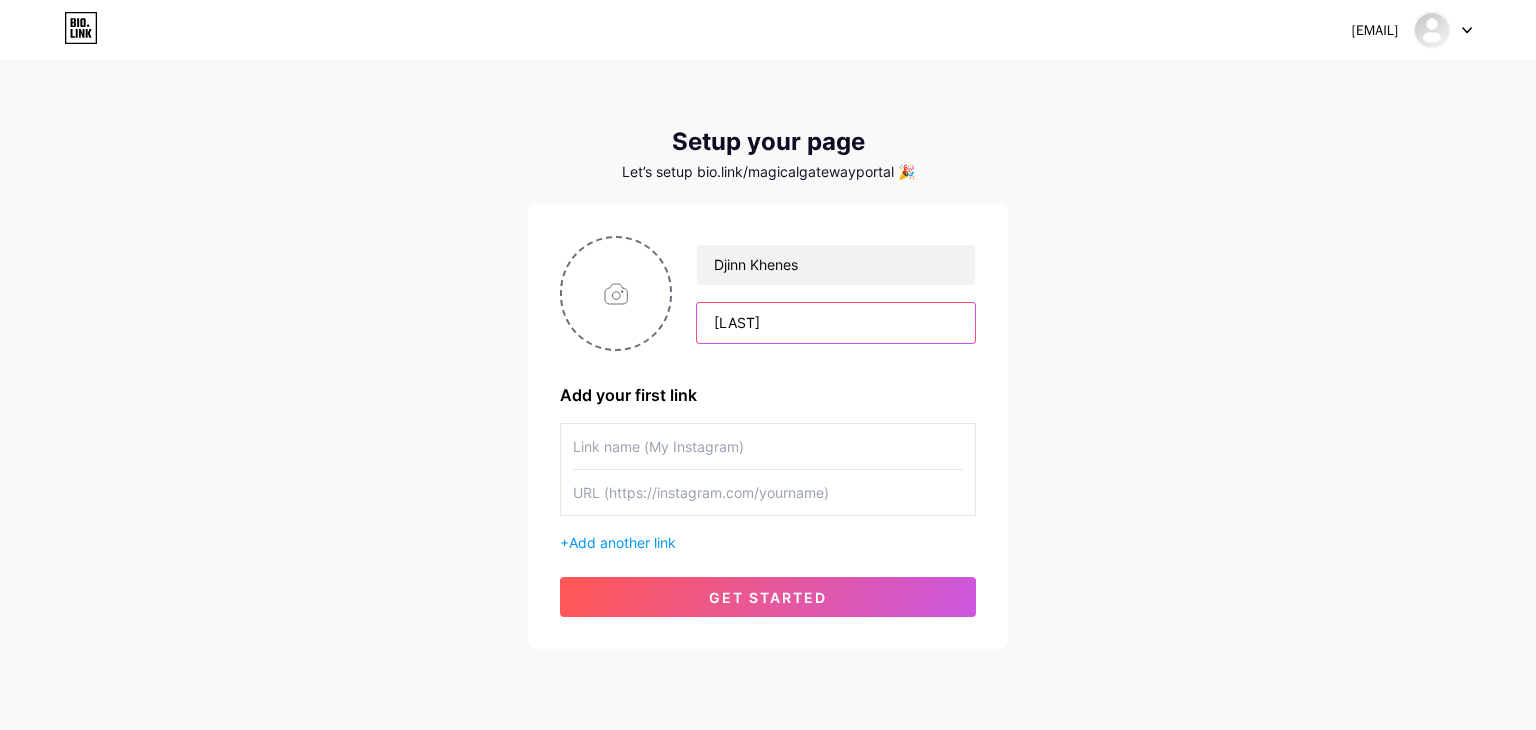 type on "[LAST]" 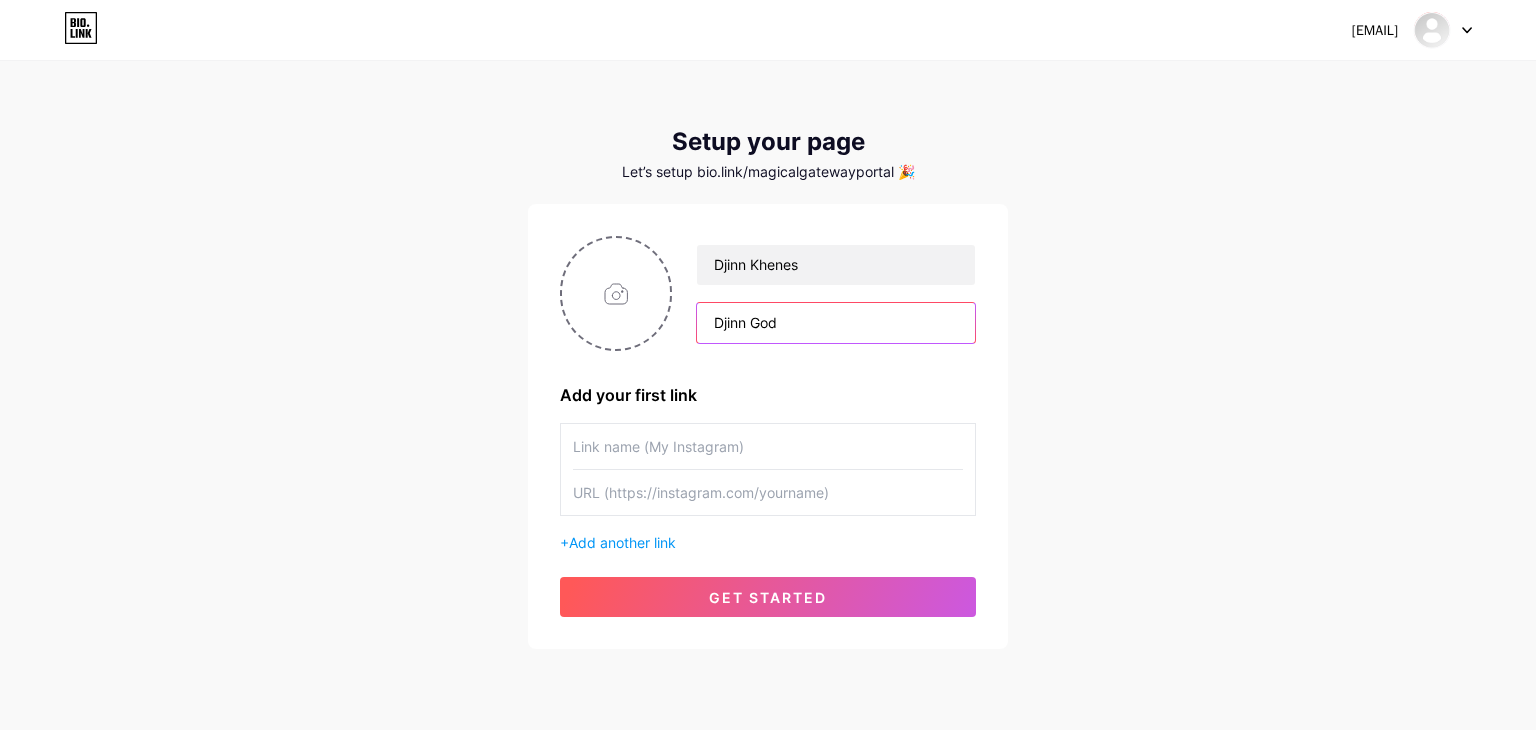 type on "Djinn God" 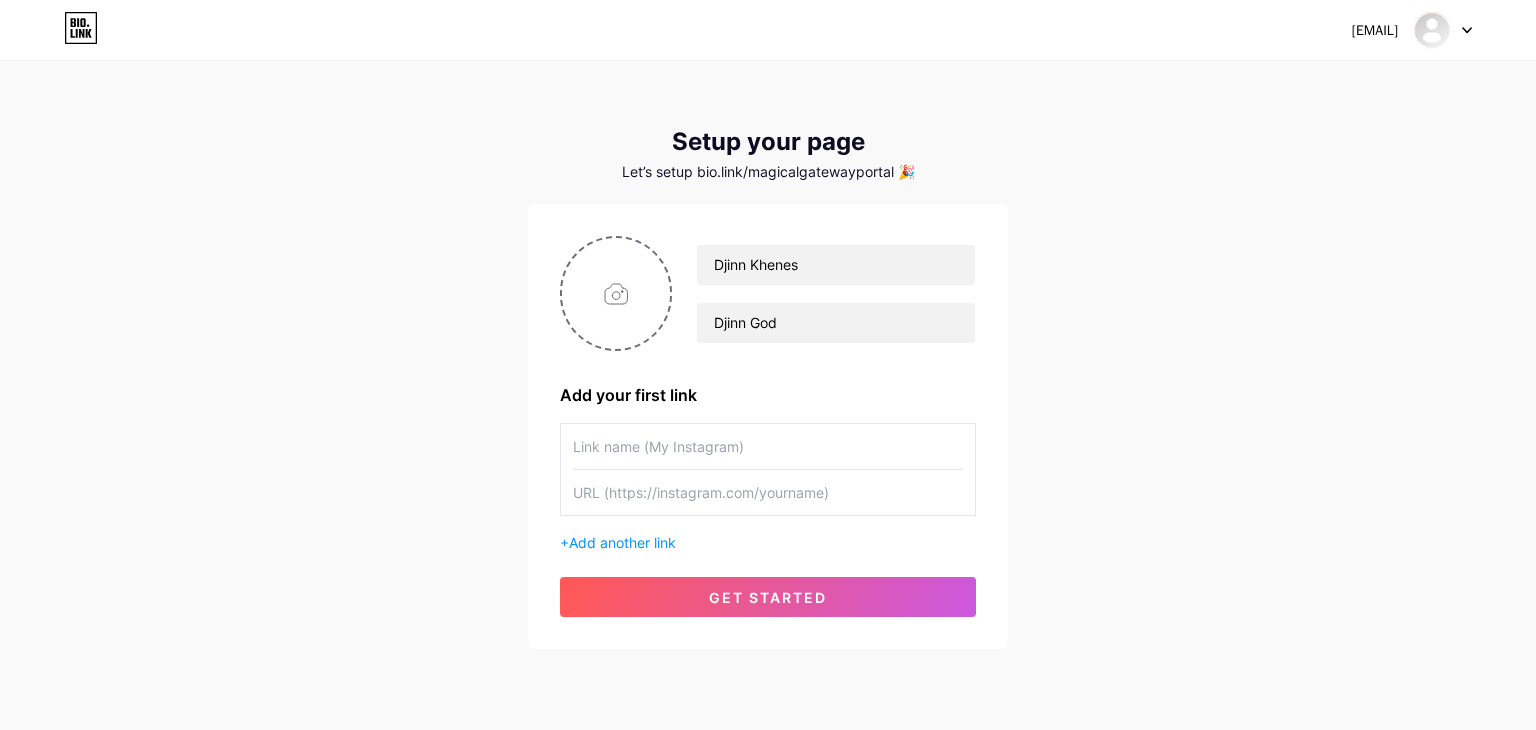 click on "[EMAIL]           Dashboard     Logout   Setup your page   Let’s setup bio.link/magicalgatewayportal 🎉               [FIRST] [LAST]     [FIRST] [LAST]     Add your first link
+  Add another link     get started" at bounding box center [768, 356] 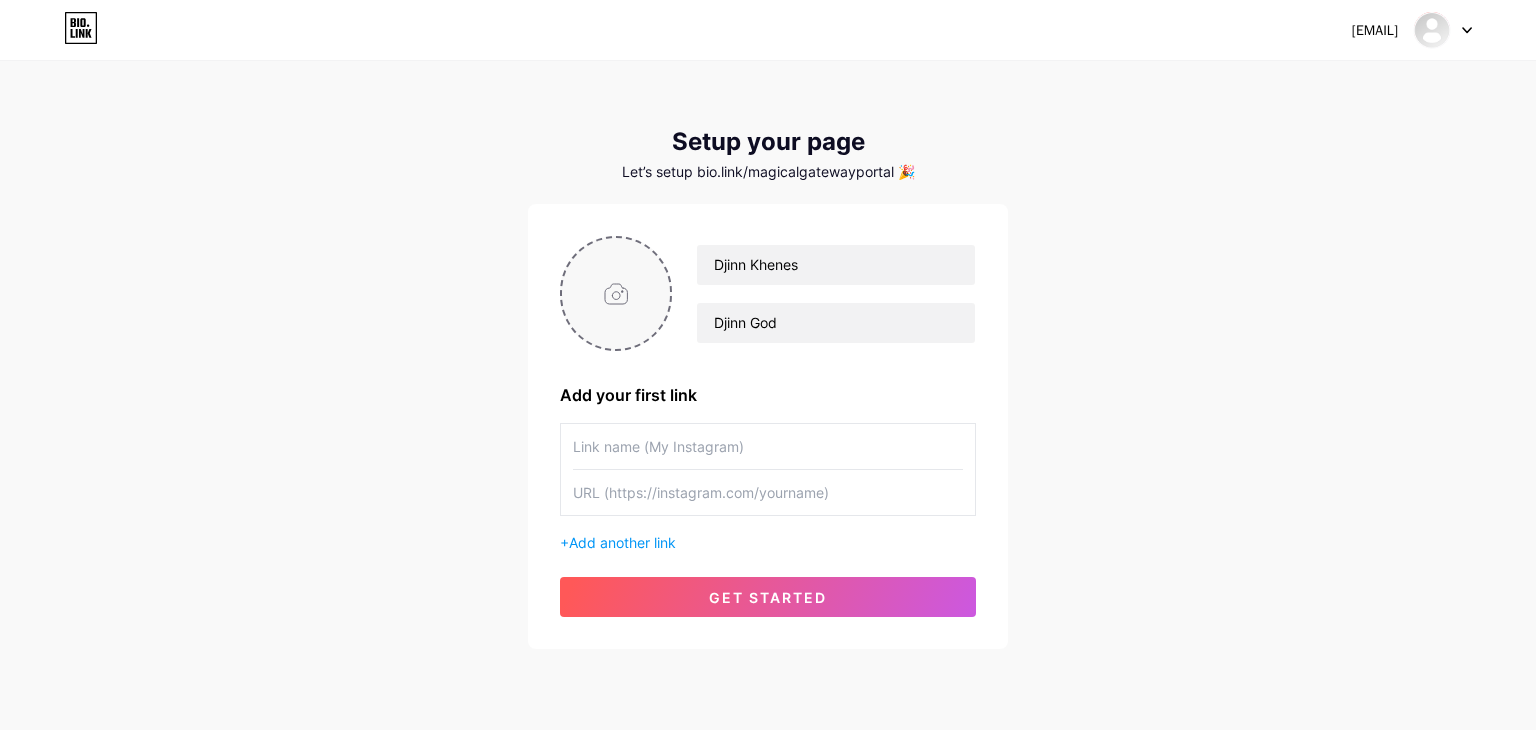 click at bounding box center (616, 293) 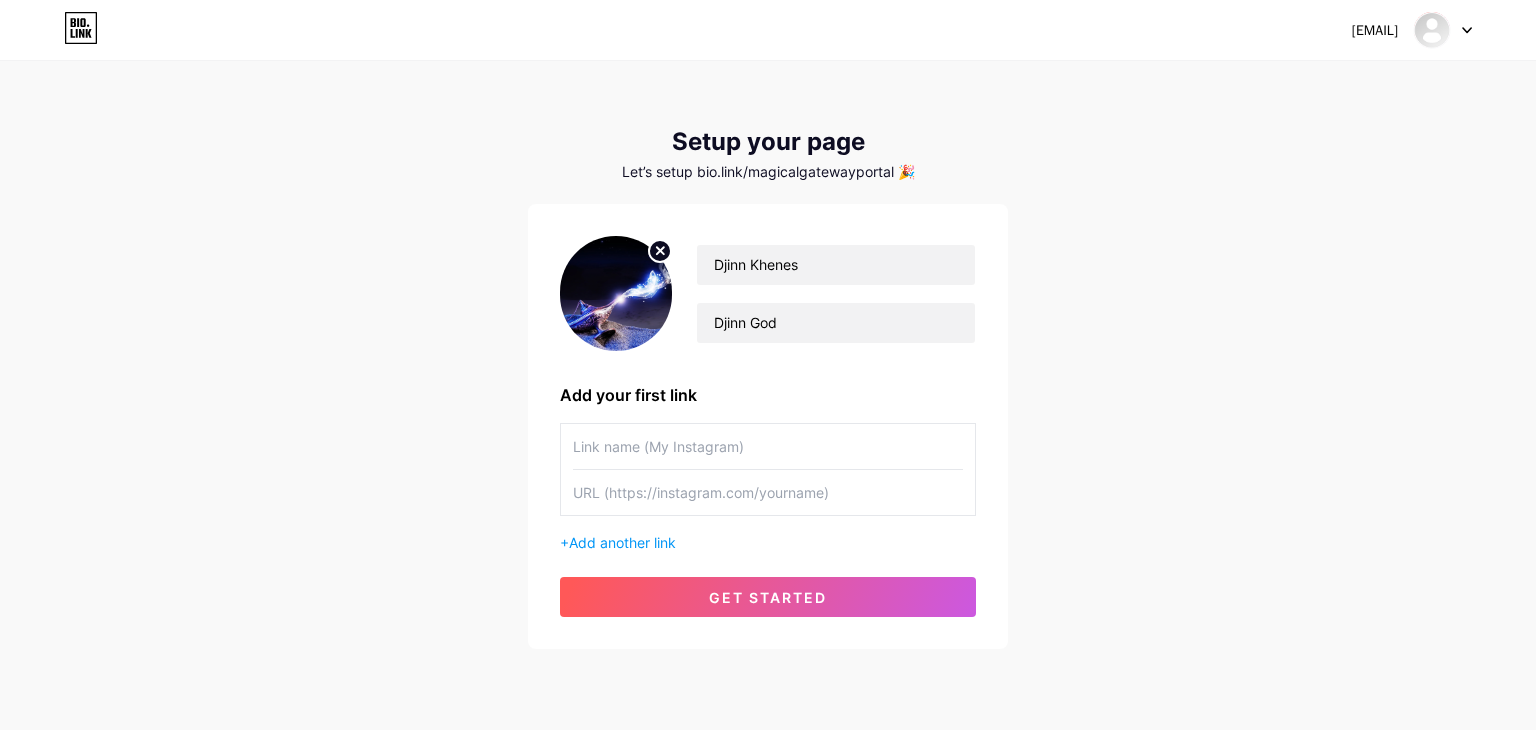 click at bounding box center [768, 446] 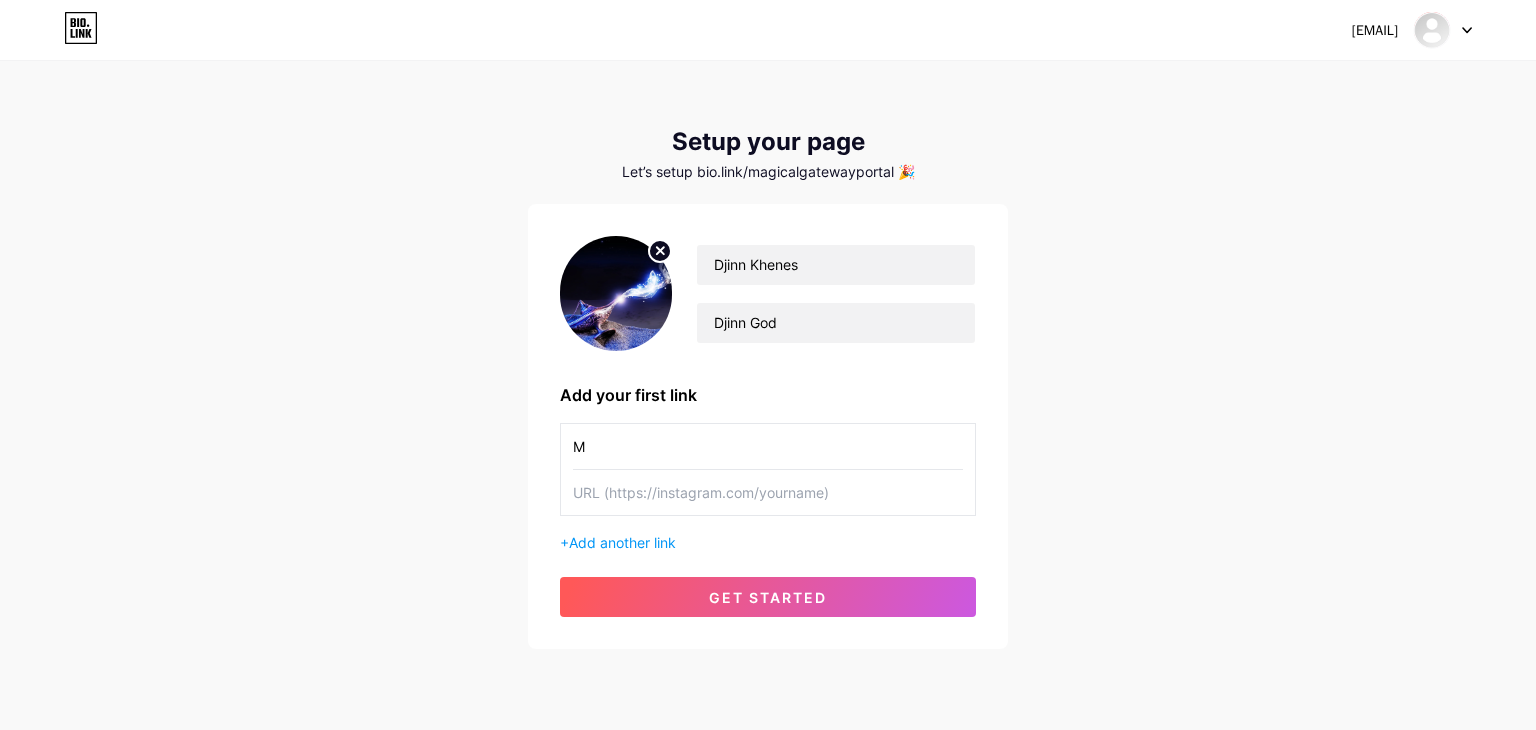 type on "M" 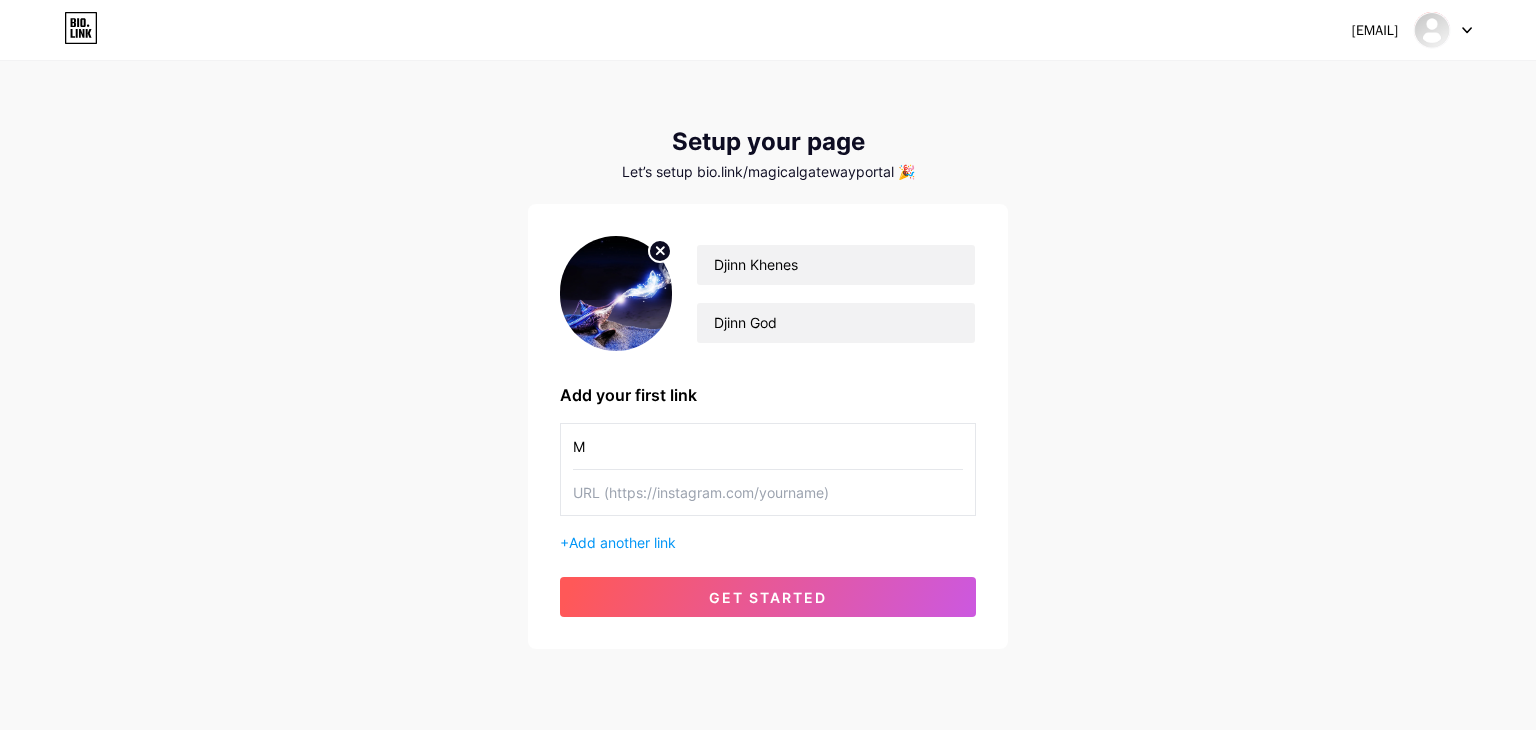 click on "[EMAIL]           Dashboard     Logout   Setup your page   Let’s setup bio.link/magicalgatewayportal 🎉               [FIRST] [LAST]     [FIRST] [LAST]     Add your first link   M
+  Add another link     get started" at bounding box center (768, 356) 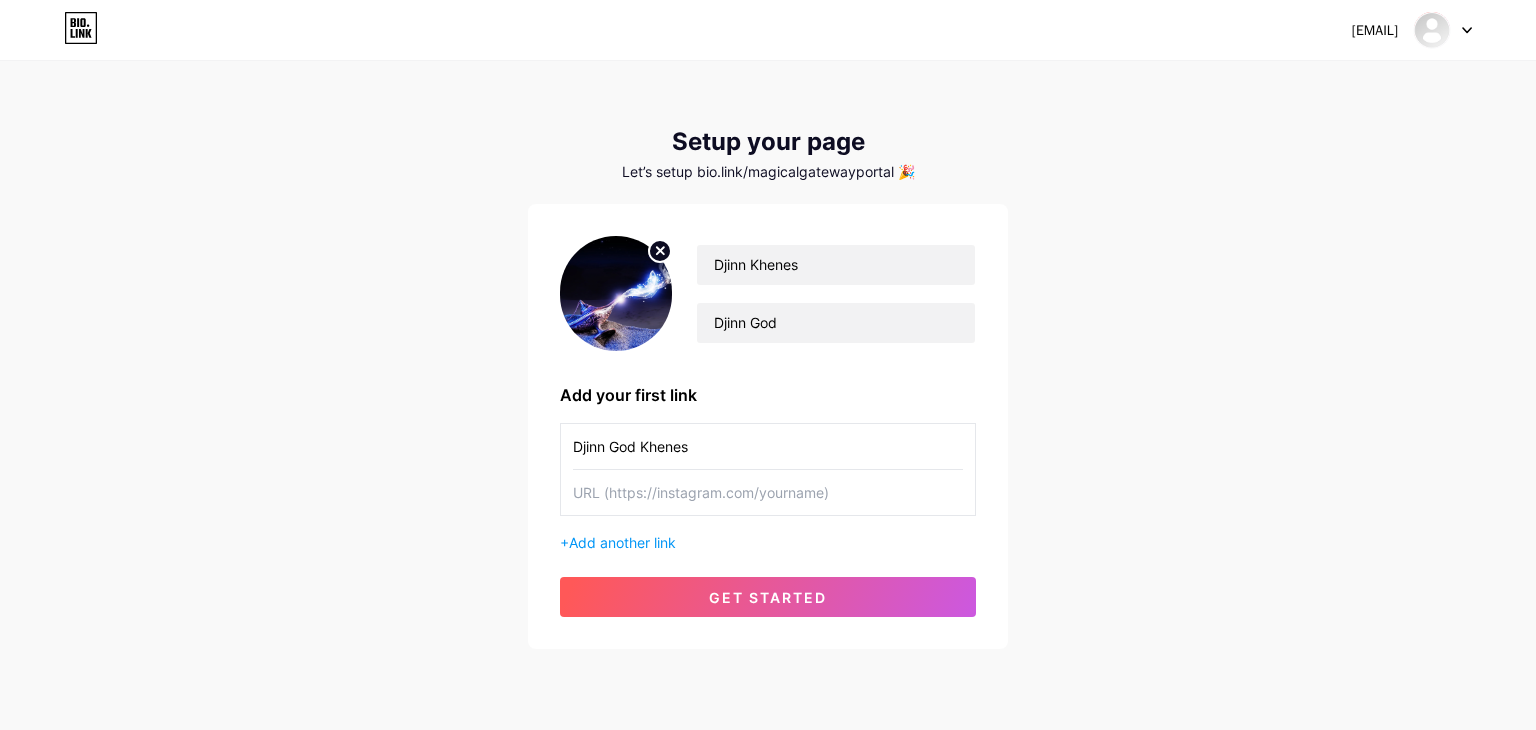 type on "Djinn God Khenes" 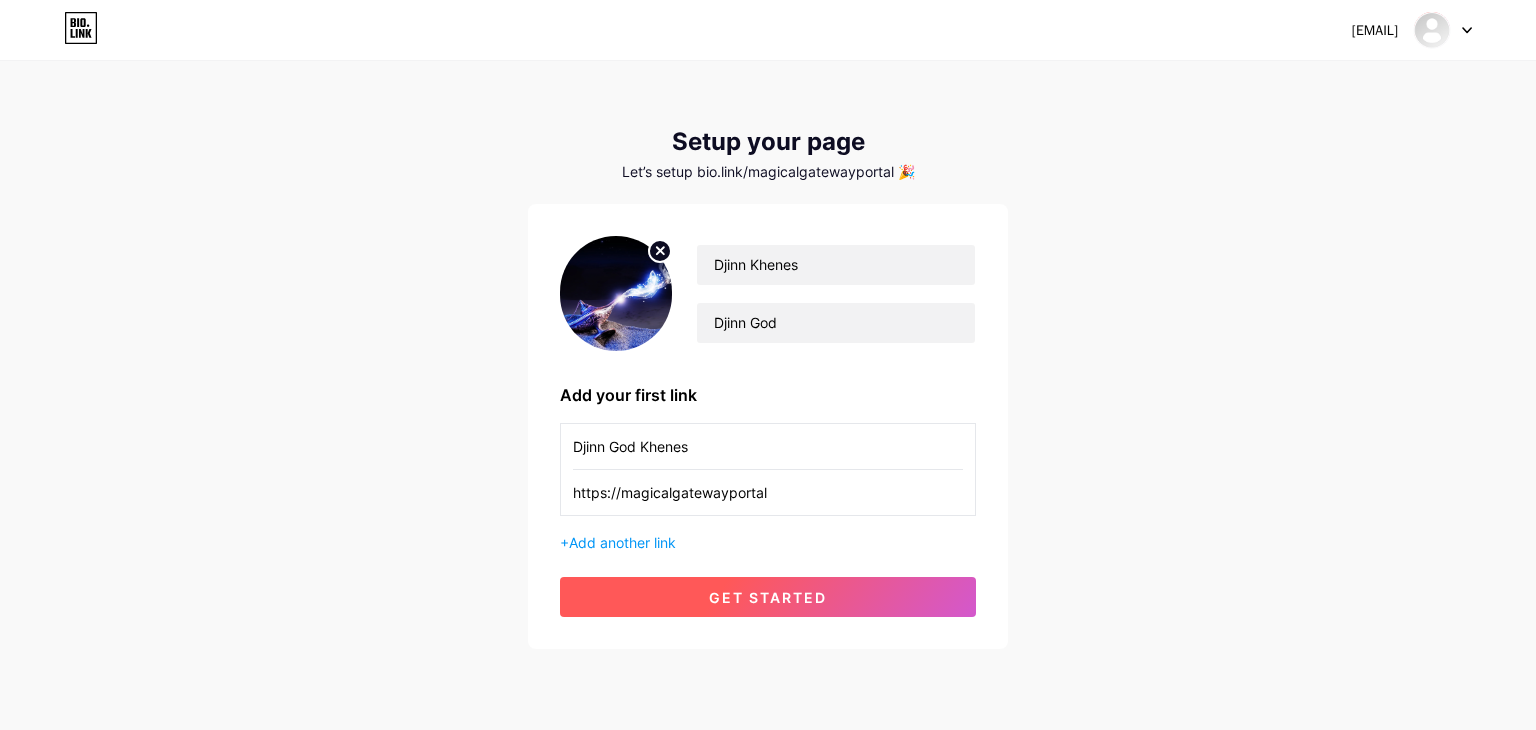 click on "get started" at bounding box center (768, 597) 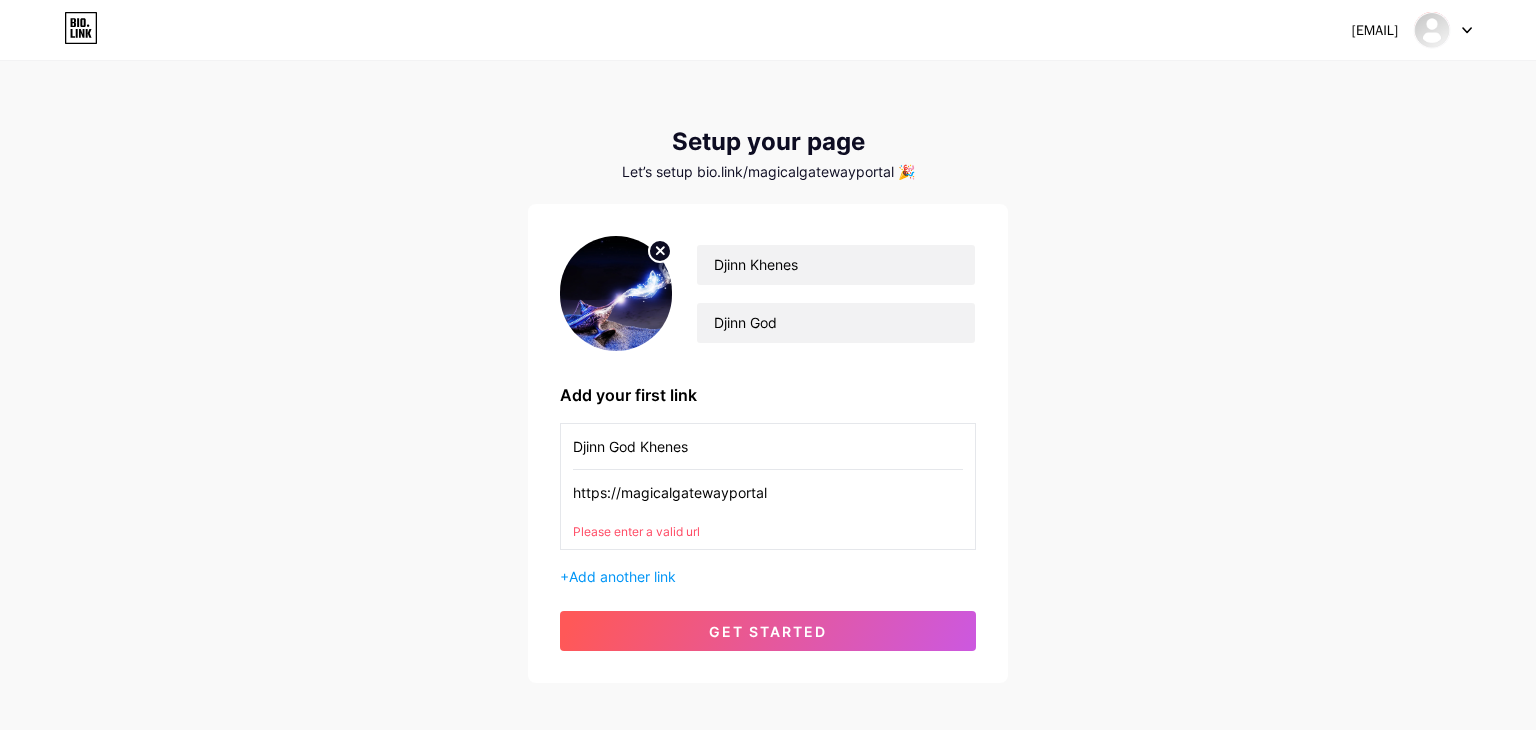 click on "https://magicalgatewayportal" at bounding box center (768, 492) 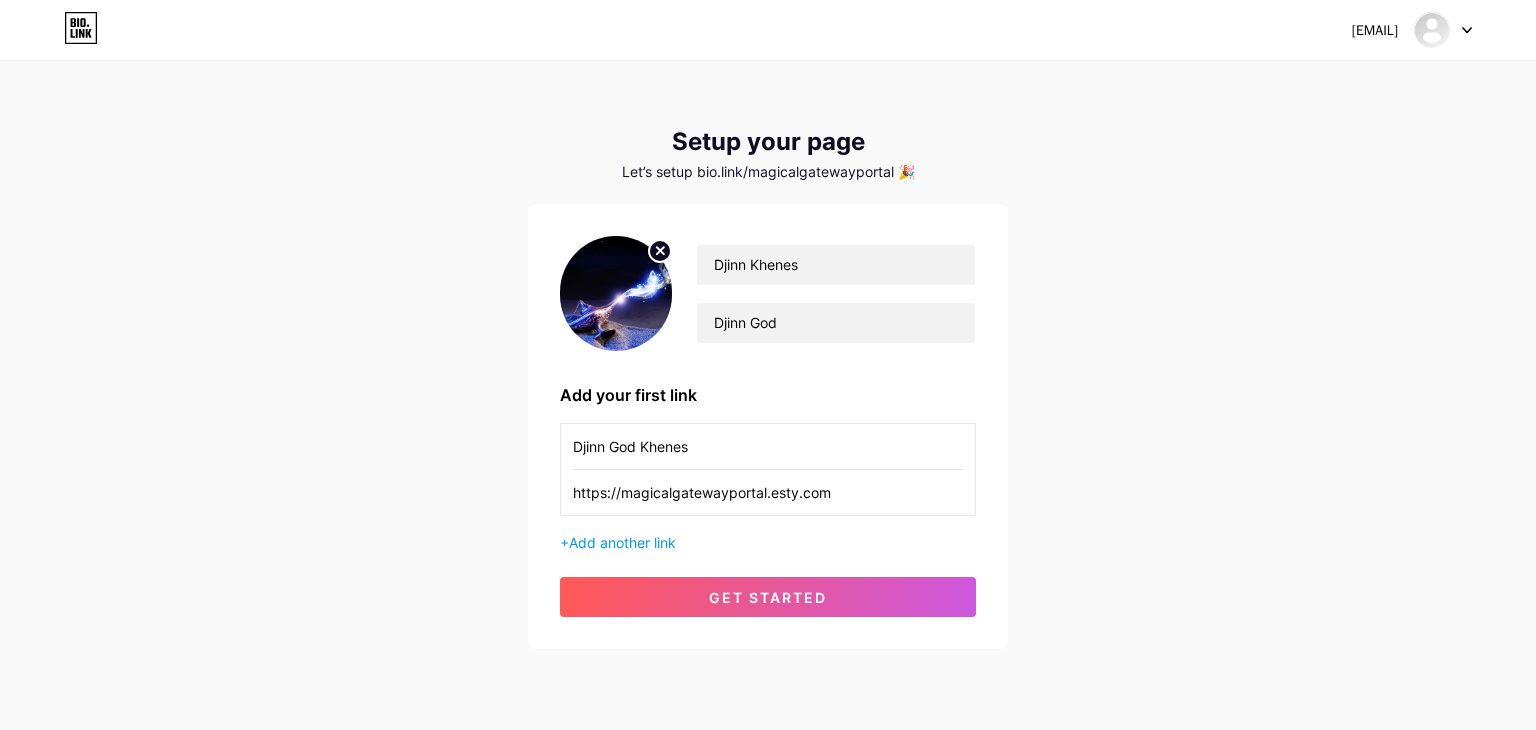 type on "https://magicalgatewayportal.esty.com" 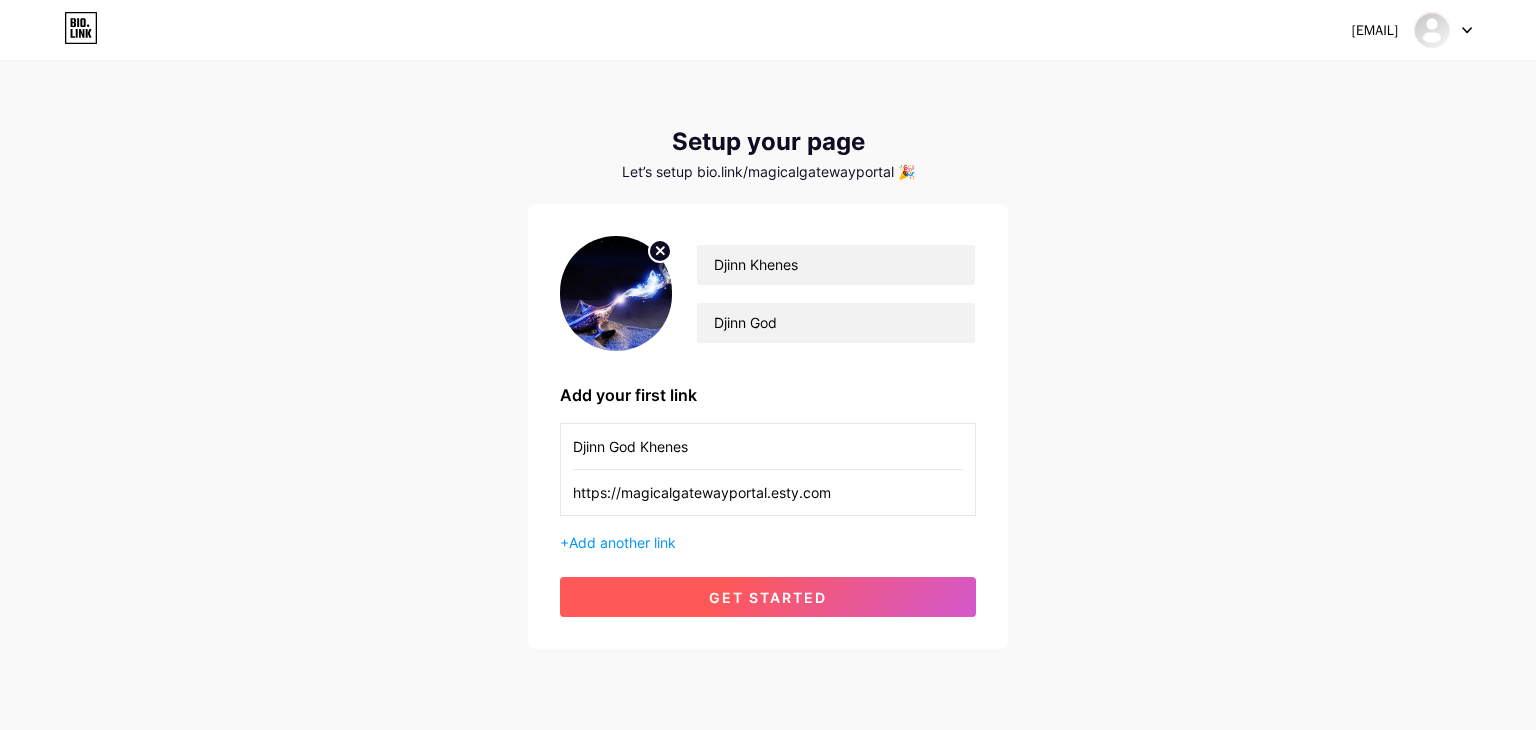 click on "get started" at bounding box center [768, 597] 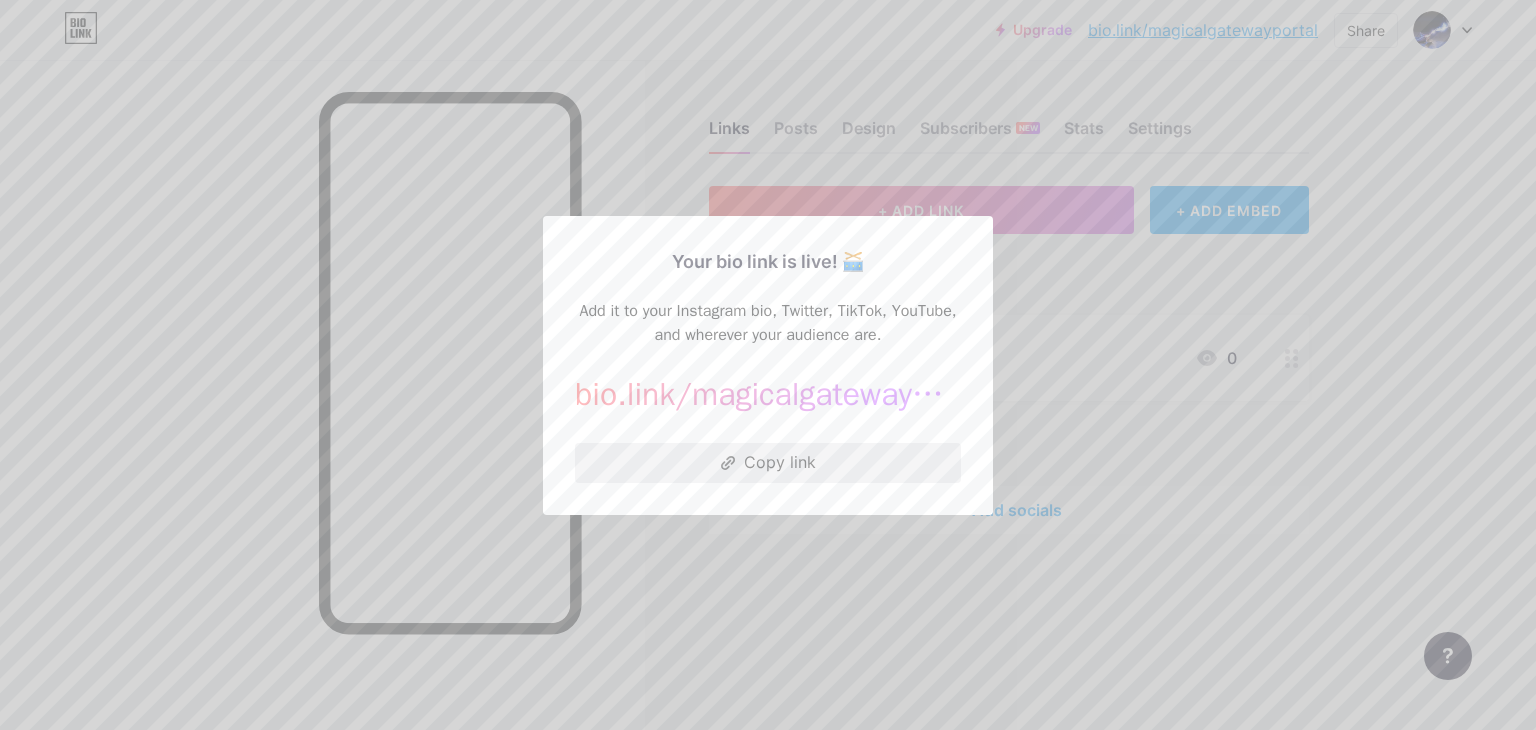 click on "Copy link" at bounding box center (768, 463) 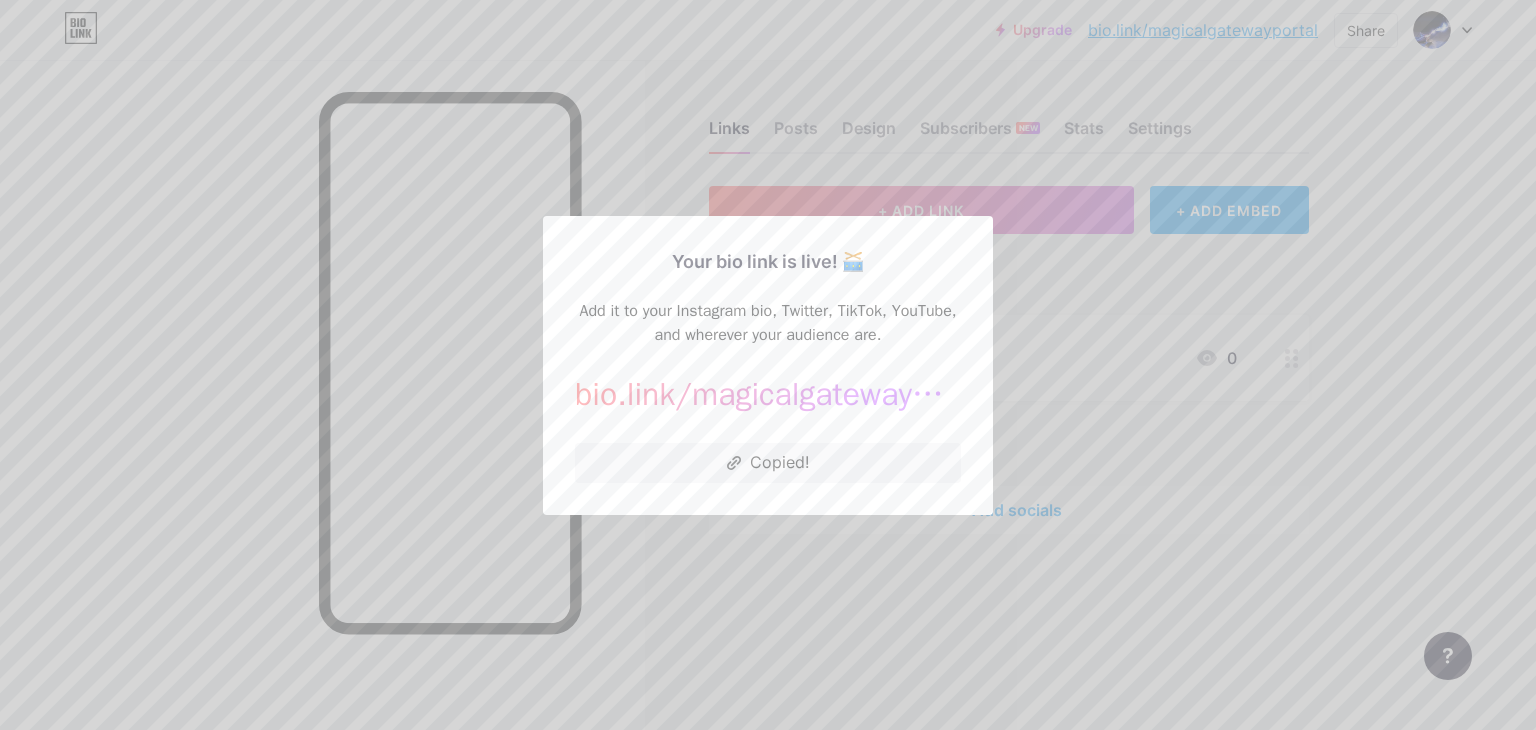 click at bounding box center [768, 365] 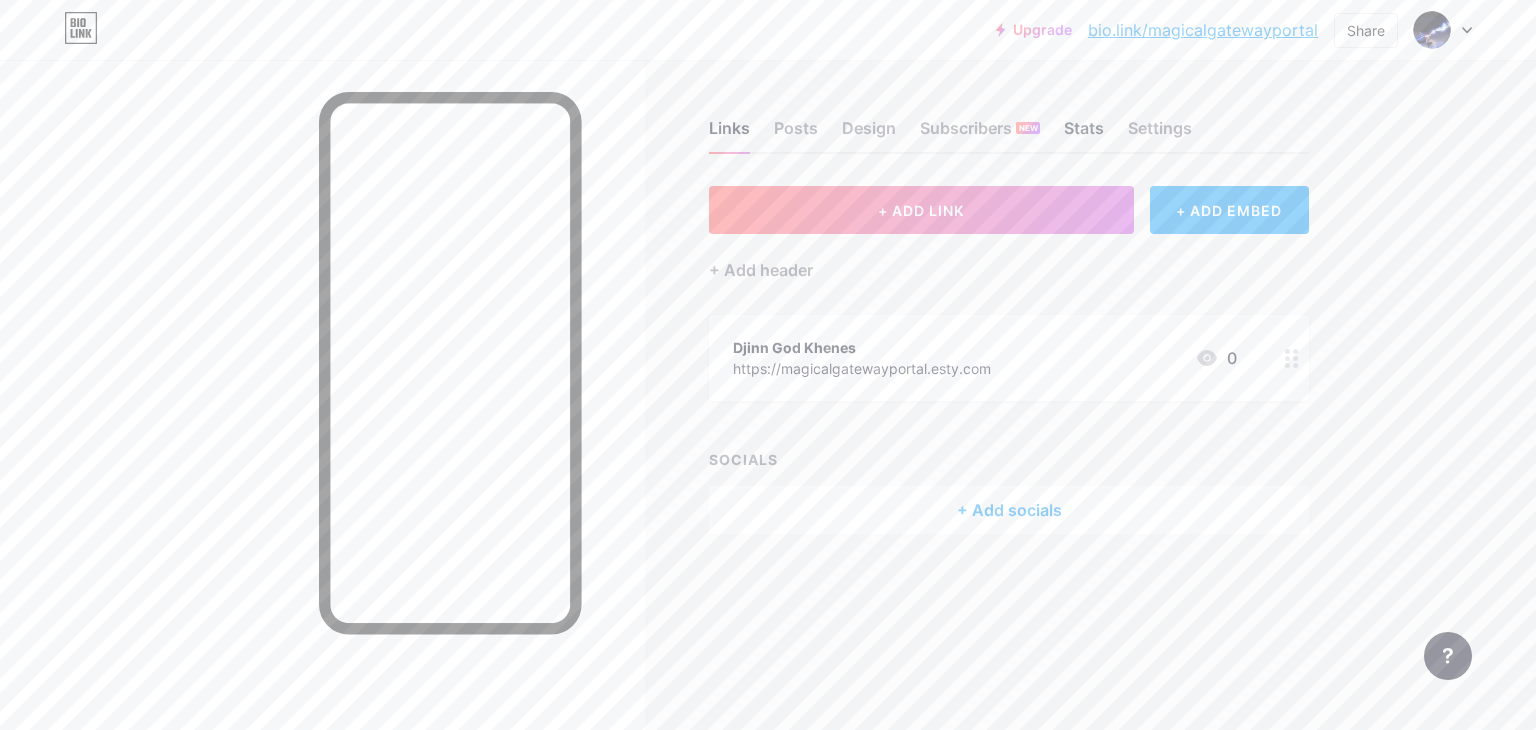 click on "Stats" at bounding box center [1084, 134] 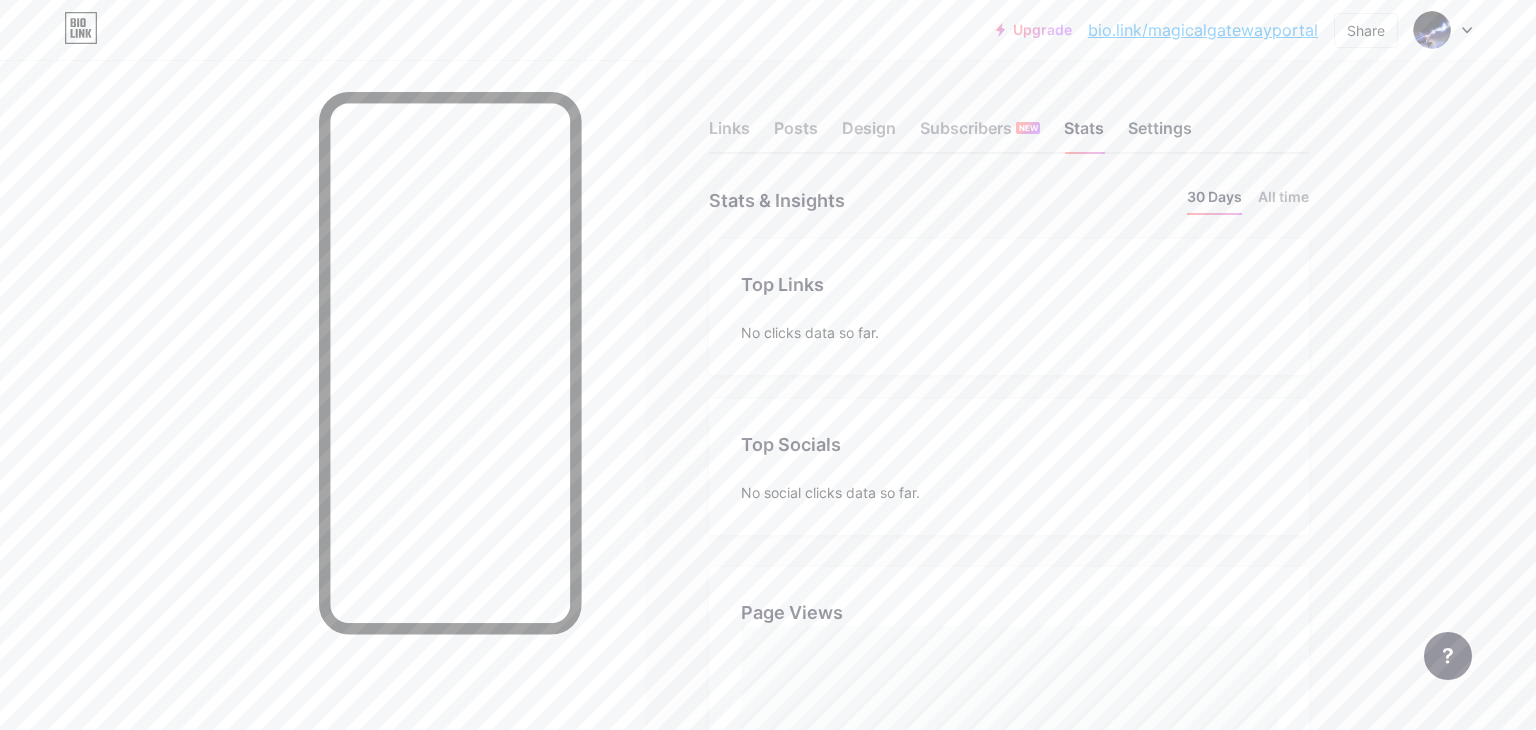 scroll, scrollTop: 999270, scrollLeft: 998464, axis: both 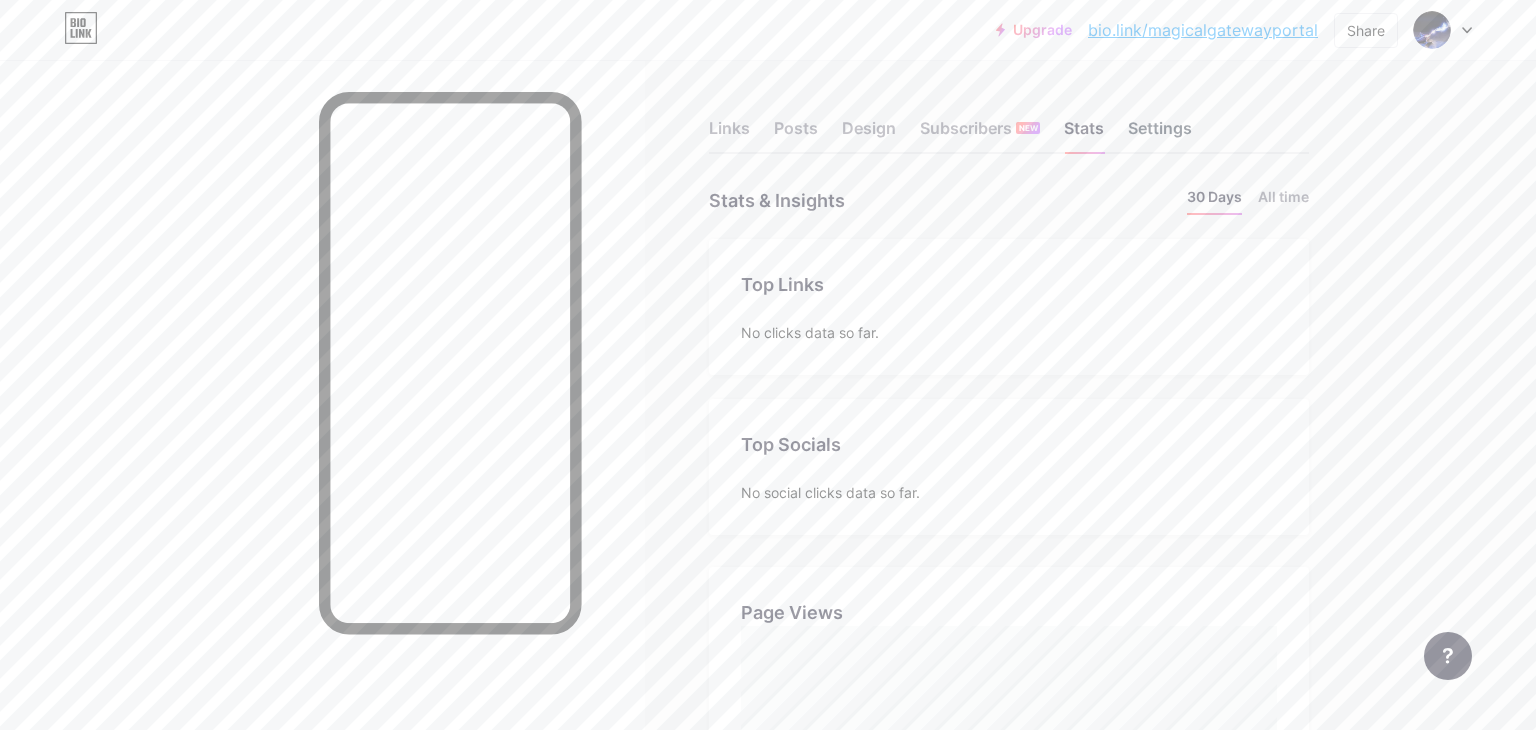 click on "Settings" at bounding box center (1160, 134) 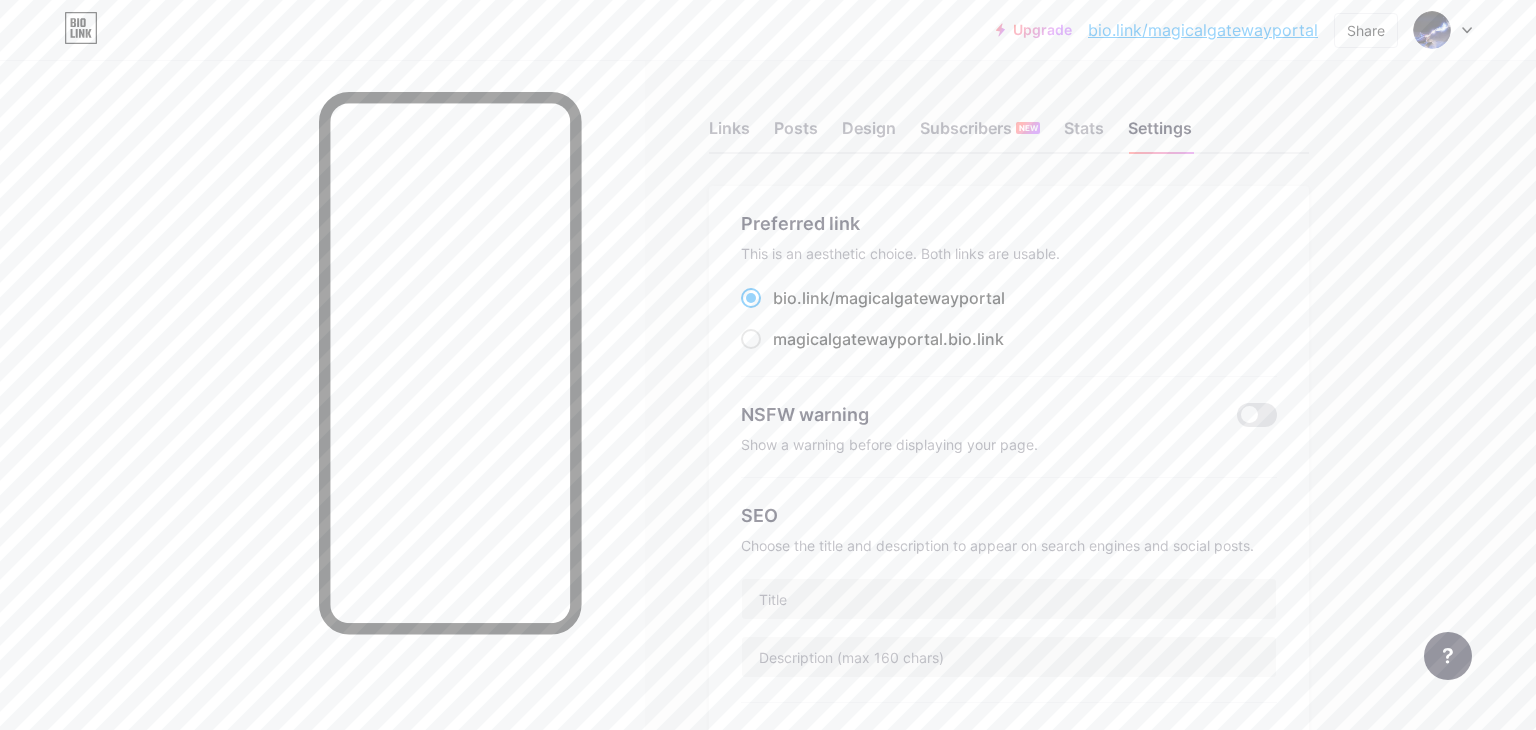 click on "Upgrade   bio.link/magica...   bio.link/magicalgatewayportal   Share               Switch accounts     [FIRST] [LAST]   bio.link/magicalgatewayportal       + Add a new page        Account settings   Logout   Link Copied
Links
Posts
Design
Subscribers
NEW
Stats
Settings     Preferred link   This is an aesthetic choice. Both links are usable.
bio.link/ [LAST]           [LAST].bio.link
NSFW warning       Show a warning before displaying your page.     SEO   Choose the title and description to appear on search engines and social posts.           Google Analytics       My username   bio.link/   [LAST]           Pro Links   PRO   Custom Domain   Try your own custom domain eg: jaseem.com   Set
up domain             Emoji link   Add emojis to your link eg: bio.link/😄😭🥵   Create
Go to  Help Center   Changes saved" at bounding box center [768, 783] 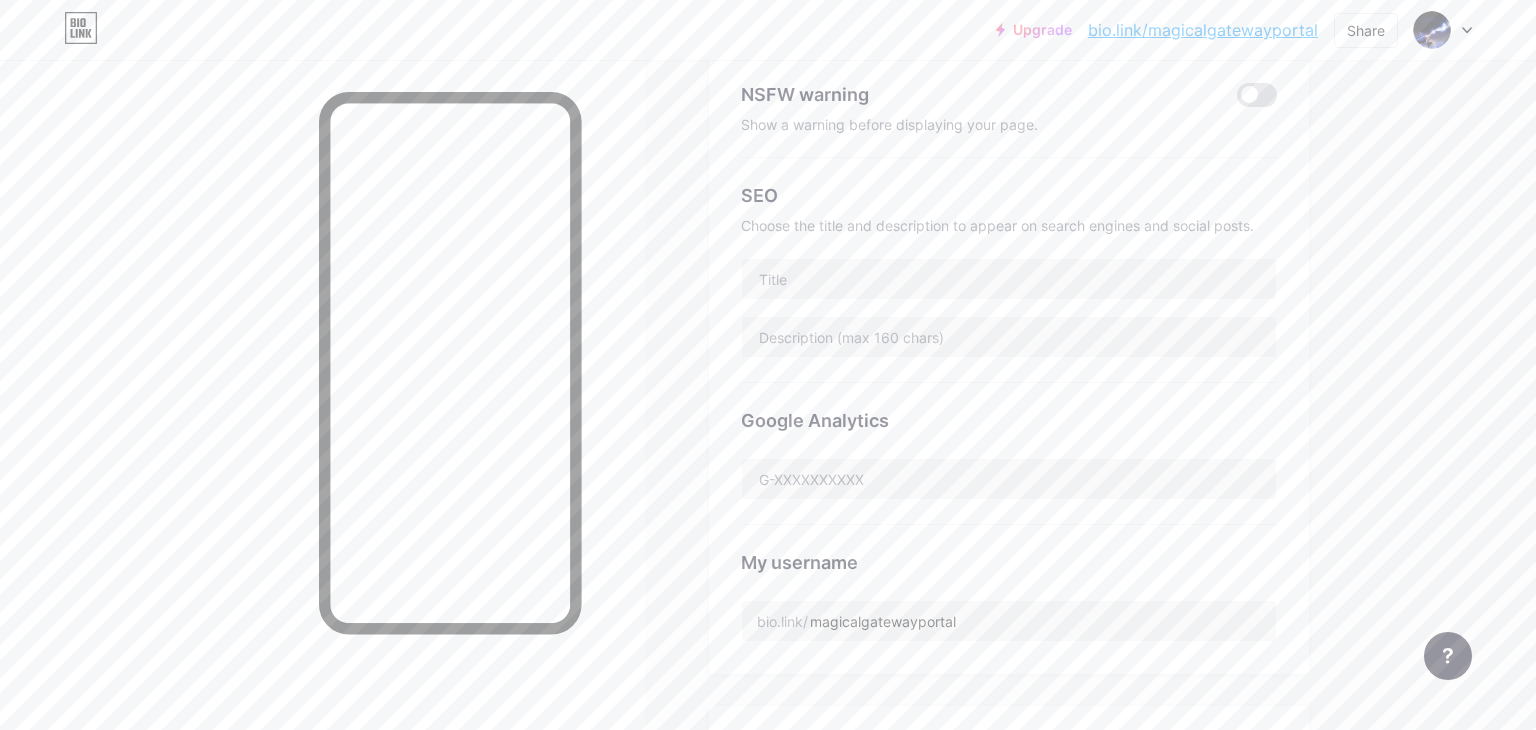 scroll, scrollTop: 280, scrollLeft: 0, axis: vertical 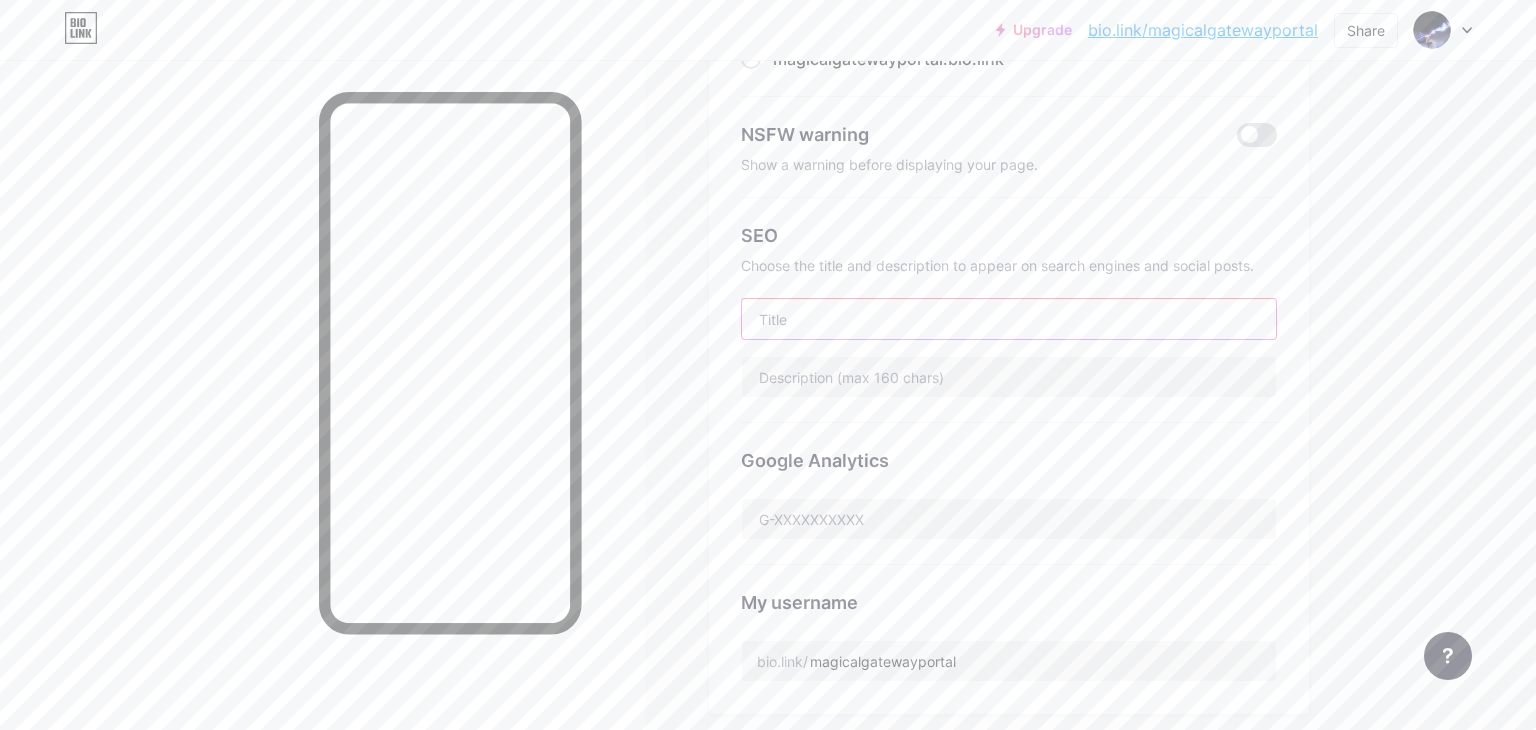 click at bounding box center (1009, 319) 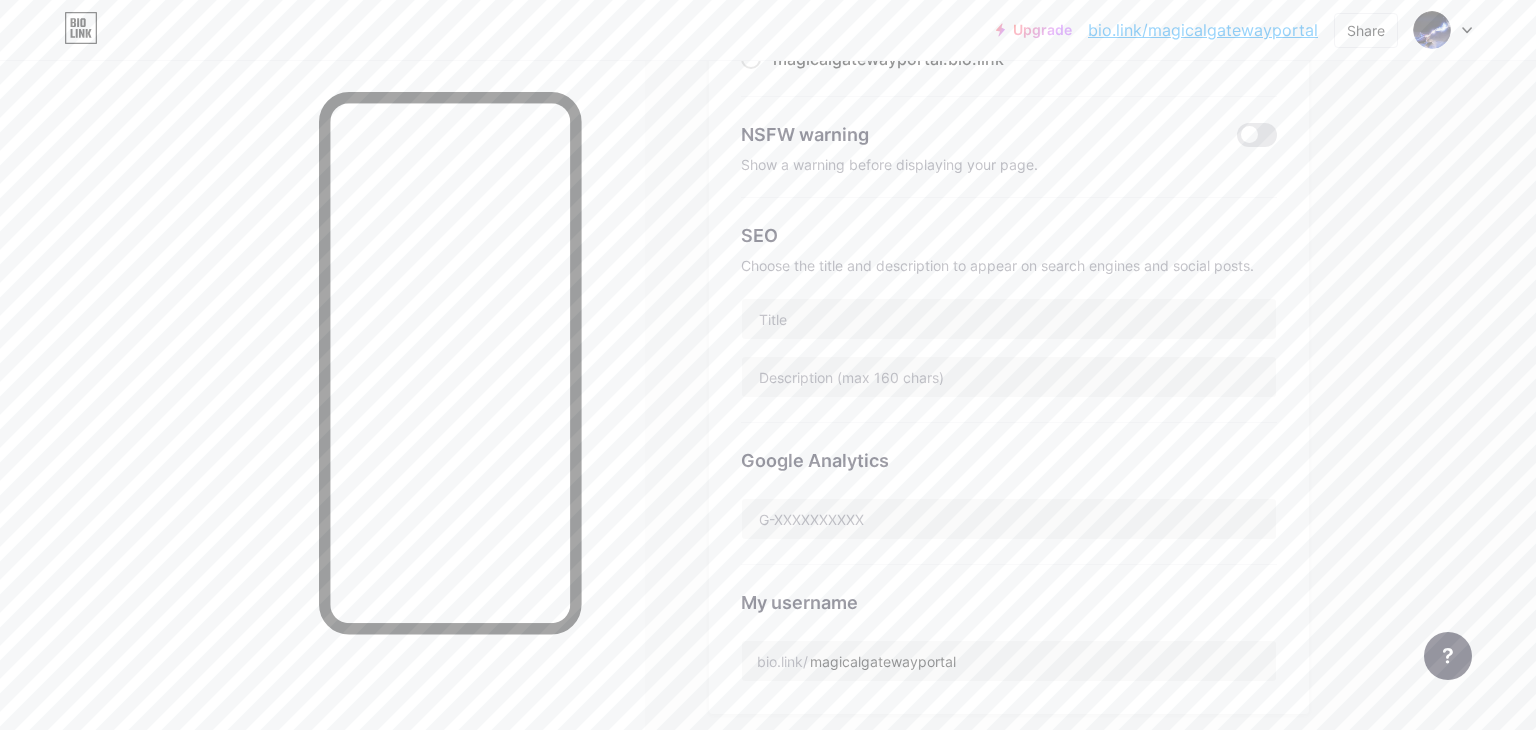 click on "Upgrade   bio.link/magica...   bio.link/magicalgatewayportal   Share               Switch accounts     [FIRST] [LAST]   bio.link/magicalgatewayportal       + Add a new page        Account settings   Logout   Link Copied
Links
Posts
Design
Subscribers
NEW
Stats
Settings     Preferred link   This is an aesthetic choice. Both links are usable.
bio.link/ [LAST]           [LAST].bio.link
NSFW warning       Show a warning before displaying your page.     SEO   Choose the title and description to appear on search engines and social posts.           Google Analytics       My username   bio.link/   [LAST]           Pro Links   PRO   Custom Domain   Try your own custom domain eg: jaseem.com   Set
up domain             Emoji link   Add emojis to your link eg: bio.link/😄😭🥵   Create
Go to  Help Center   Changes saved" at bounding box center (768, 503) 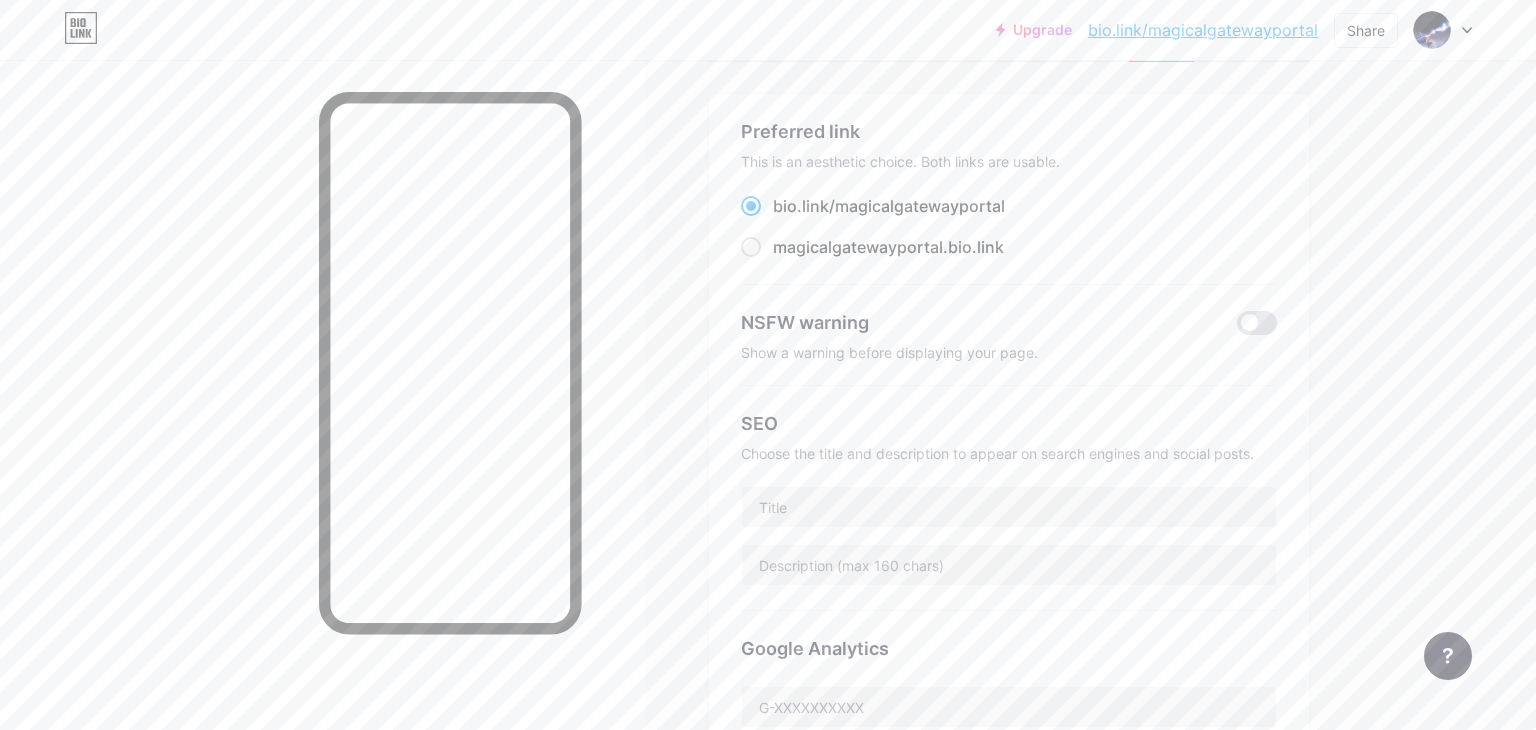 scroll, scrollTop: 80, scrollLeft: 0, axis: vertical 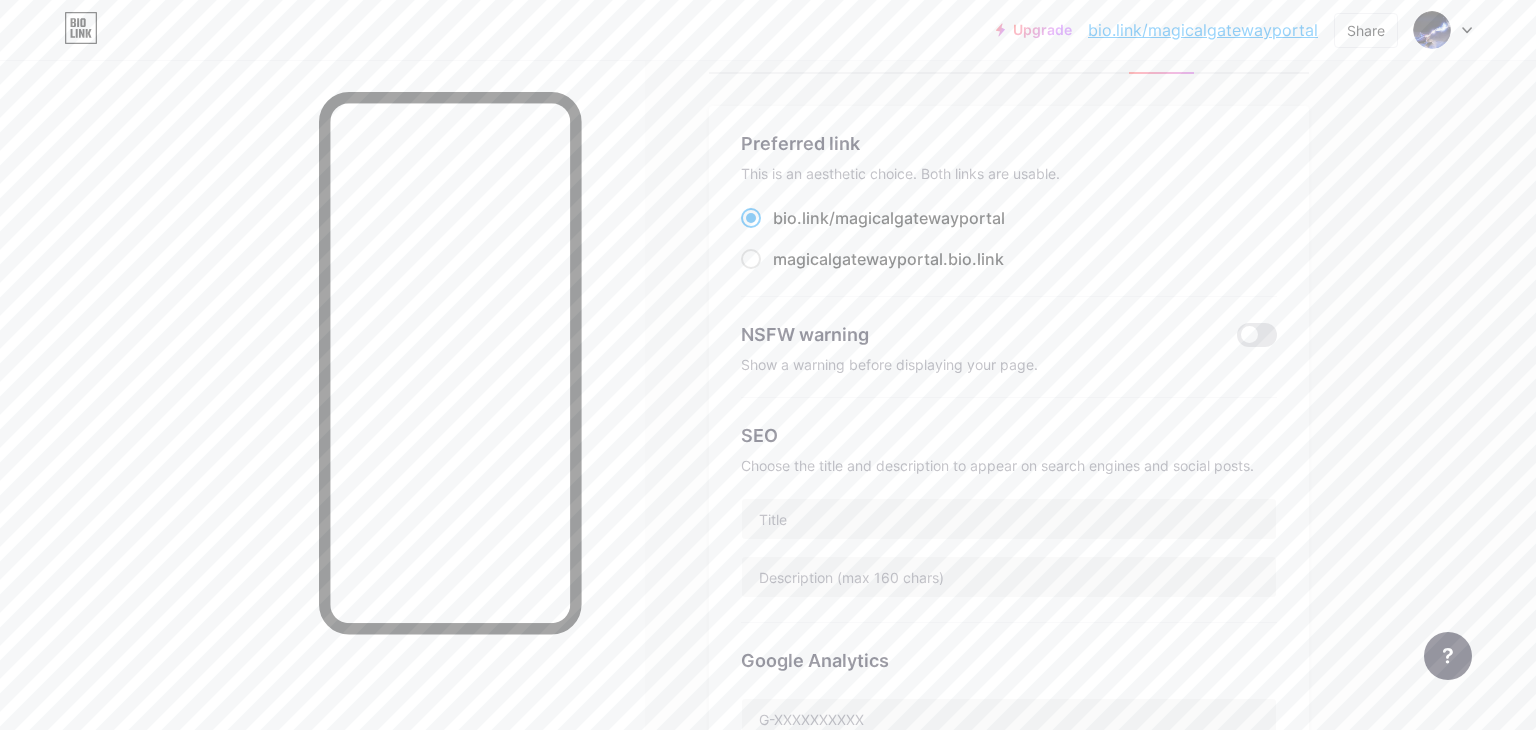 click on "Upgrade   bio.link/magica...   bio.link/magicalgatewayportal   Share               Switch accounts     [FIRST] [LAST]   bio.link/magicalgatewayportal       + Add a new page        Account settings   Logout   Link Copied
Links
Posts
Design
Subscribers
NEW
Stats
Settings     Preferred link   This is an aesthetic choice. Both links are usable.
bio.link/ [LAST]           [LAST].bio.link
NSFW warning       Show a warning before displaying your page.     SEO   Choose the title and description to appear on search engines and social posts.           Google Analytics       My username   bio.link/   [LAST]           Pro Links   PRO   Custom Domain   Try your own custom domain eg: jaseem.com   Set
up domain             Emoji link   Add emojis to your link eg: bio.link/😄😭🥵   Create
Go to  Help Center   Changes saved" at bounding box center (768, 703) 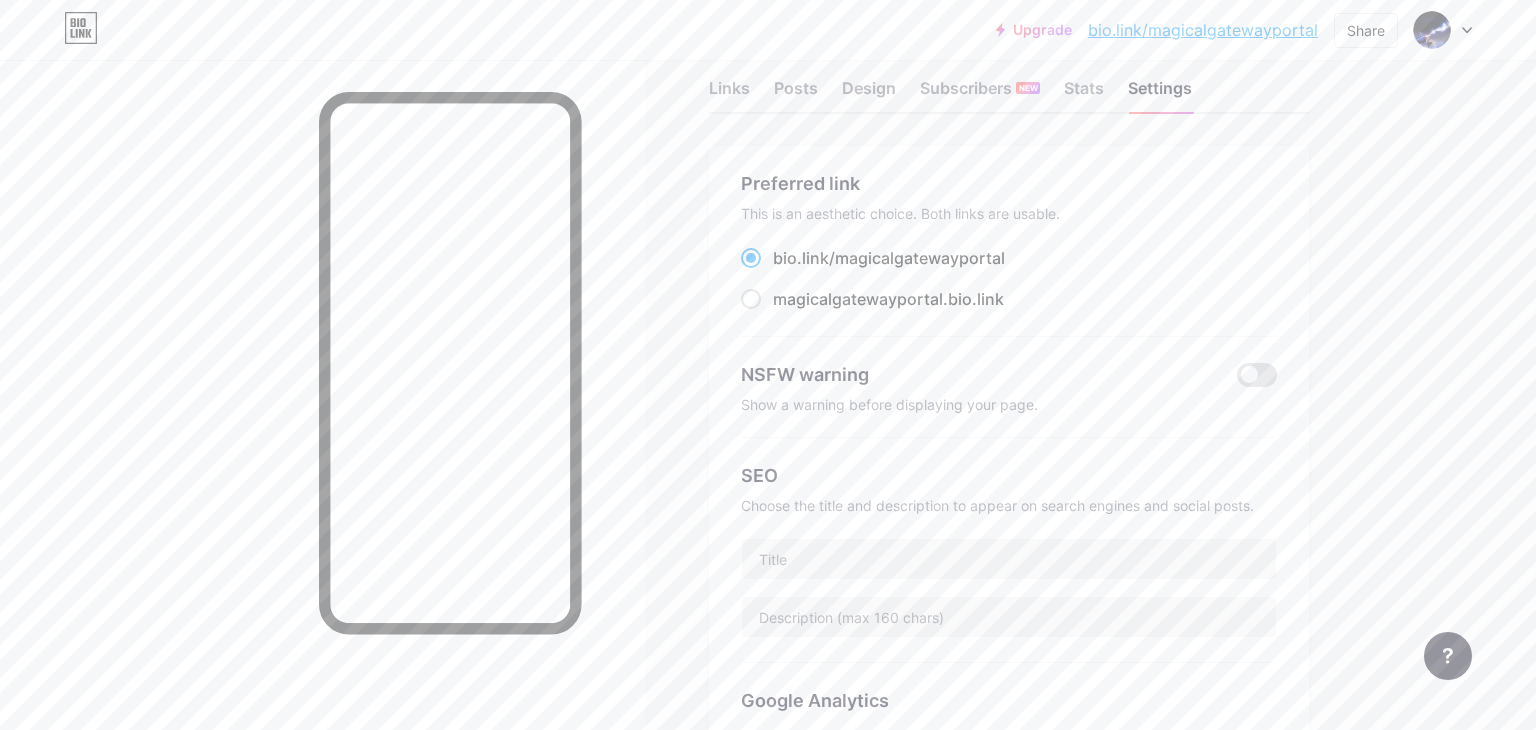 scroll, scrollTop: 0, scrollLeft: 0, axis: both 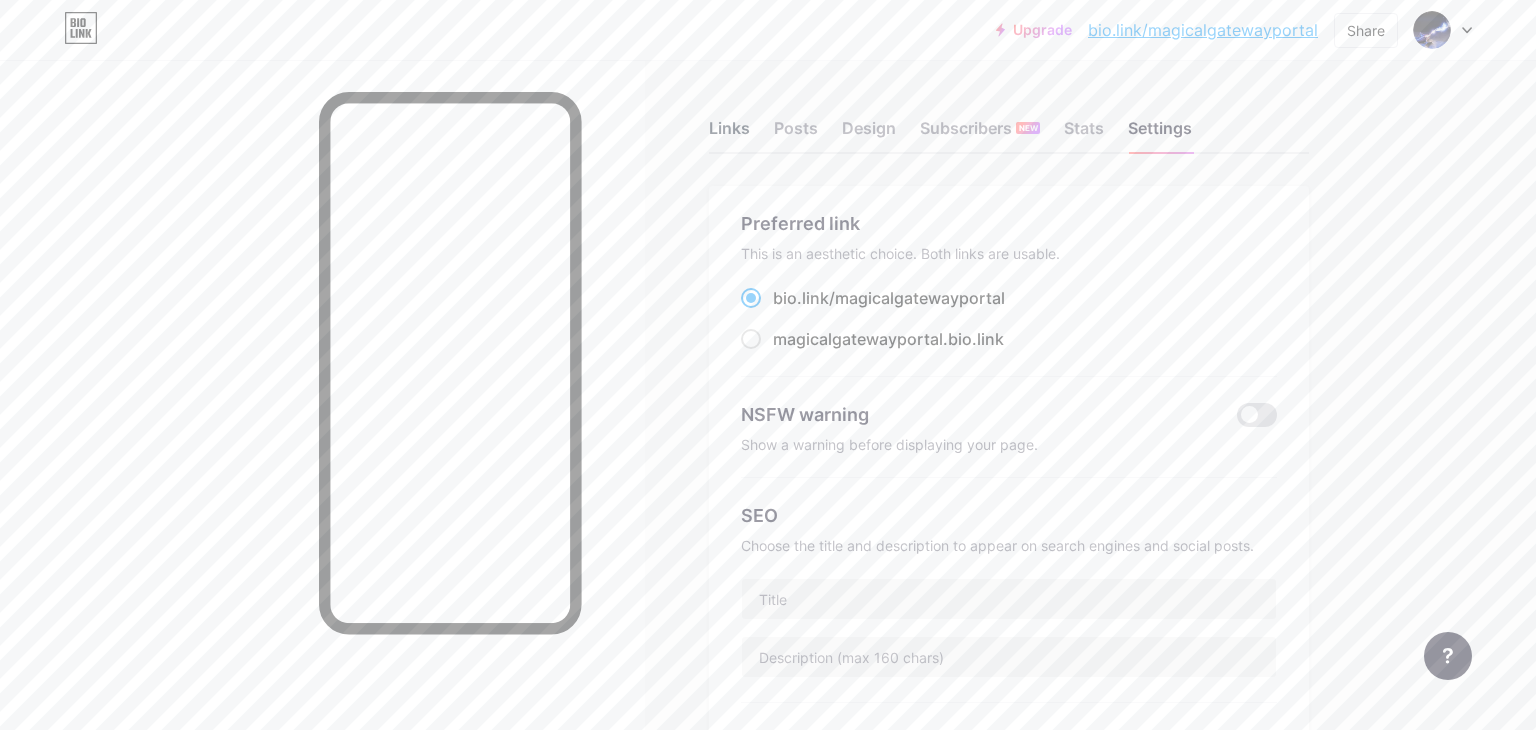 click on "Links" at bounding box center (729, 134) 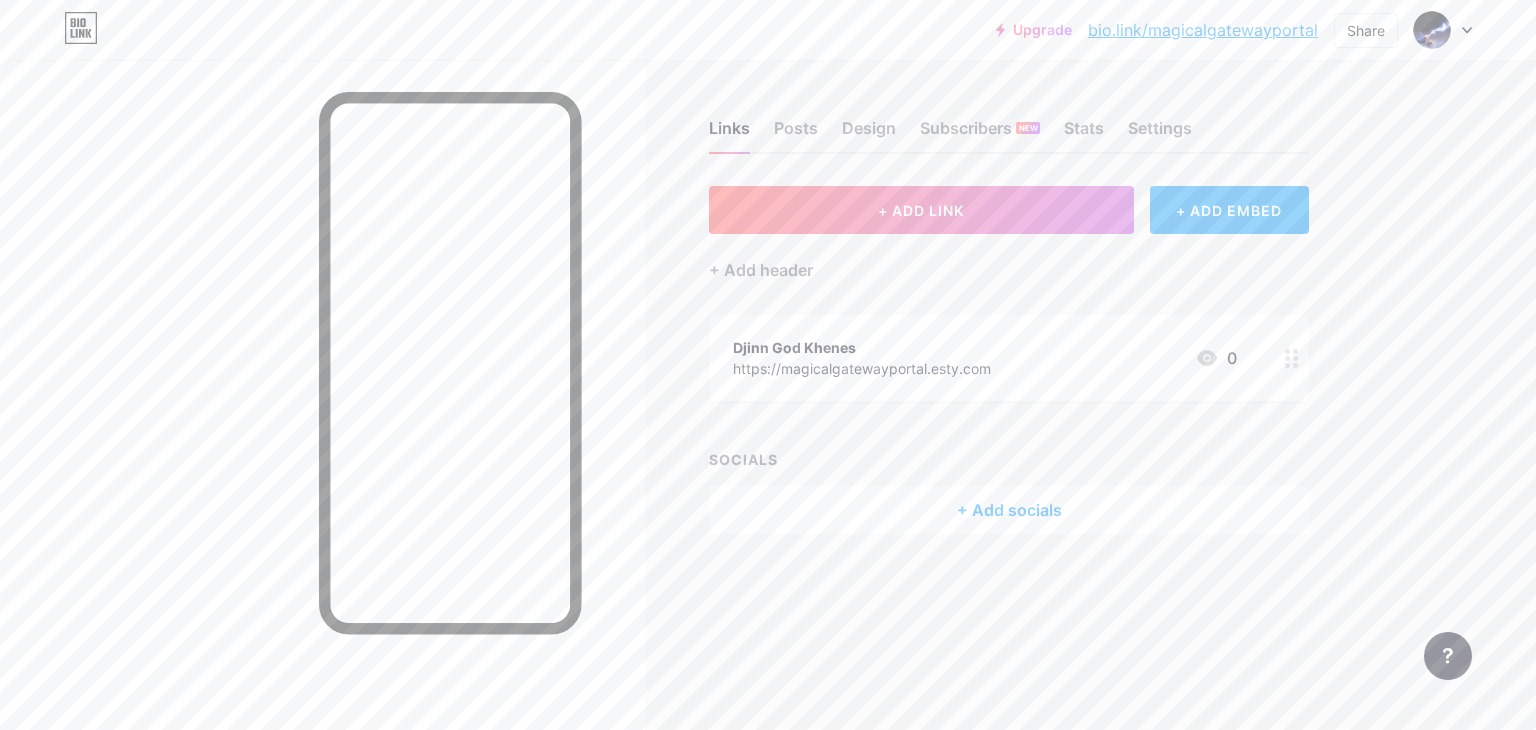 click on "Djinn God Khenes
https://magicalgatewayportal.esty.com
0" at bounding box center [985, 358] 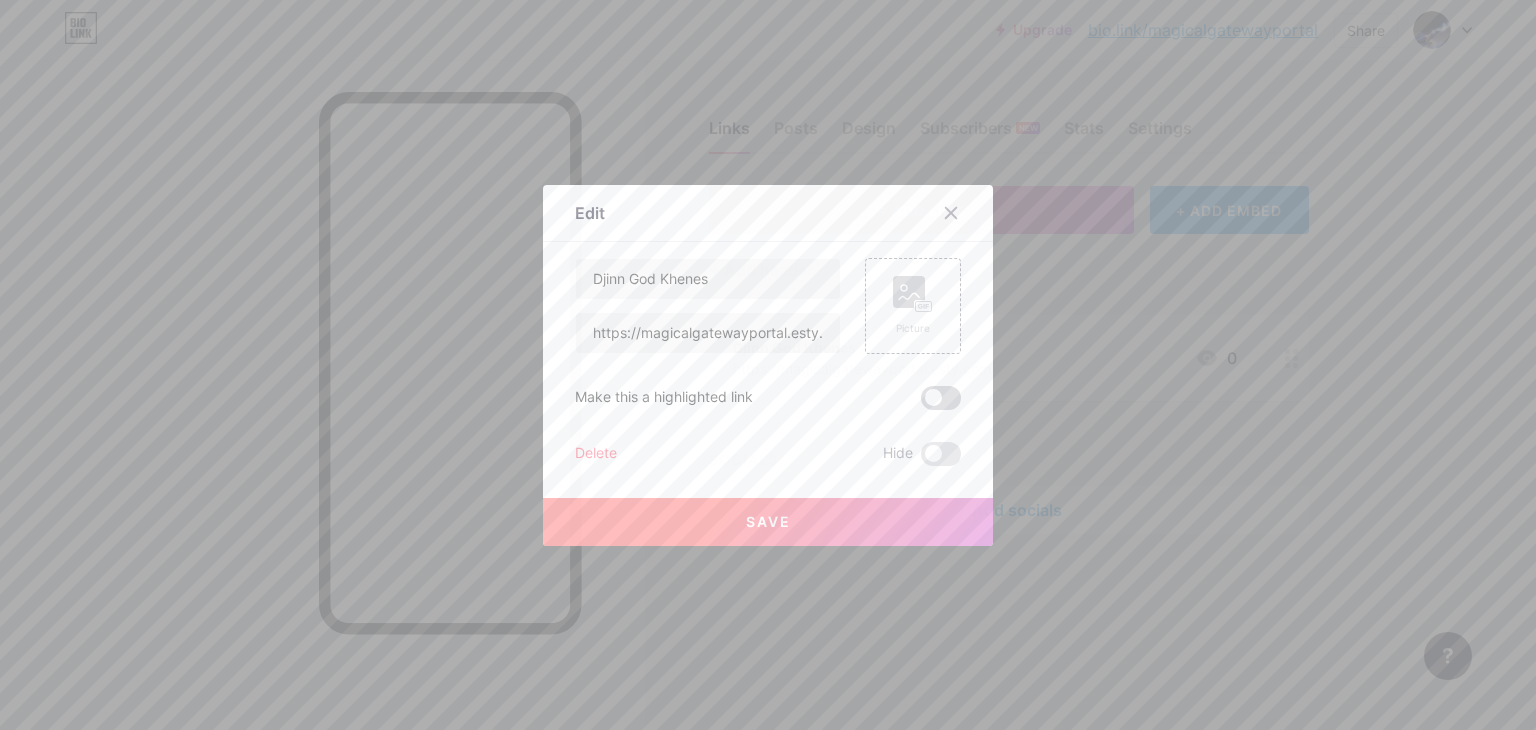 click at bounding box center (941, 398) 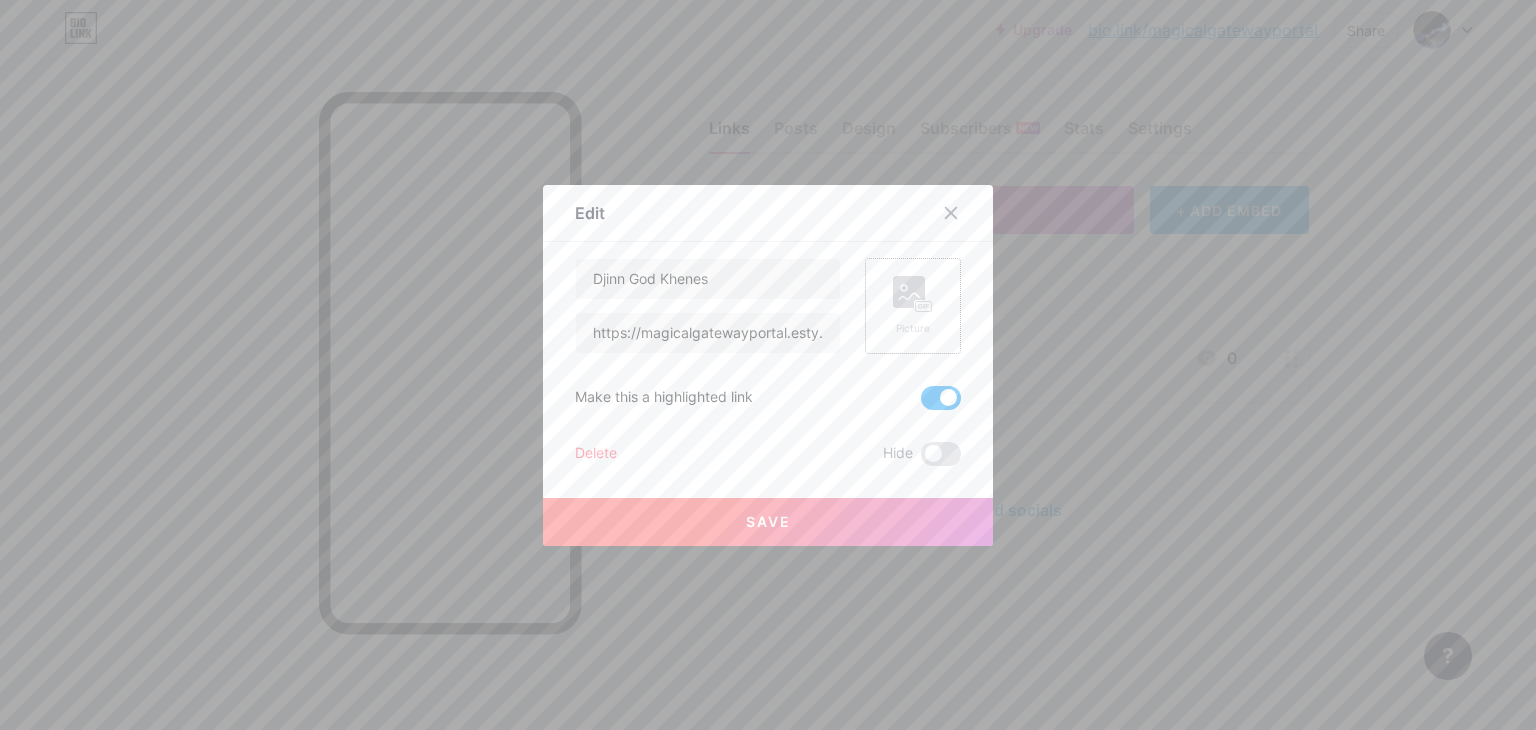 click on "Picture" at bounding box center (913, 328) 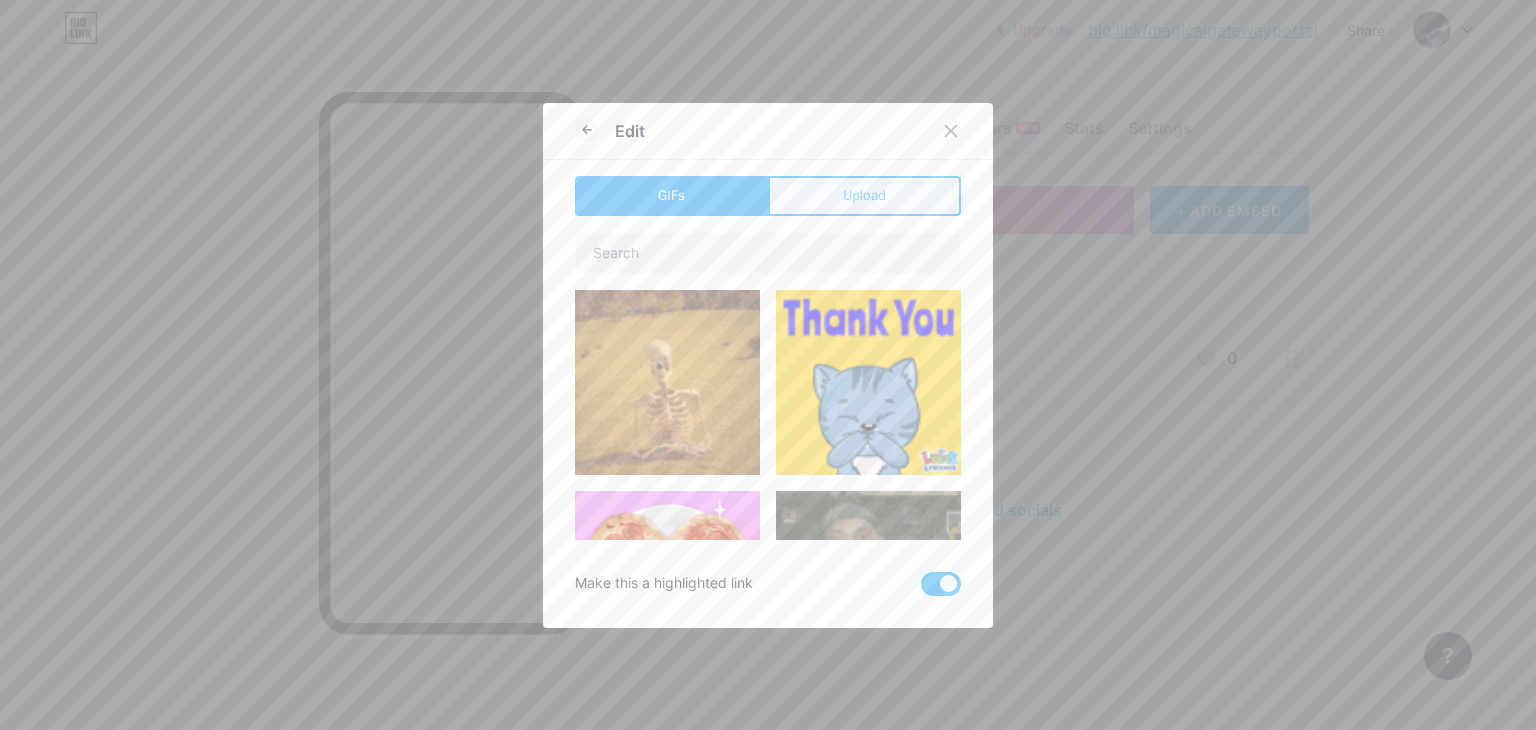 click on "Upload" at bounding box center (864, 196) 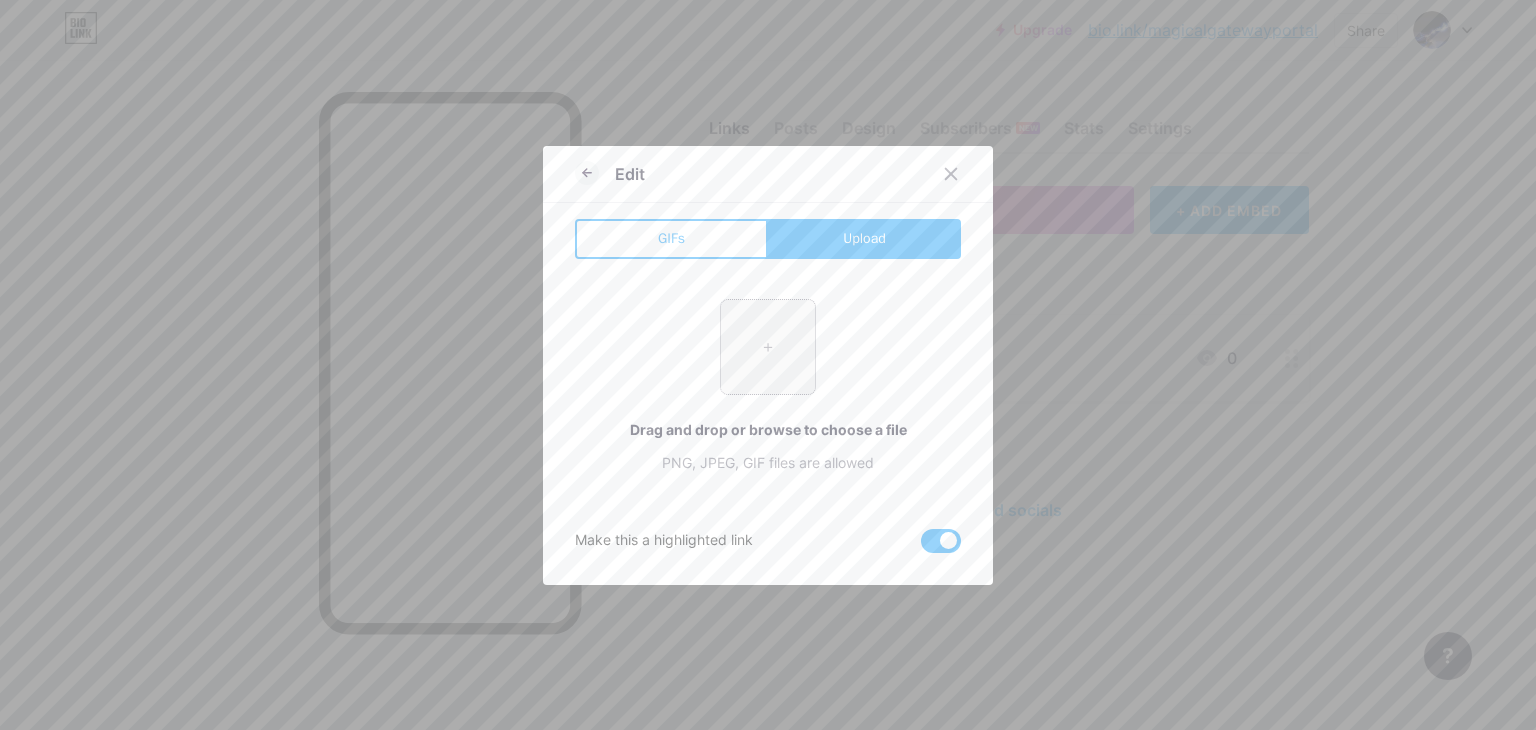 click at bounding box center (768, 347) 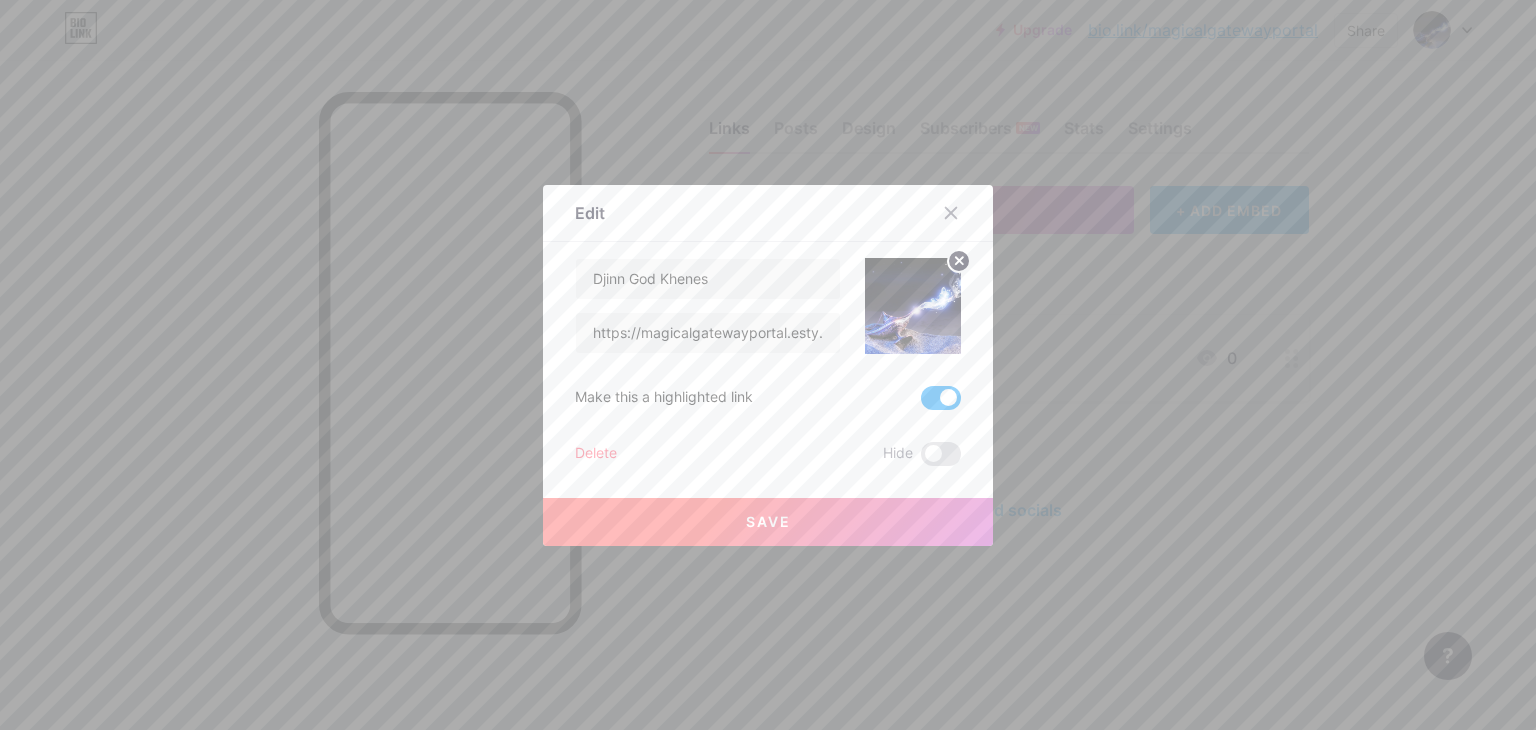 click on "Save" at bounding box center (768, 522) 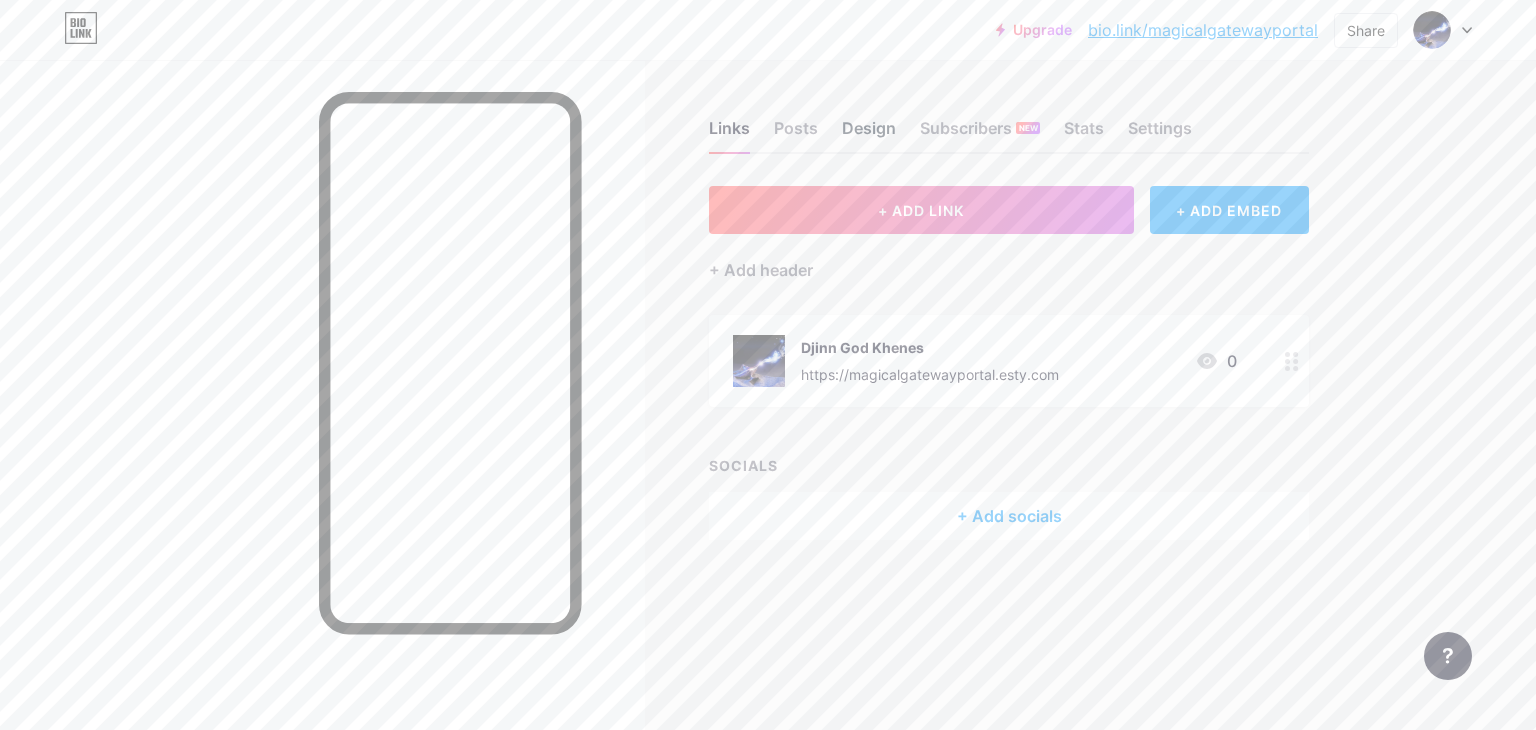 click on "Design" at bounding box center [869, 134] 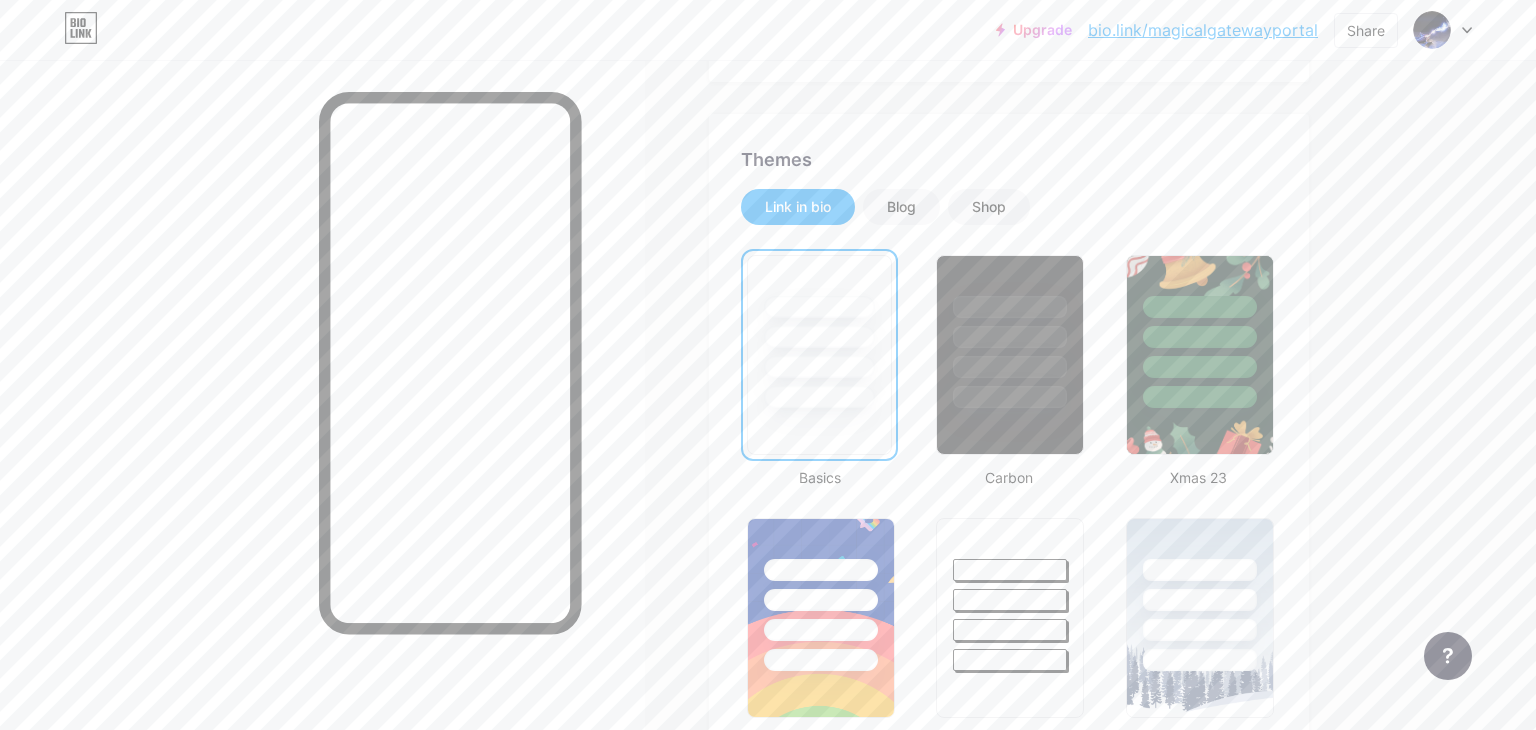 scroll, scrollTop: 346, scrollLeft: 0, axis: vertical 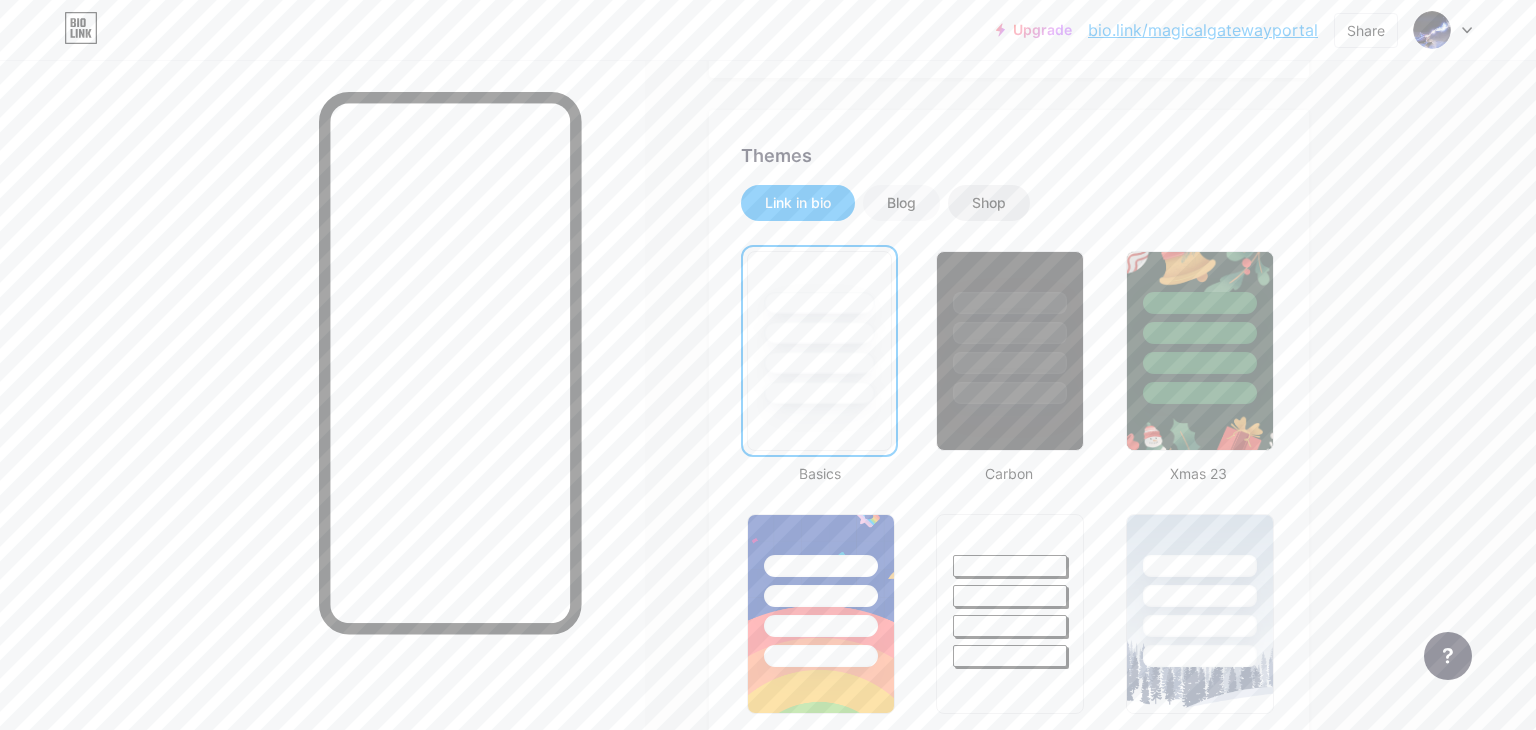 click on "Shop" at bounding box center [989, 203] 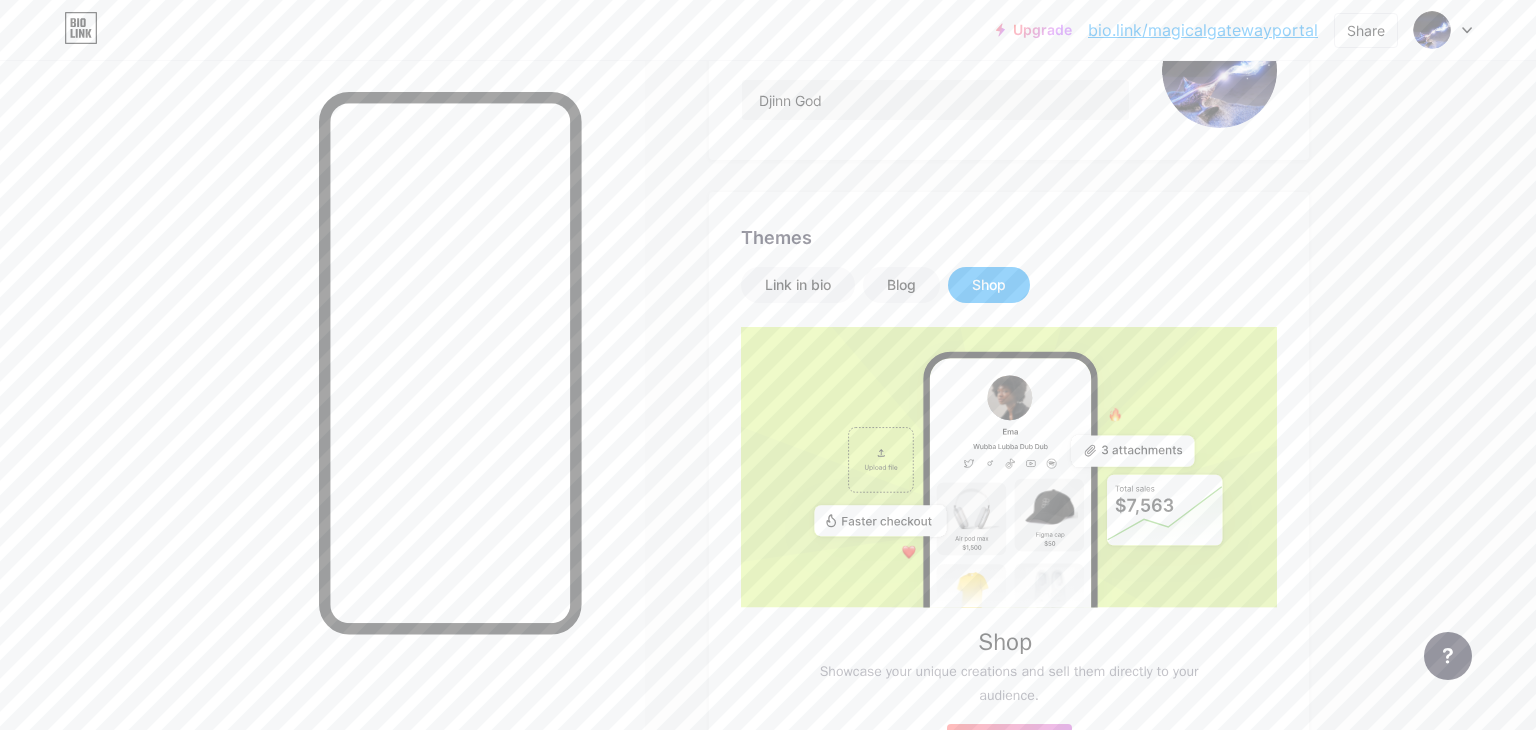 scroll, scrollTop: 266, scrollLeft: 0, axis: vertical 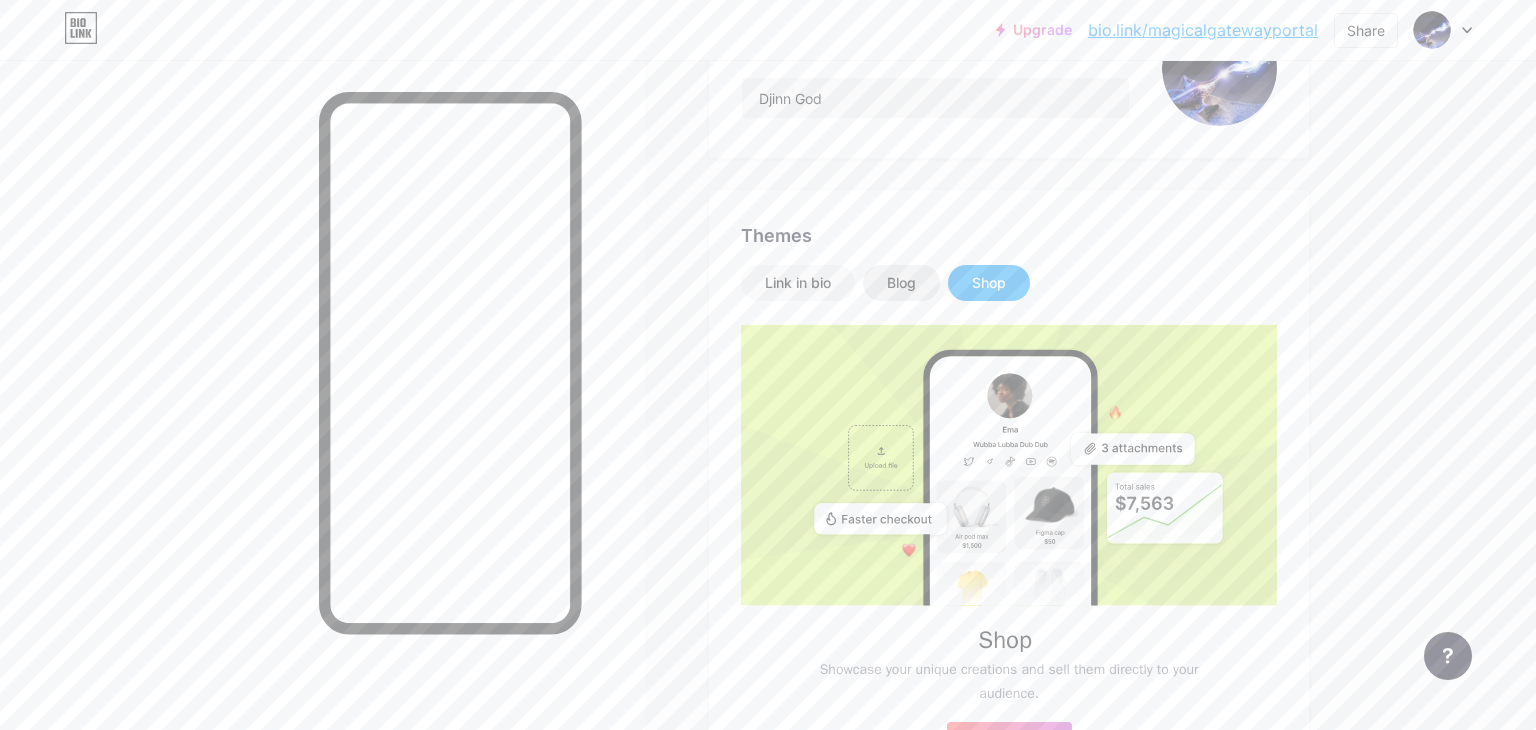 click on "Blog" at bounding box center (901, 283) 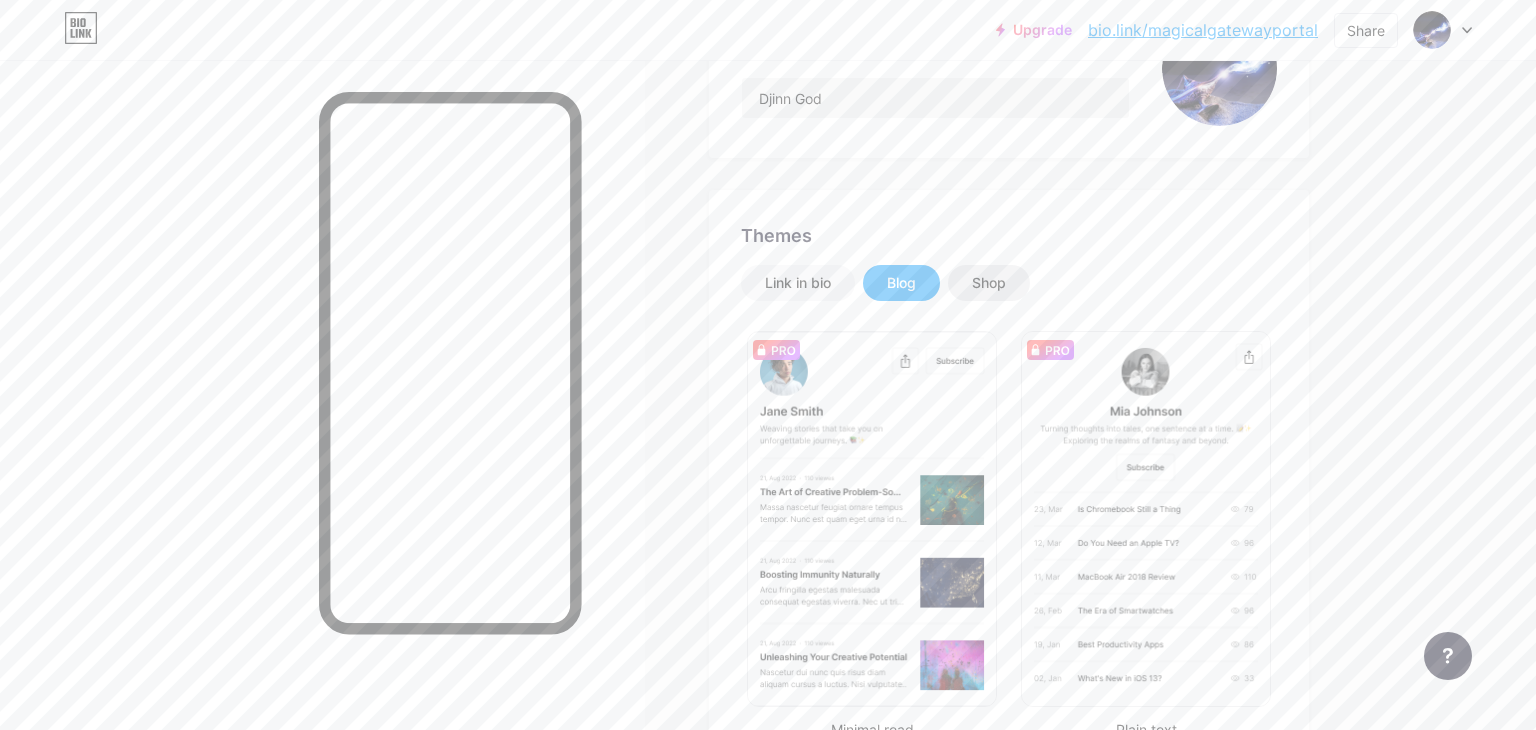 click on "Shop" at bounding box center (989, 283) 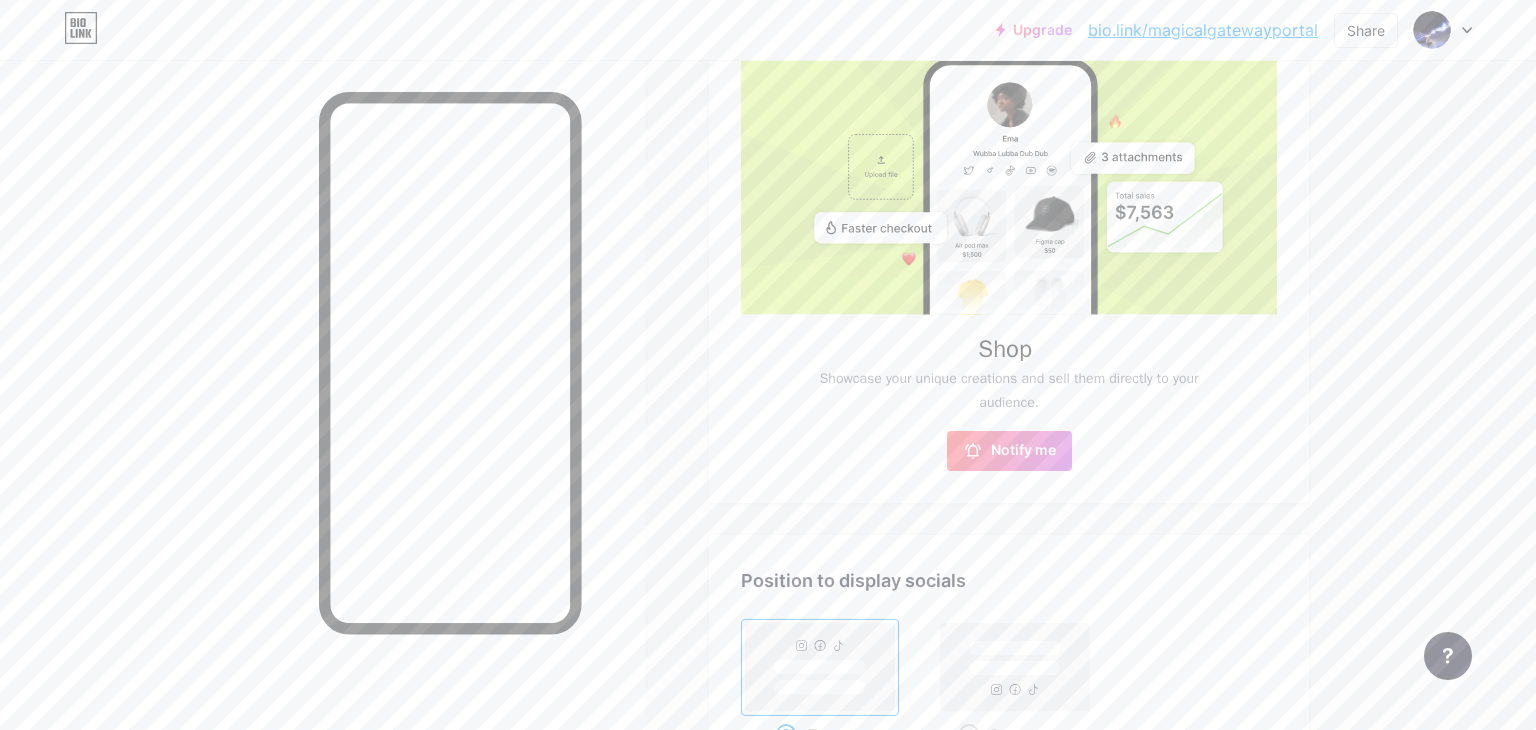 scroll, scrollTop: 600, scrollLeft: 0, axis: vertical 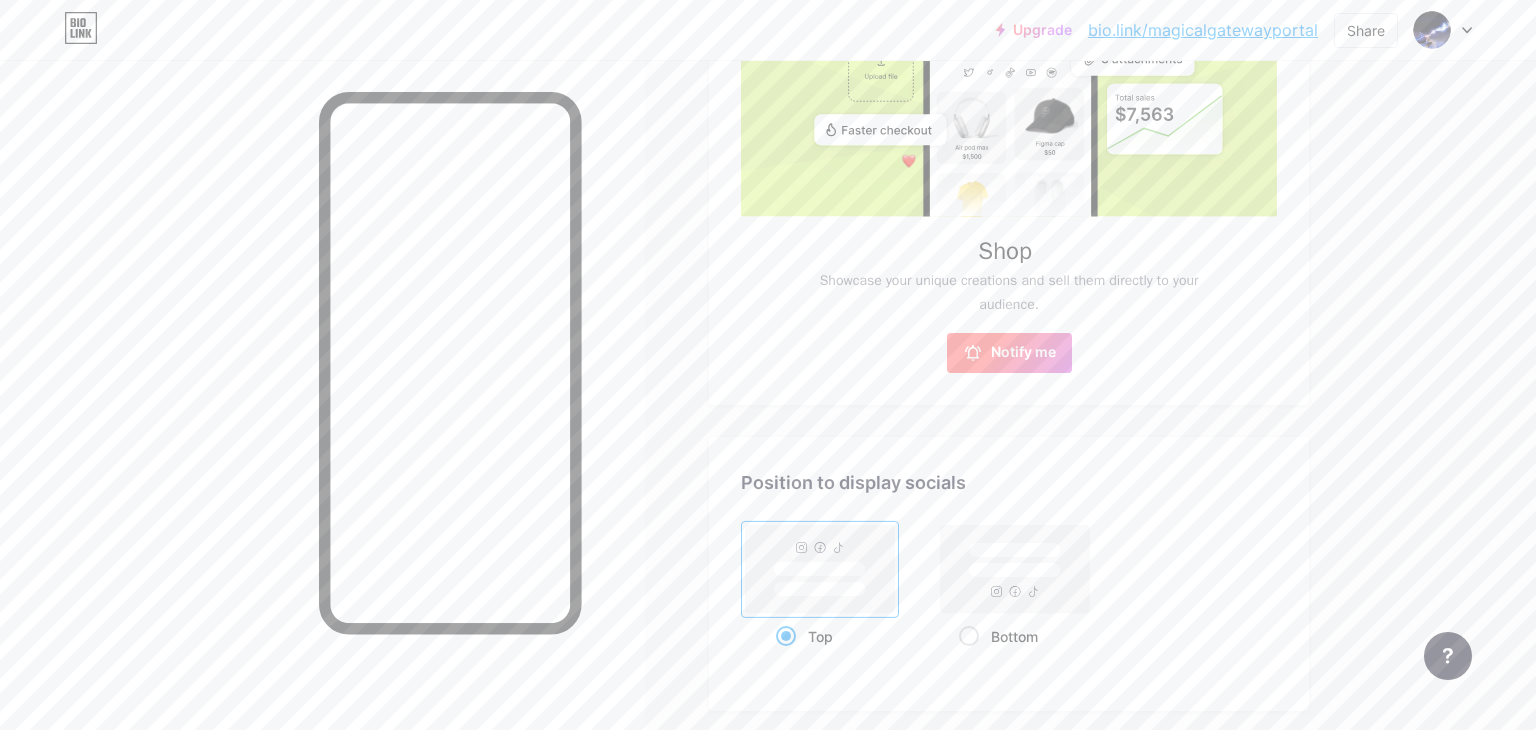 click on "Notify me" at bounding box center (1009, 353) 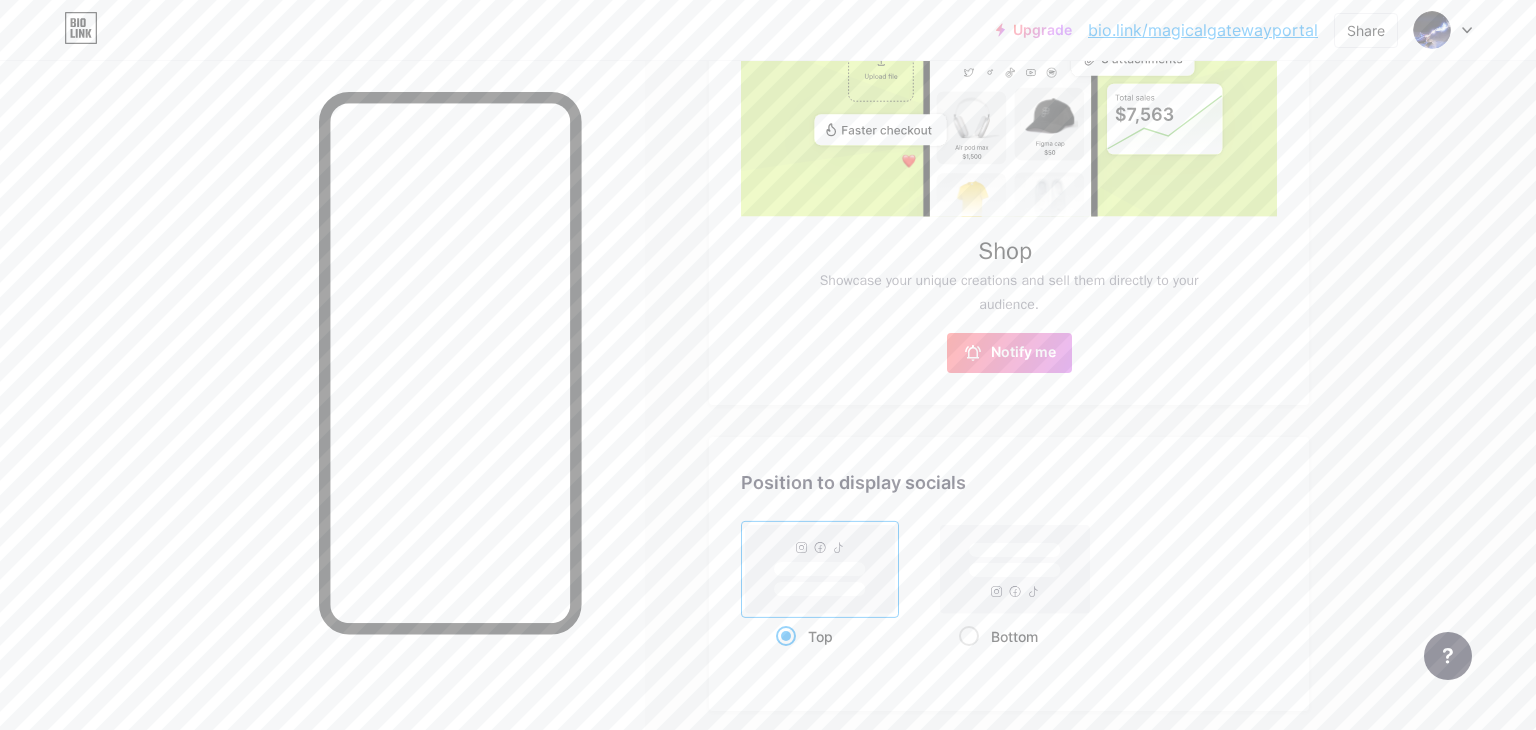 click on "Links
Posts
Design
Subscribers
NEW
Stats
Settings     Profile   [FIRST] [LAST]     [FIRST] [LAST]                                                                                                                                                                                                                                                                                                                                   Shop
Showcase your unique creations and sell them directly to your audience.
Notify me         Changes saved       Position to display socials                 Top                     Bottom
Disable Bio Link branding
Will hide the Bio Link branding from homepage     Display Share button
Enables social sharing options on your page including a QR code." at bounding box center [696, 252] 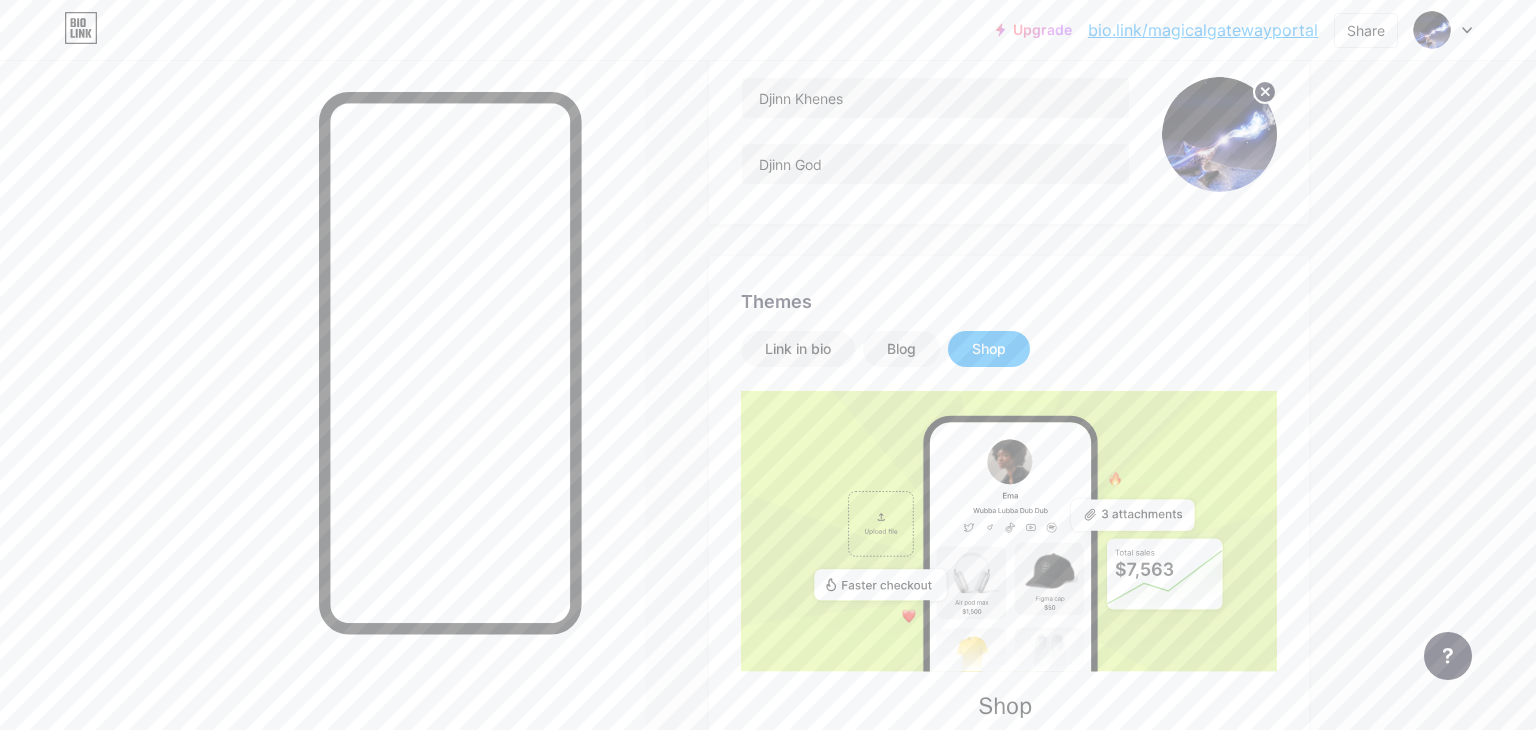 scroll, scrollTop: 175, scrollLeft: 0, axis: vertical 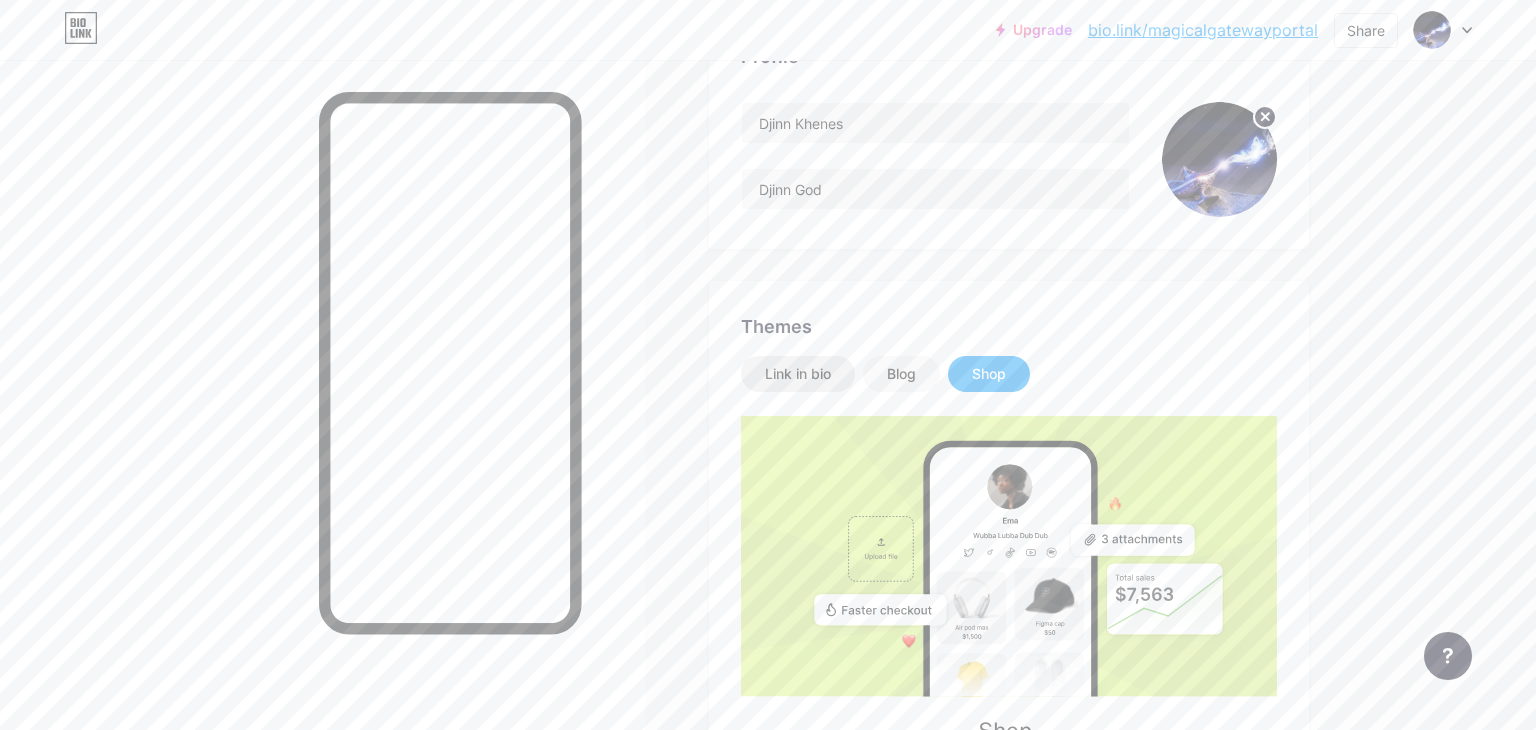 click on "Link in bio" at bounding box center (798, 374) 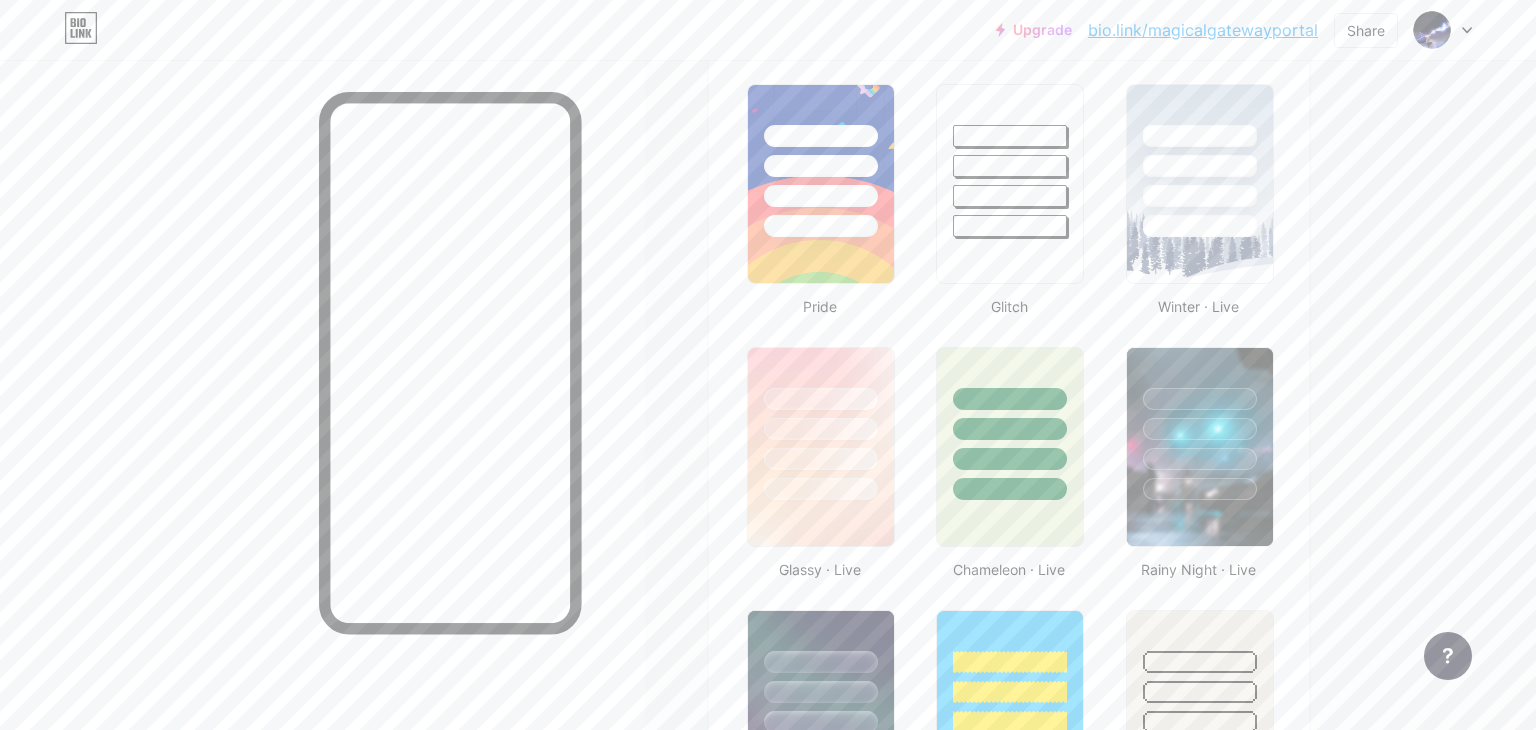 scroll, scrollTop: 815, scrollLeft: 0, axis: vertical 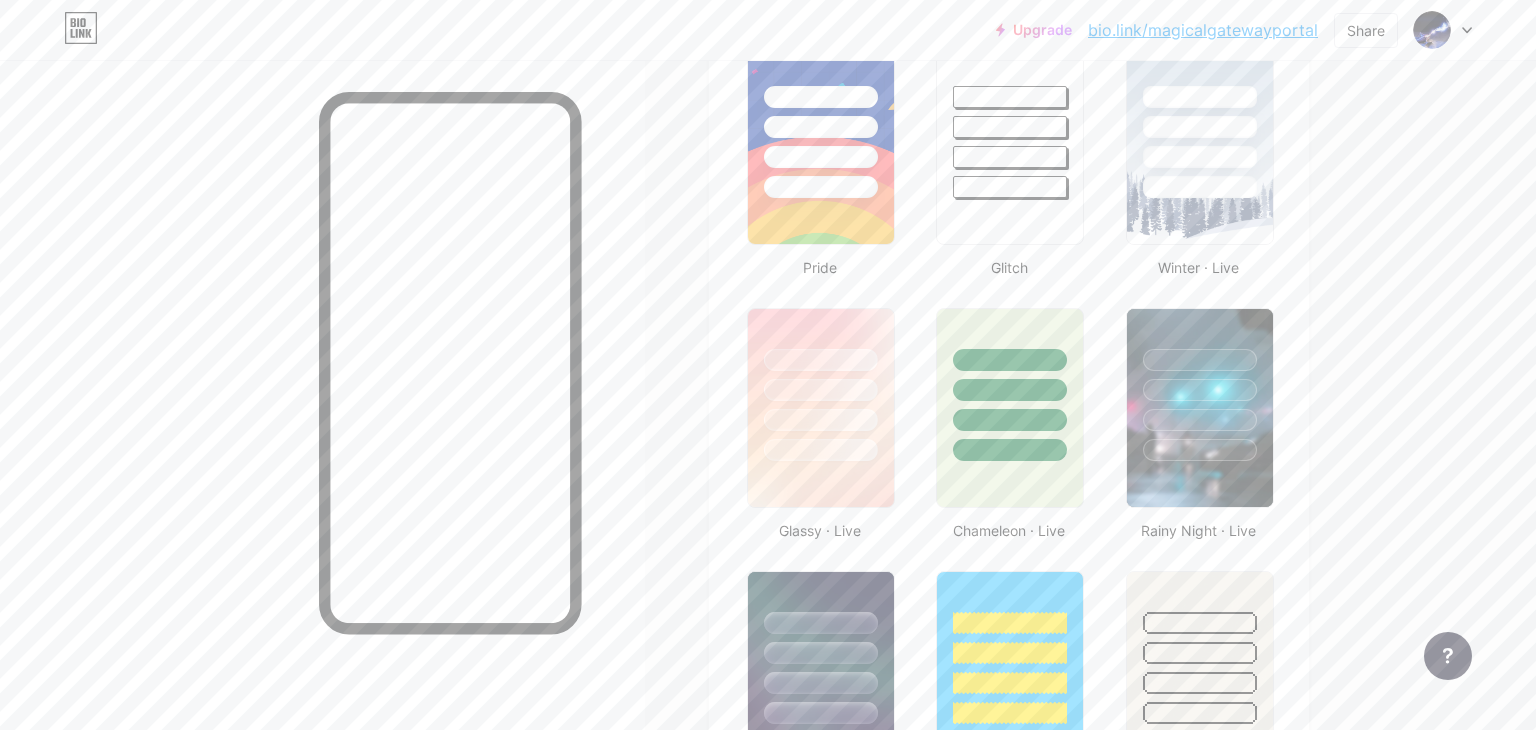 click on "Upgrade   bio.link/magica...   bio.link/magicalgatewayportal   Share               Switch accounts     [FIRST] [LAST]   bio.link/magicalgatewayportal       + Add a new page        Account settings   Logout   Link Copied
Links
Posts
Design
Subscribers
NEW
Stats
Settings     Profile   [FIRST] [LAST]     [FIRST] [LAST]                   Themes   Link in bio   Blog   Shop       Basics       Carbon       Xmas 23       Pride       Glitch       Winter · Live       Glassy · Live       Chameleon · Live       Rainy Night · Live       Neon · Live       Summer       Retro       Strawberry · Live       Desert       Sunny       Autumn       Leaf       Clear Sky       Blush       Unicorn       Minimal       Cloudy       Shadow     Create your own           Changes saved       Position to display socials                 Top                     Bottom
Disable Bio Link branding" at bounding box center [768, 883] 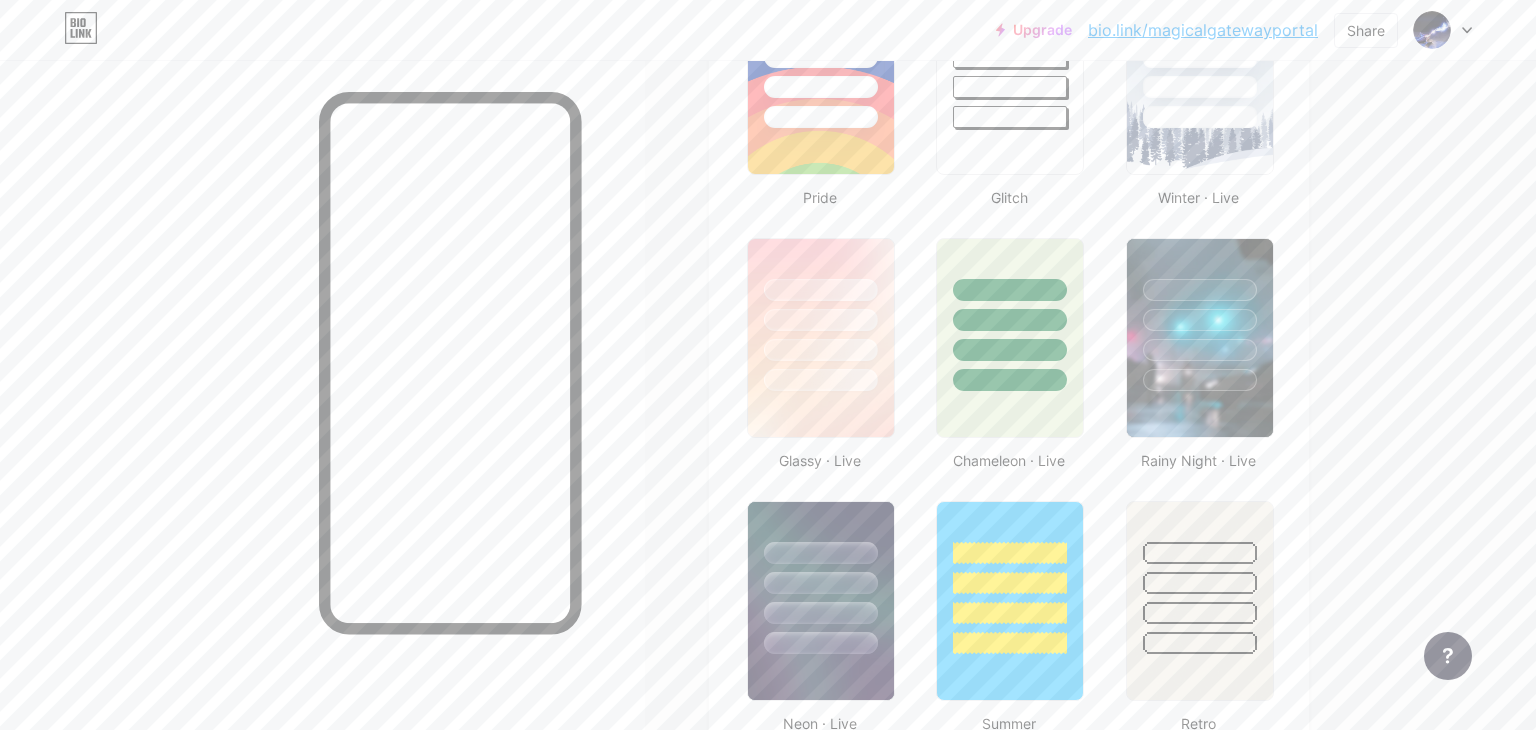 scroll, scrollTop: 895, scrollLeft: 0, axis: vertical 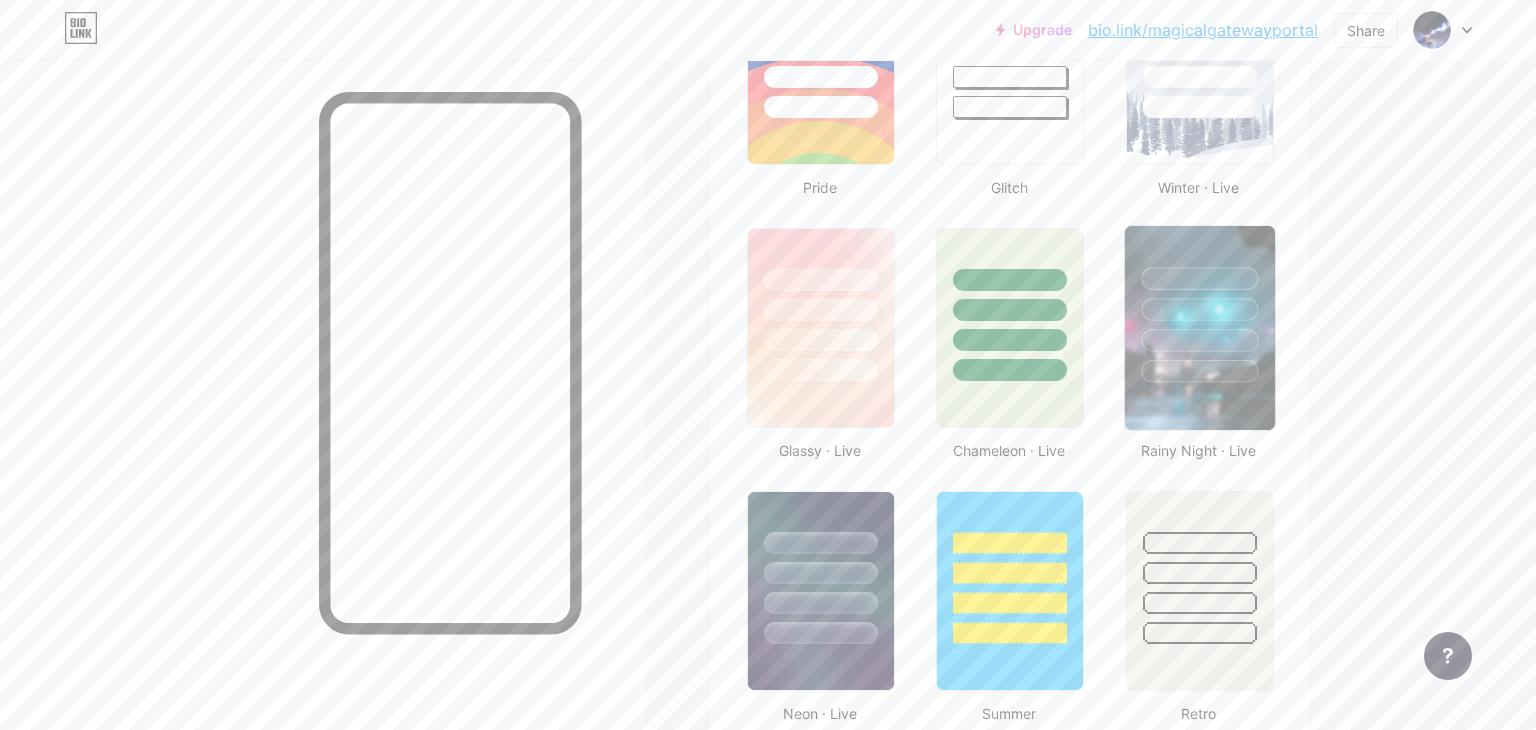 click at bounding box center (1199, 371) 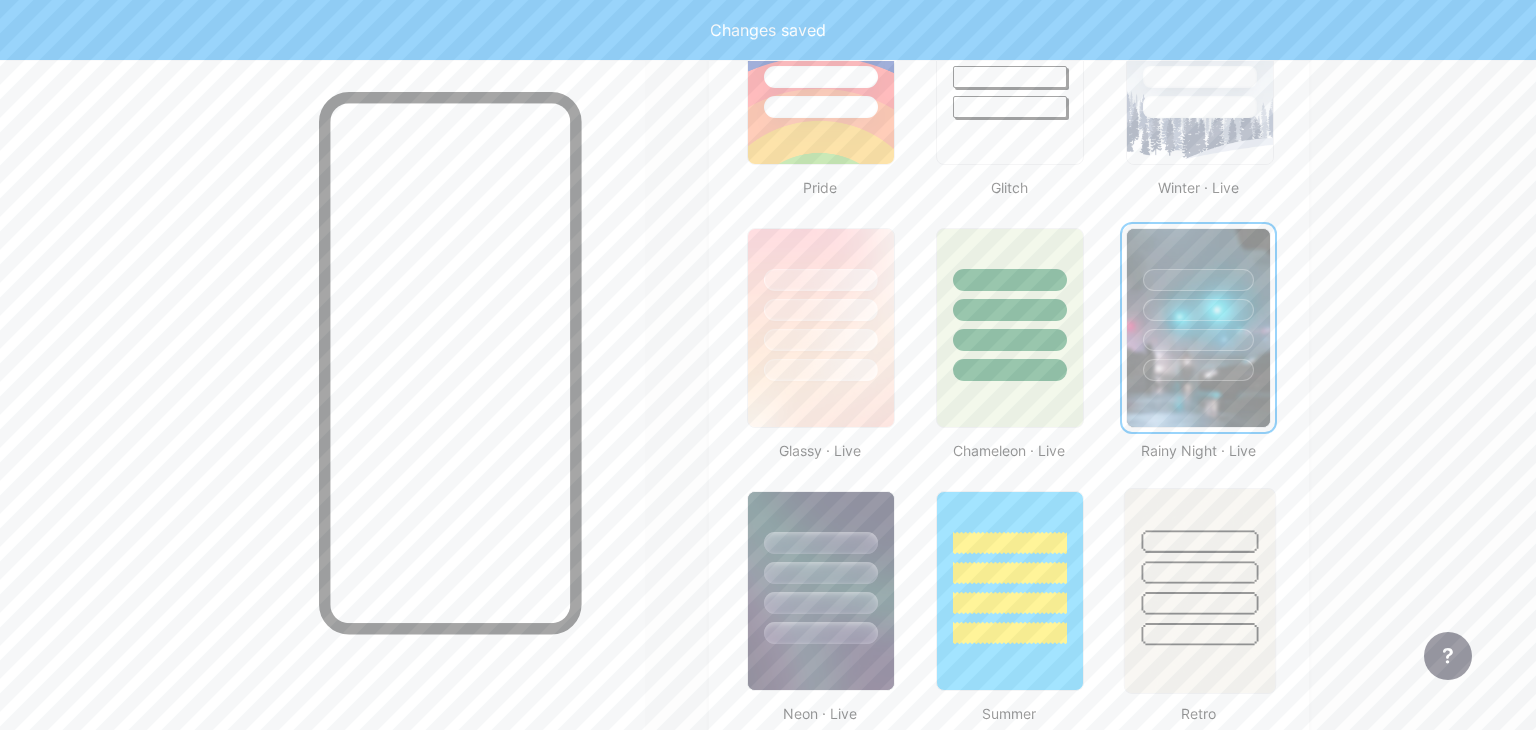 click on "Links
Posts
Design
Subscribers
NEW
Stats
Settings     Profile   [FIRST] [LAST]     [FIRST] [LAST]                   Themes   Link in bio   Blog   Shop       Basics       Carbon       Xmas 23       Pride       Glitch       Winter · Live       Glassy · Live       Chameleon · Live       Rainy Night · Live       Neon · Live       Summer       Retro       Strawberry · Live       Desert       Sunny       Autumn       Leaf       Clear Sky       Blush       Unicorn       Minimal       Cloudy       Shadow     Create your own           Changes saved       Position to display socials                 Top                     Bottom
Disable Bio Link branding
Will hide the Bio Link branding from homepage     Display Share button
Enables social sharing options on your page including a QR code.   Changes saved           Feature requests             Help center         Contact support" at bounding box center [696, 833] 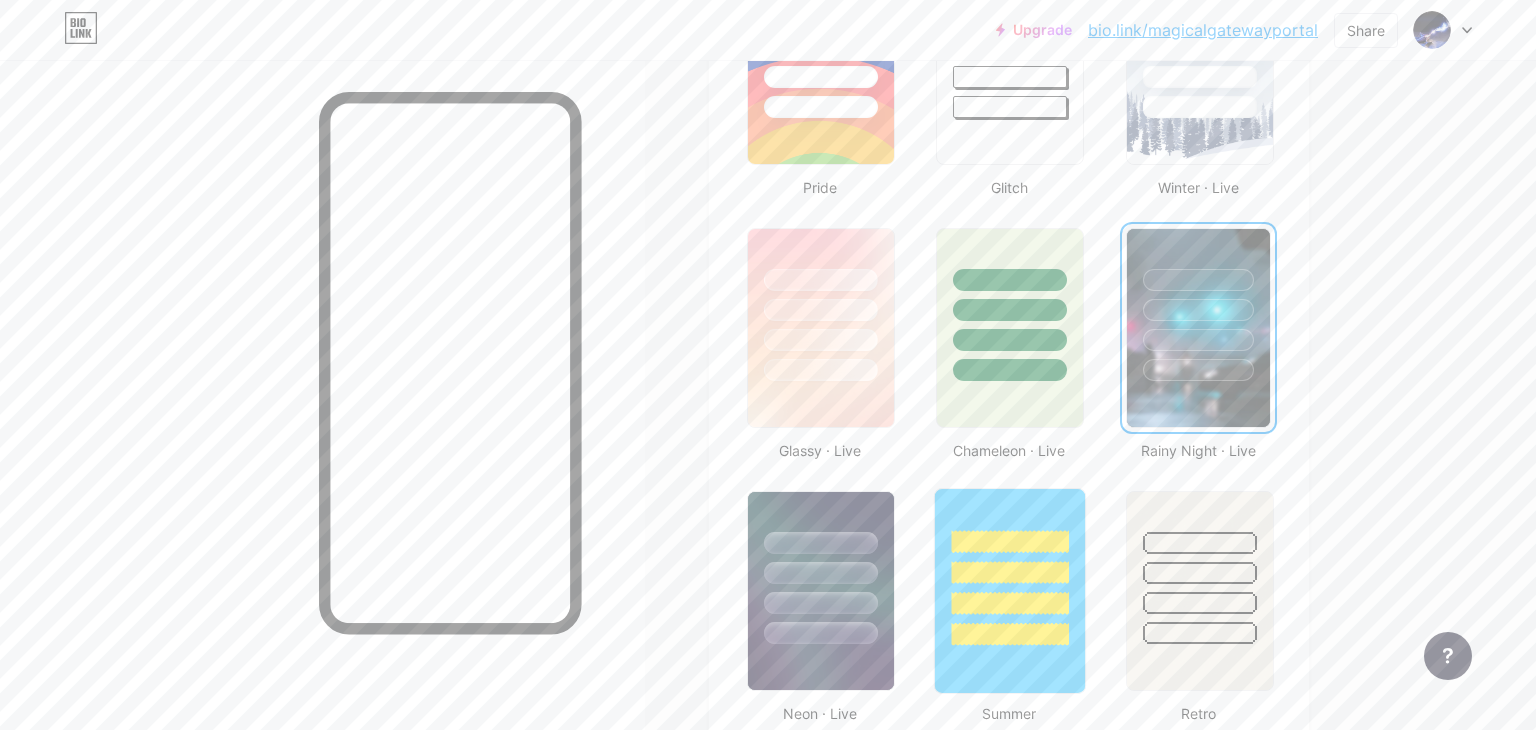 click at bounding box center [1010, 603] 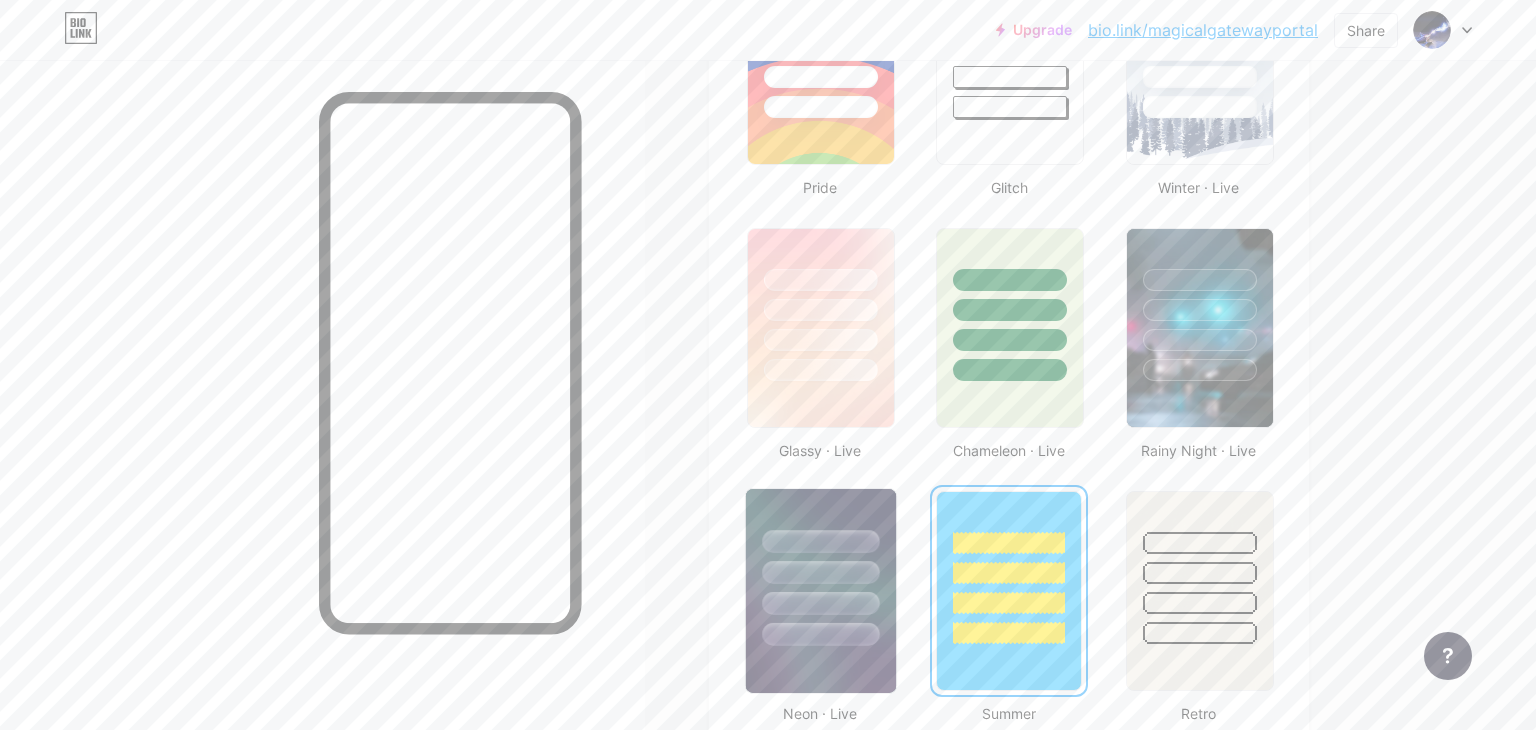 click at bounding box center (820, 634) 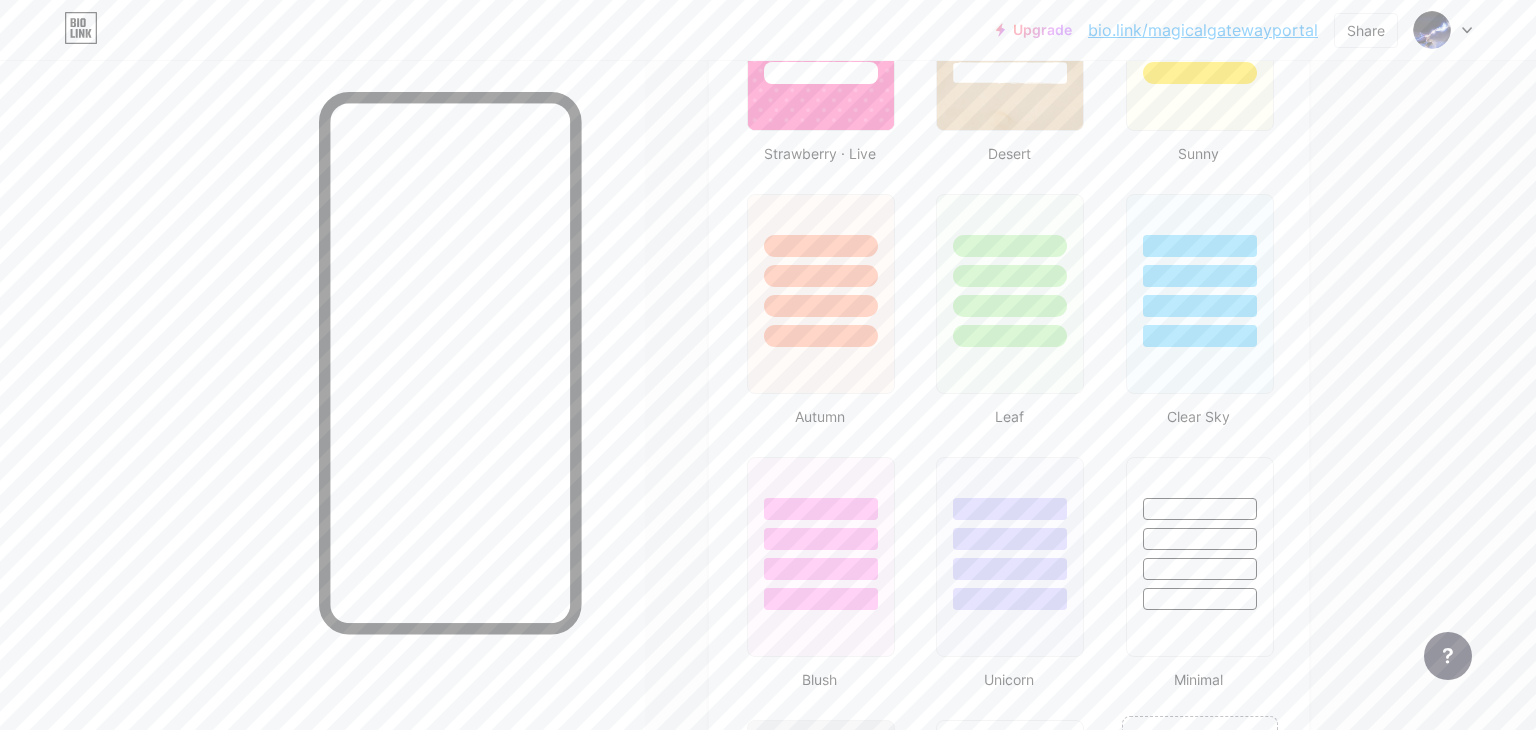scroll, scrollTop: 1725, scrollLeft: 0, axis: vertical 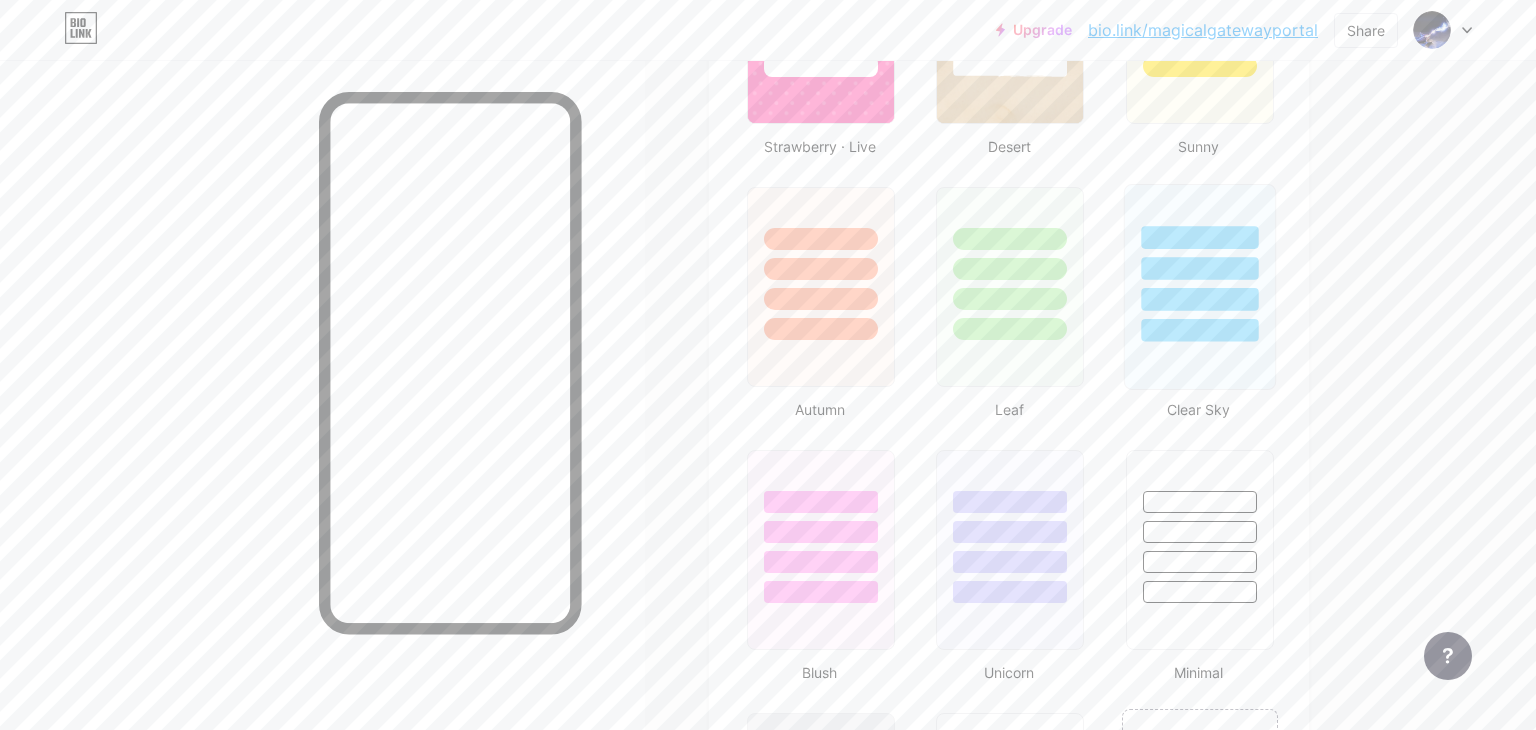 click at bounding box center [1199, 299] 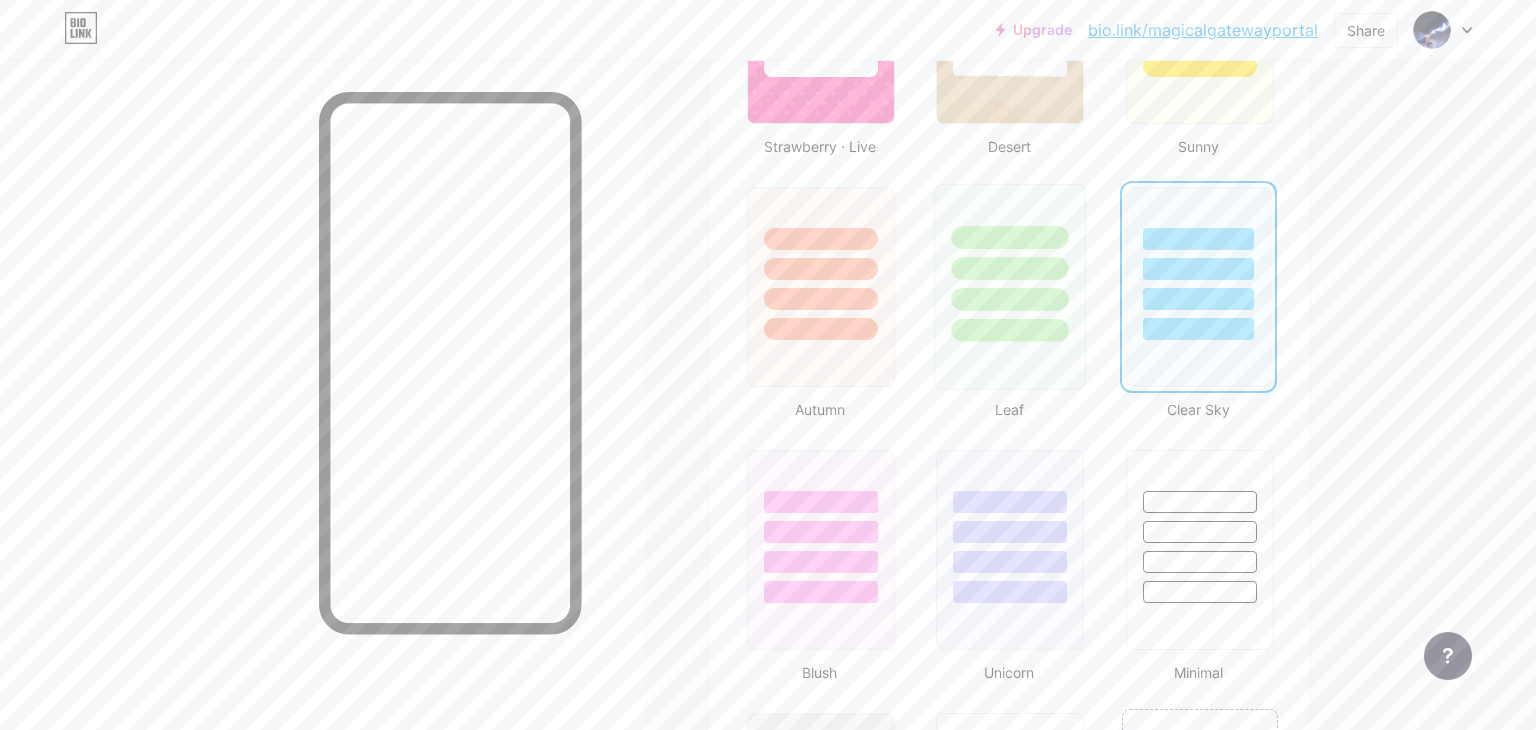 click at bounding box center (1010, 287) 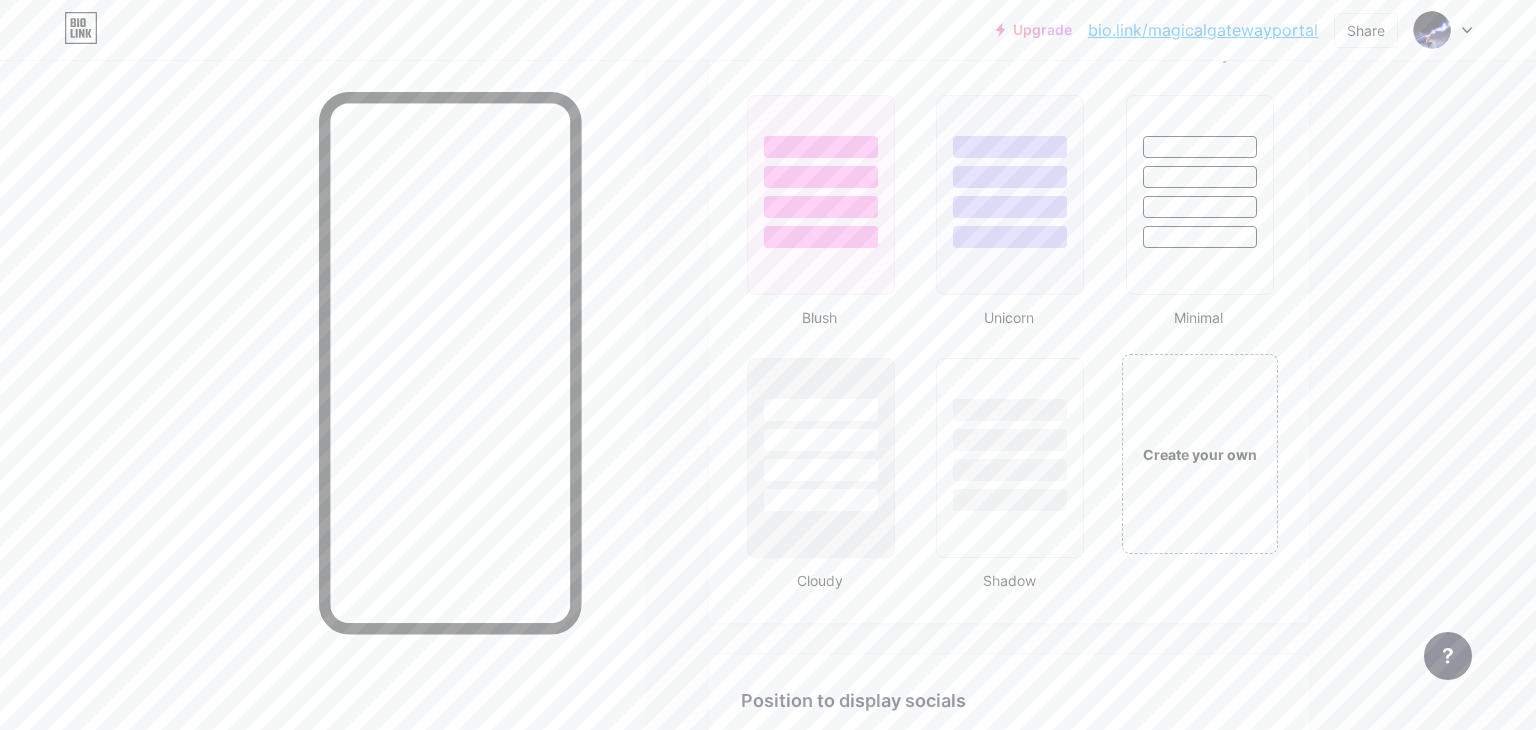 scroll, scrollTop: 2065, scrollLeft: 0, axis: vertical 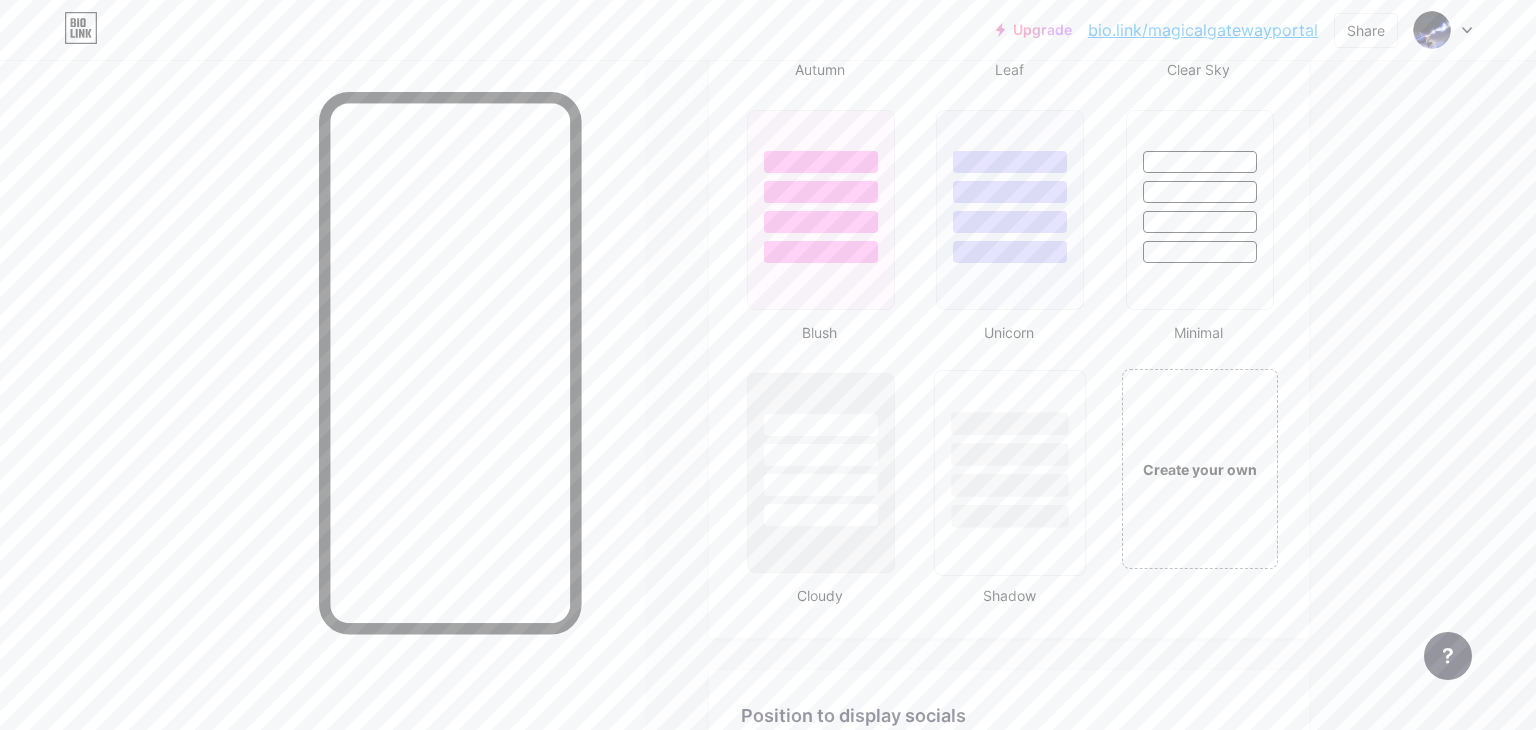 click at bounding box center [1010, 485] 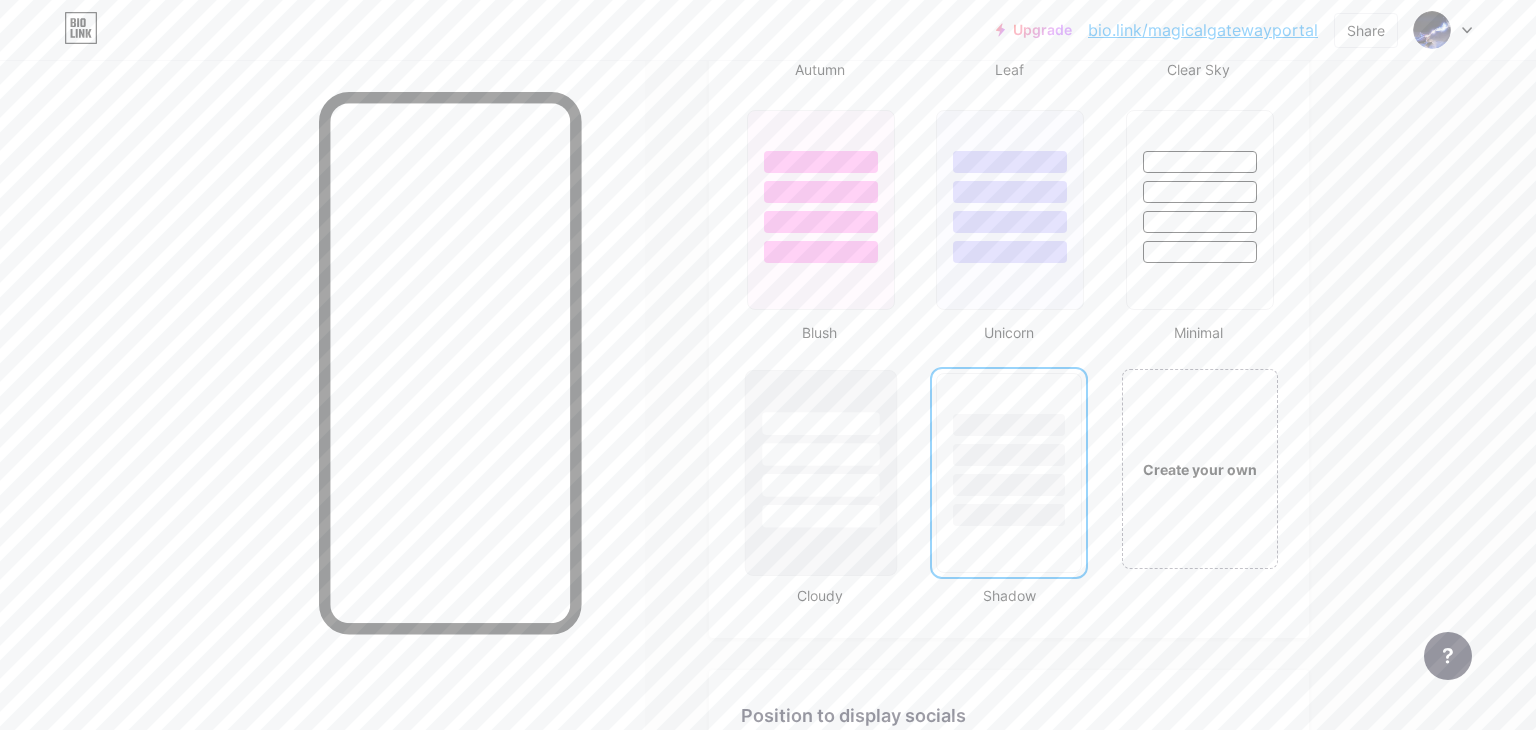 click at bounding box center [821, 449] 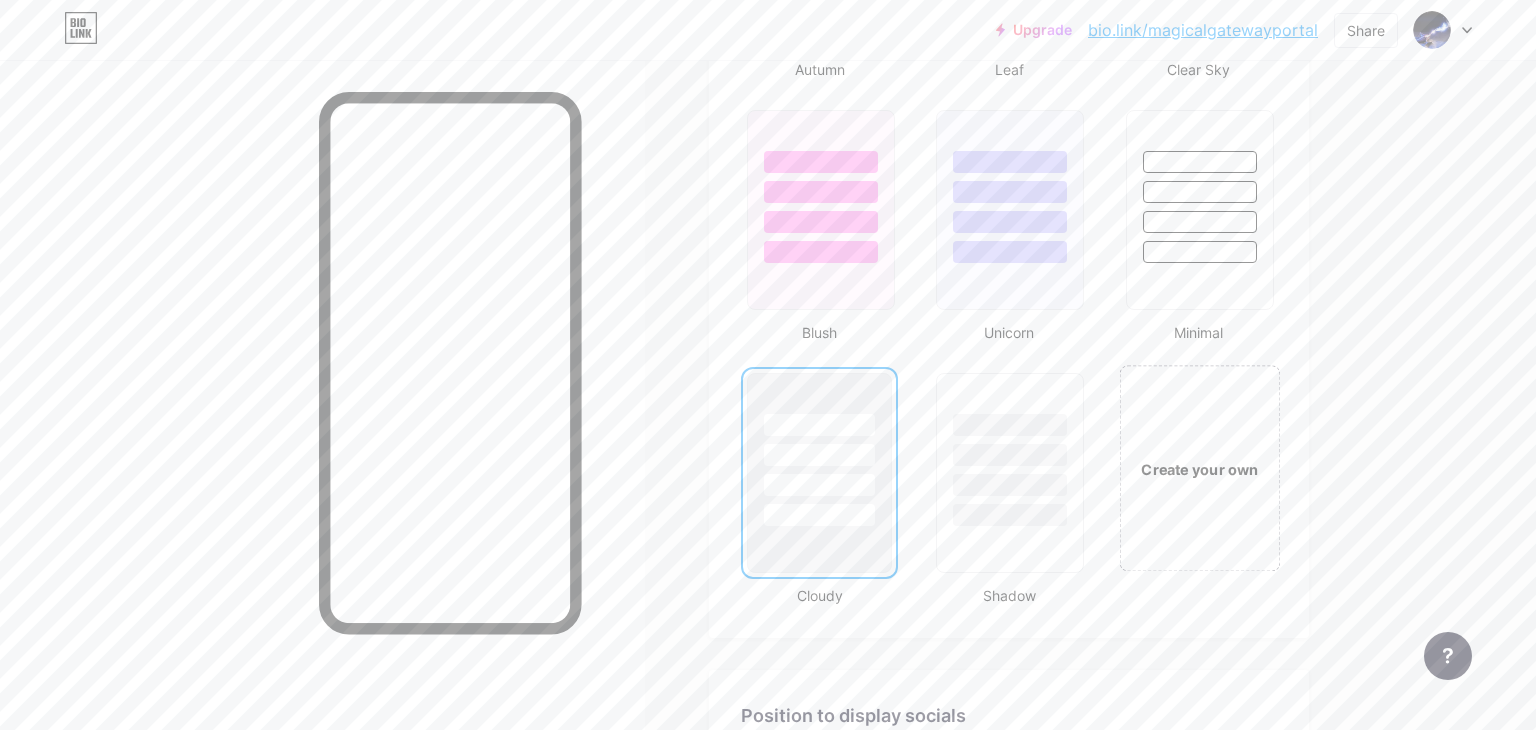 click on "Create your own" at bounding box center [1199, 468] 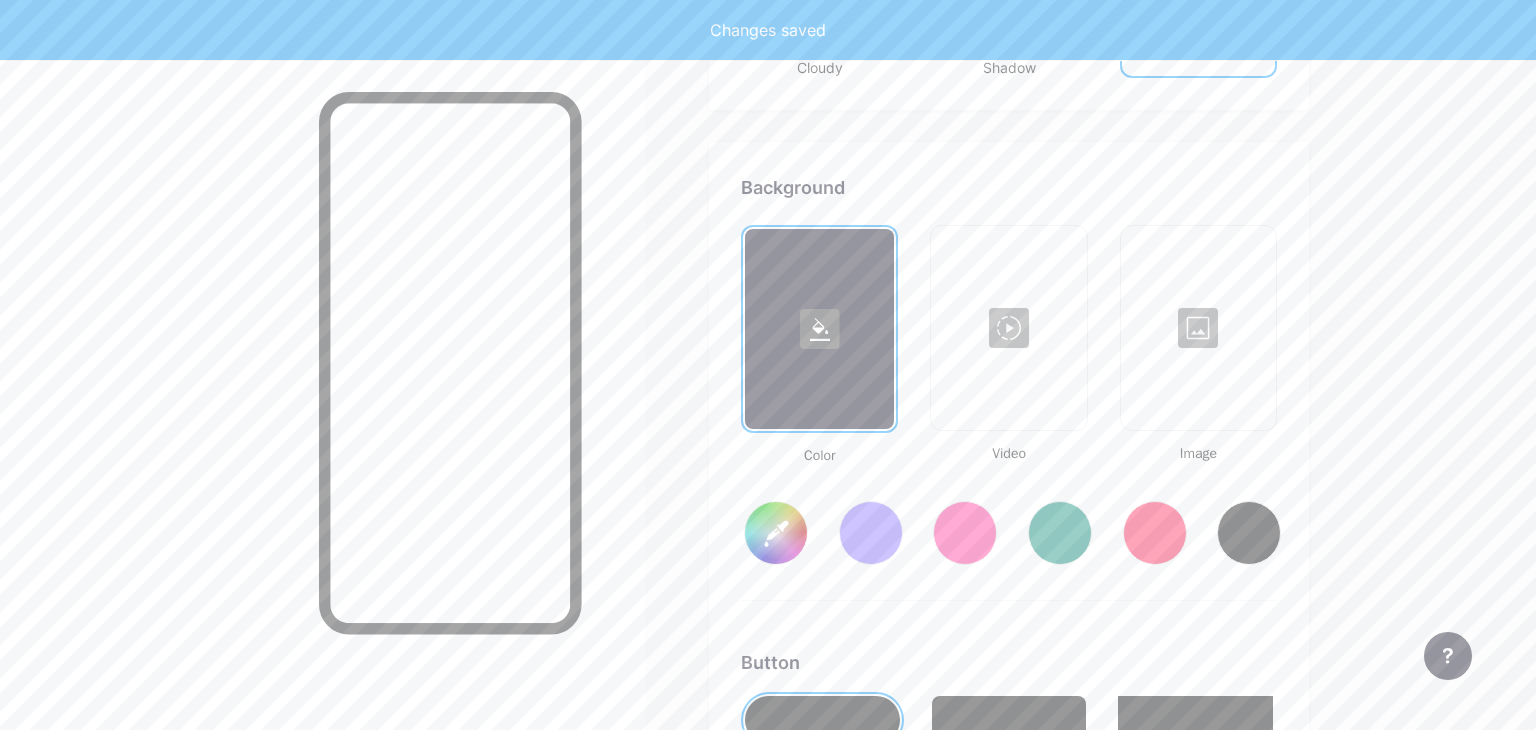 type on "#ffffff" 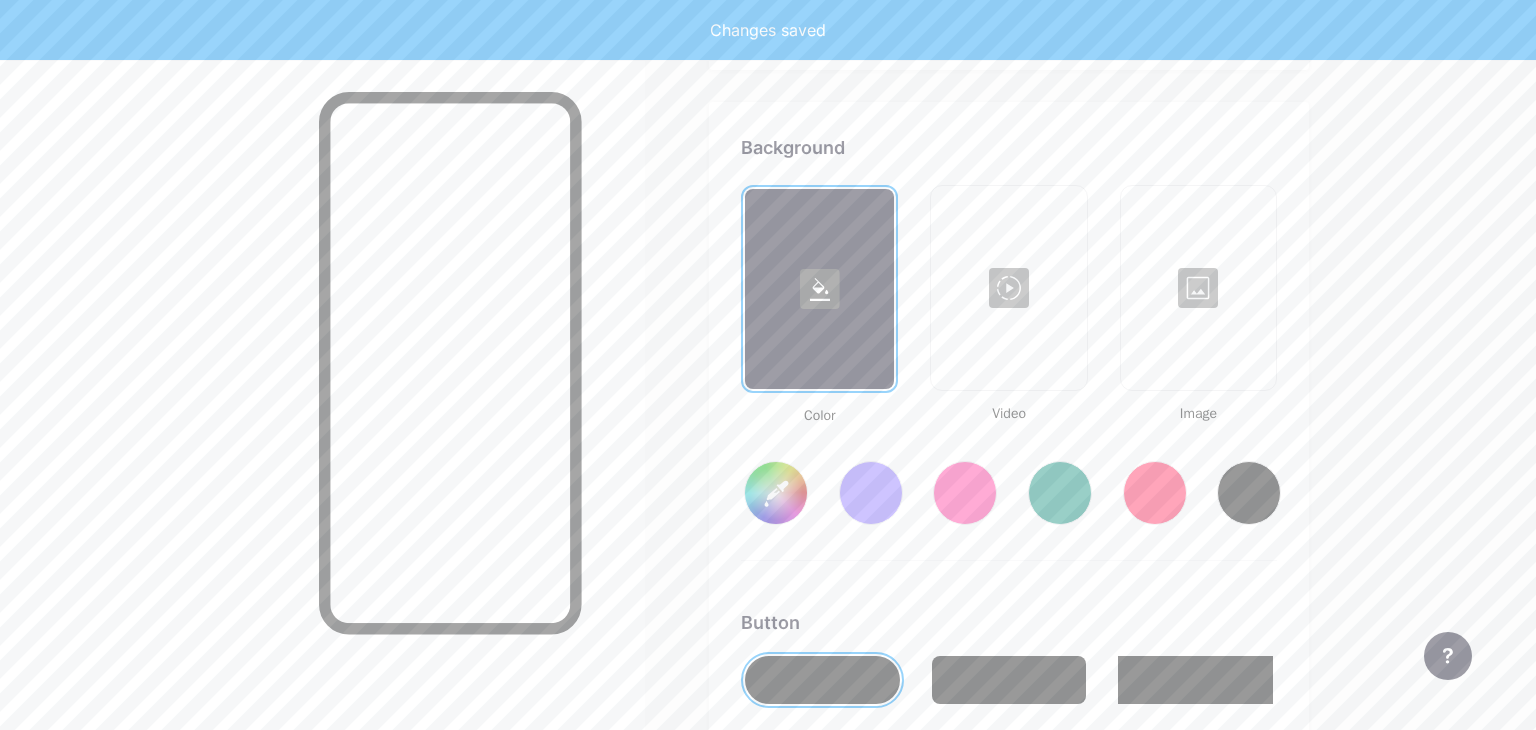 scroll, scrollTop: 2648, scrollLeft: 0, axis: vertical 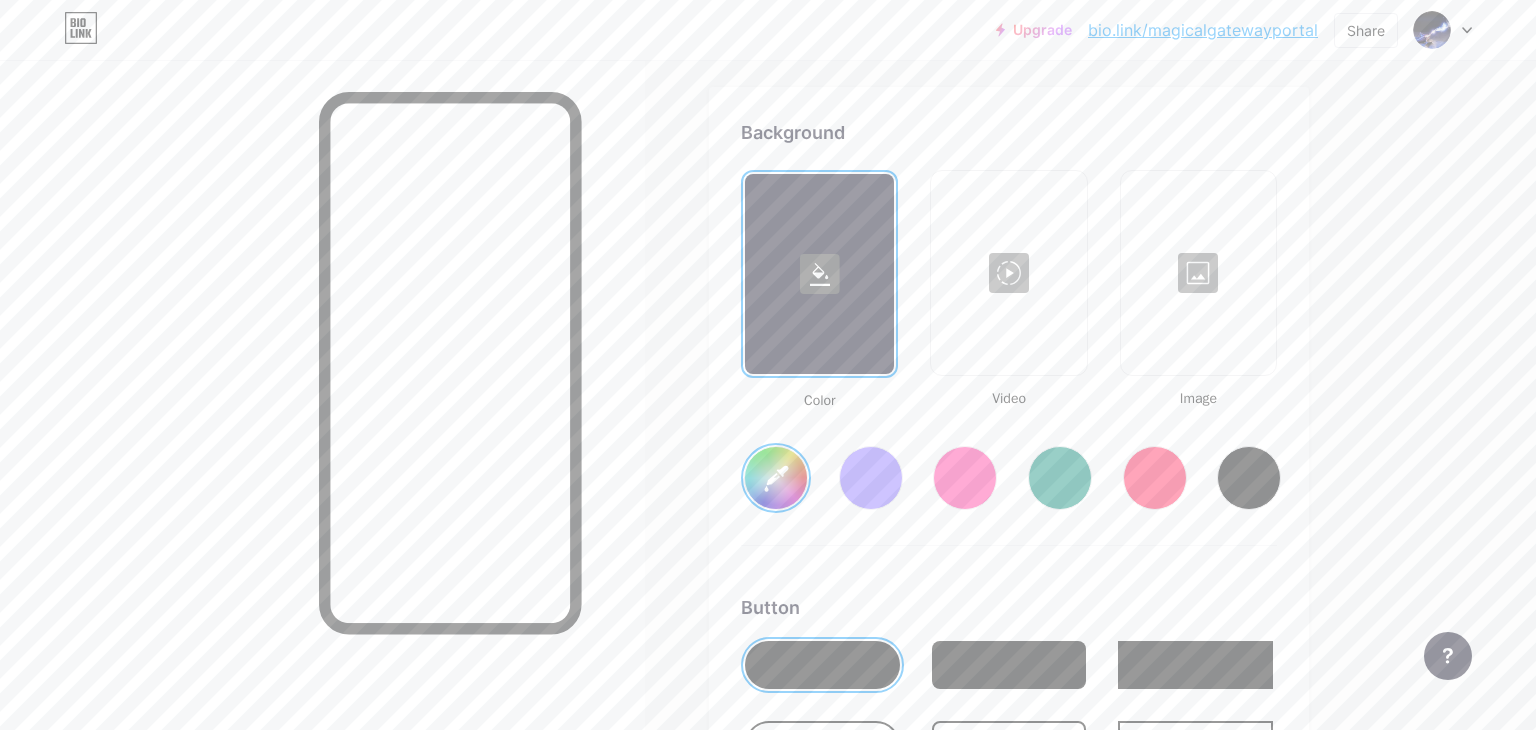 click at bounding box center [1008, 273] 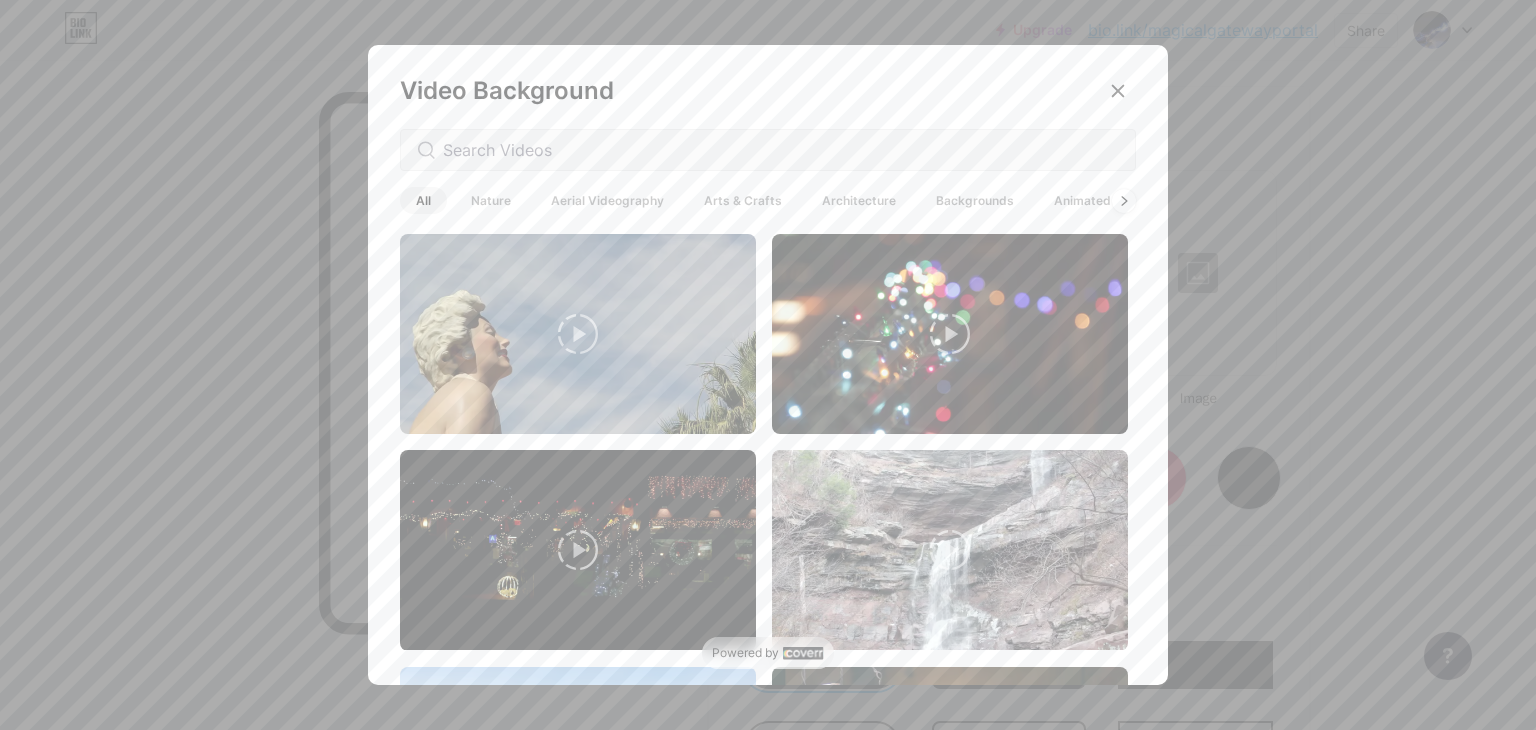 click on "All
Nature
Aerial Videography
Arts & Crafts
Architecture
Backgrounds
Animated" at bounding box center [763, 200] 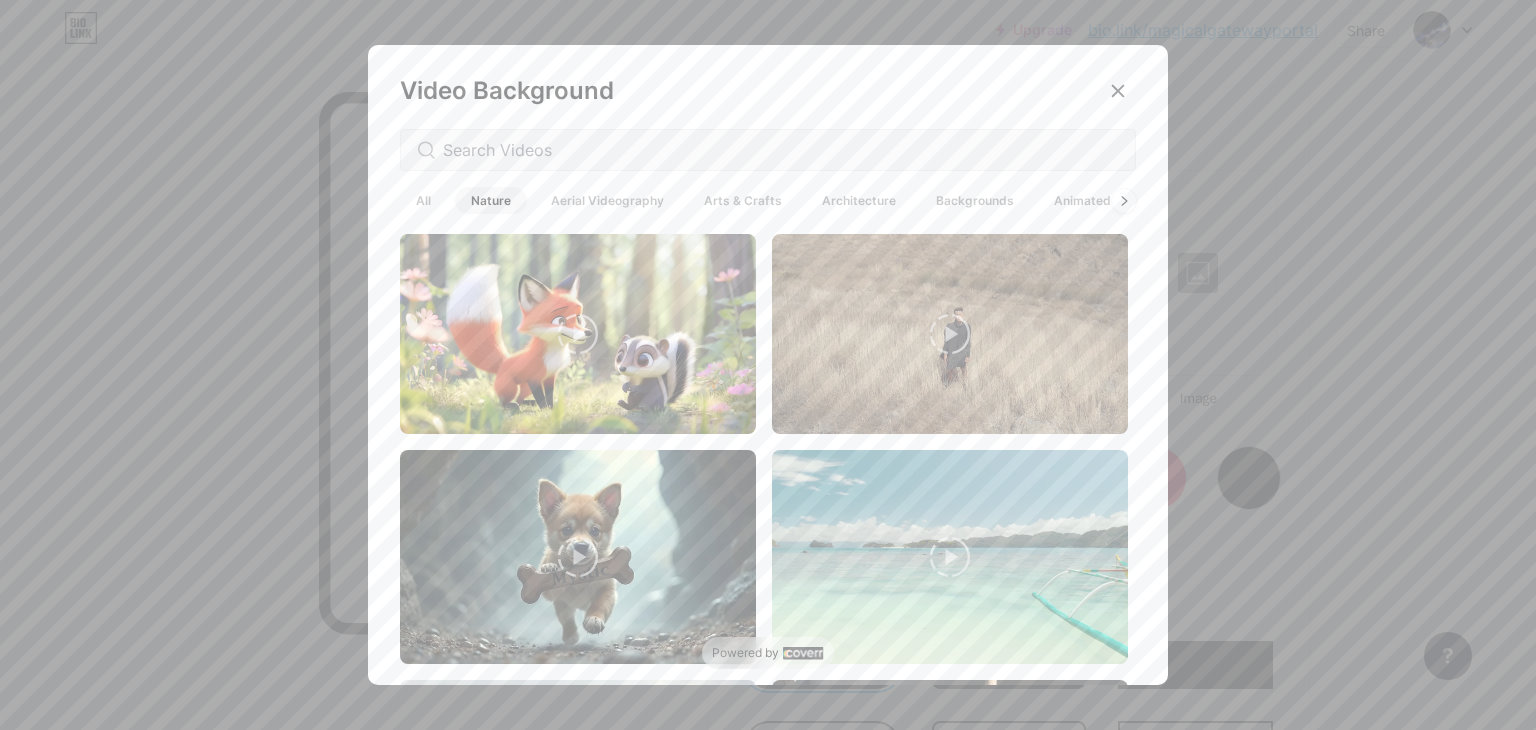 scroll, scrollTop: 197, scrollLeft: 0, axis: vertical 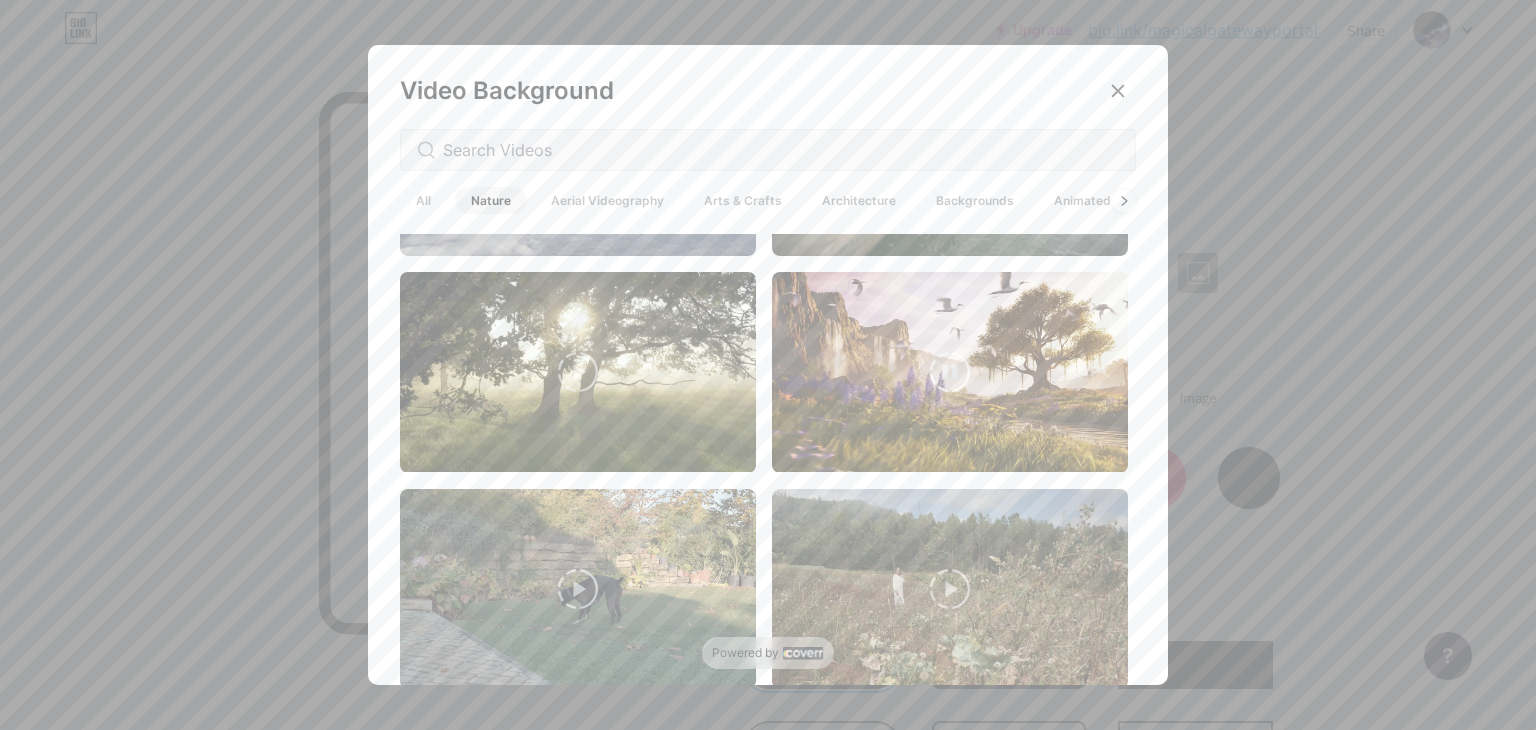 click at bounding box center [950, 372] 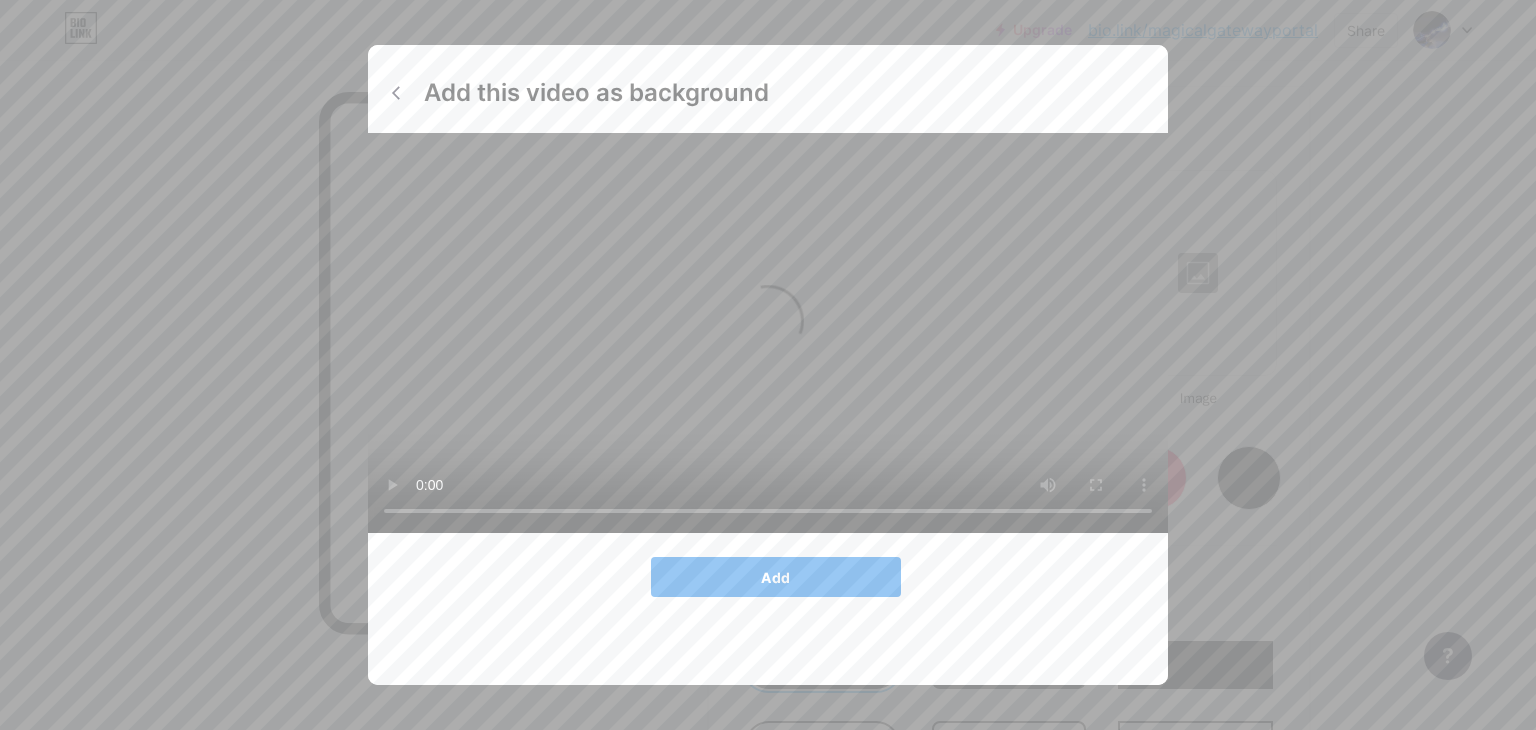 click on "Add" at bounding box center (776, 577) 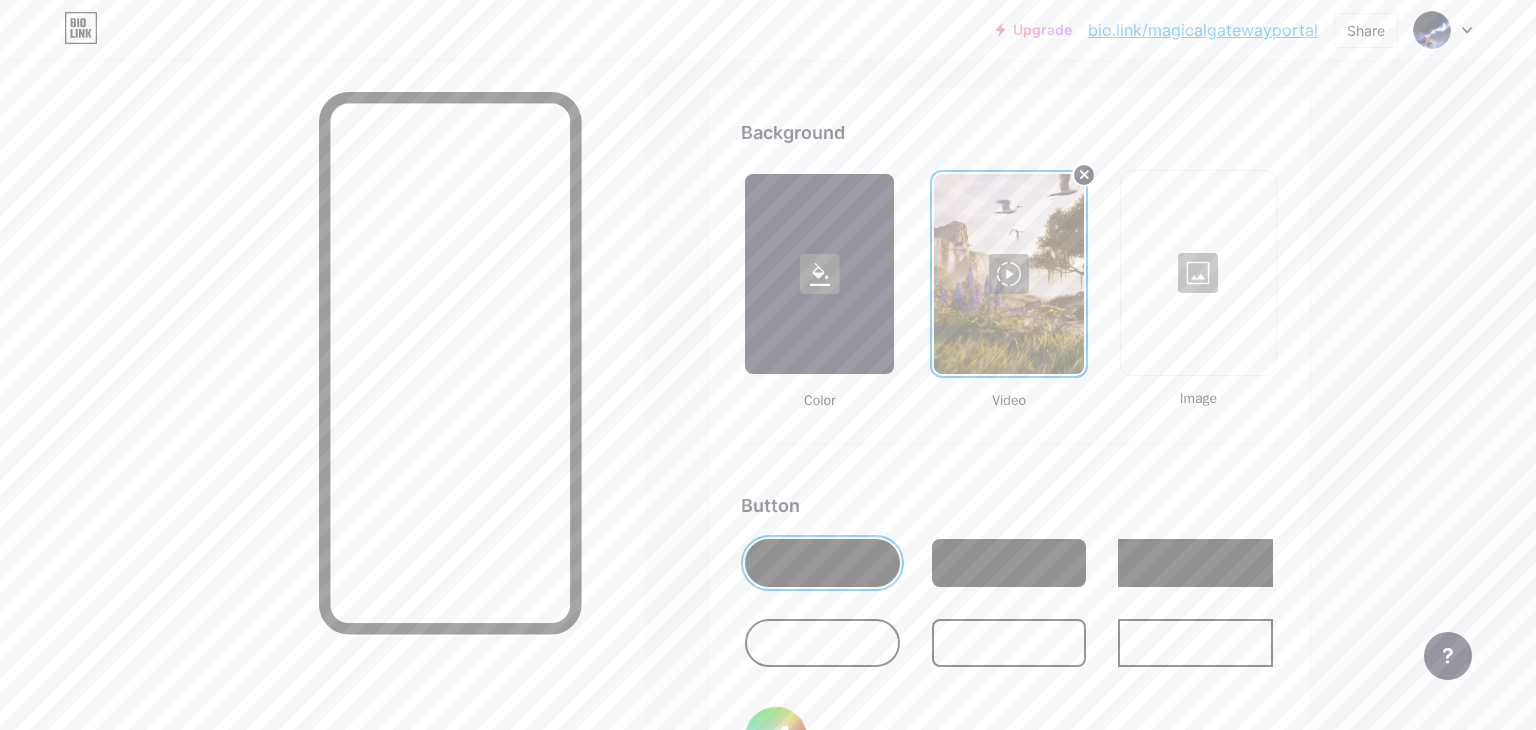 click on "Upgrade   bio.link/magica...   bio.link/magicalgatewayportal   Share               Switch accounts     [FIRST] [LAST]   bio.link/magicalgatewayportal       + Add a new page        Account settings   Logout   Link Copied
Links
Posts
Design
Subscribers
NEW
Stats
Settings     Profile   [FIRST] [LAST]     [FIRST] [LAST]                   Themes   Link in bio   Blog   Shop       Basics       Carbon       Xmas 23       Pride       Glitch       Winter · Live       Glassy · Live       Chameleon · Live       Rainy Night · Live       Neon · Live       Summer       Retro       Strawberry · Live       Desert       Sunny       Autumn       Leaf       Clear Sky       Blush       Unicorn       Minimal       Cloudy       Shadow     Create your own           Changes saved     Background         Color                 Video             Image           Button       #000000   Font   Inter Poppins EB Garamond TEKO BALSAMIQ SANS Kite One" at bounding box center [768, -361] 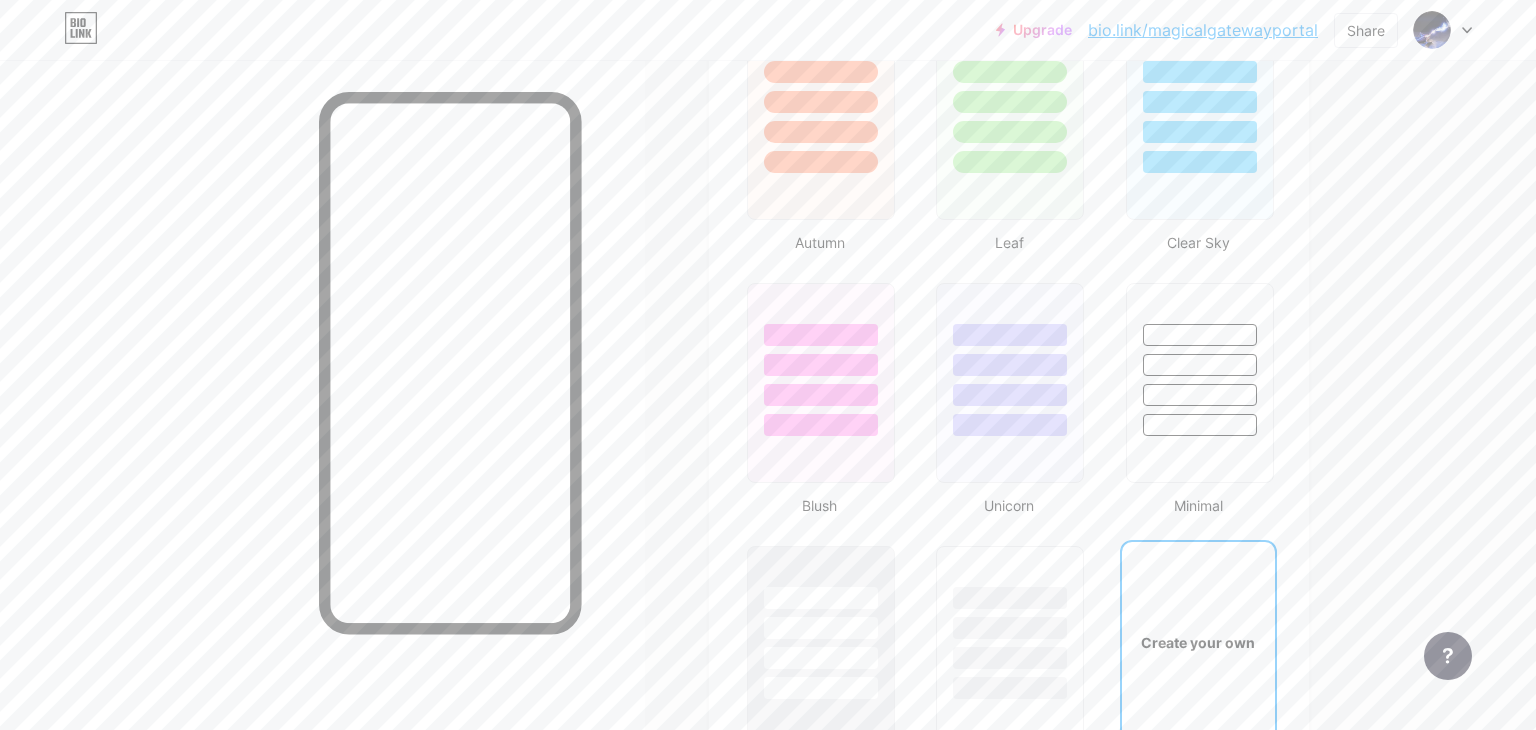 scroll, scrollTop: 1796, scrollLeft: 0, axis: vertical 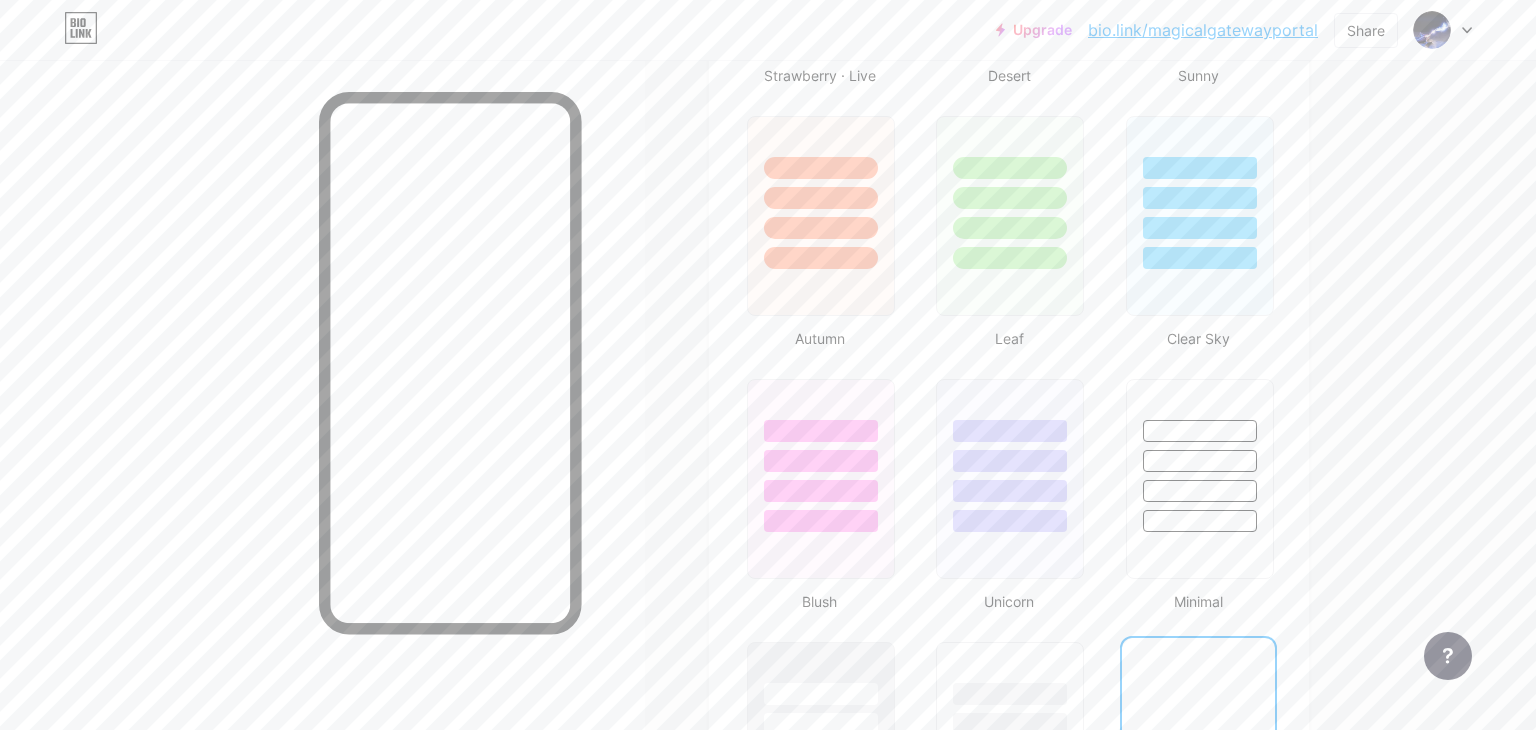 click on "Upgrade   bio.link/magica...   bio.link/magicalgatewayportal   Share               Switch accounts     [FIRST] [LAST]   bio.link/magicalgatewayportal       + Add a new page        Account settings   Logout   Link Copied
Links
Posts
Design
Subscribers
NEW
Stats
Settings     Profile   [FIRST] [LAST]     [FIRST] [LAST]                   Themes   Link in bio   Blog   Shop       Basics       Carbon       Xmas 23       Pride       Glitch       Winter · Live       Glassy · Live       Chameleon · Live       Rainy Night · Live       Neon · Live       Summer       Retro       Strawberry · Live       Desert       Sunny       Autumn       Leaf       Clear Sky       Blush       Unicorn       Minimal       Cloudy       Shadow     Create your own           Changes saved     Background         Color                 Video             Image           Button       #000000   Font   Inter Poppins EB Garamond TEKO BALSAMIQ SANS Kite One" at bounding box center (768, 491) 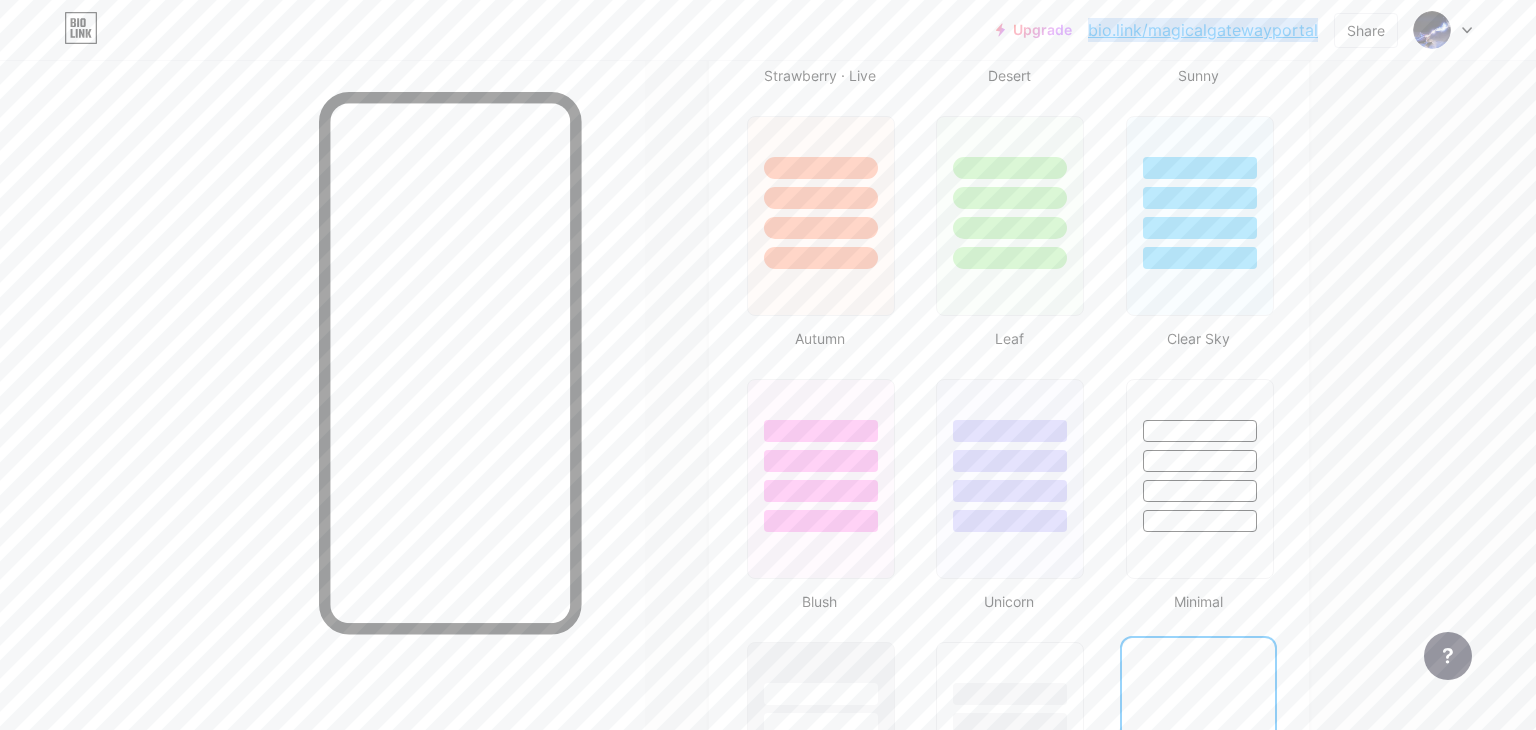 drag, startPoint x: 1087, startPoint y: 28, endPoint x: 1322, endPoint y: 40, distance: 235.30618 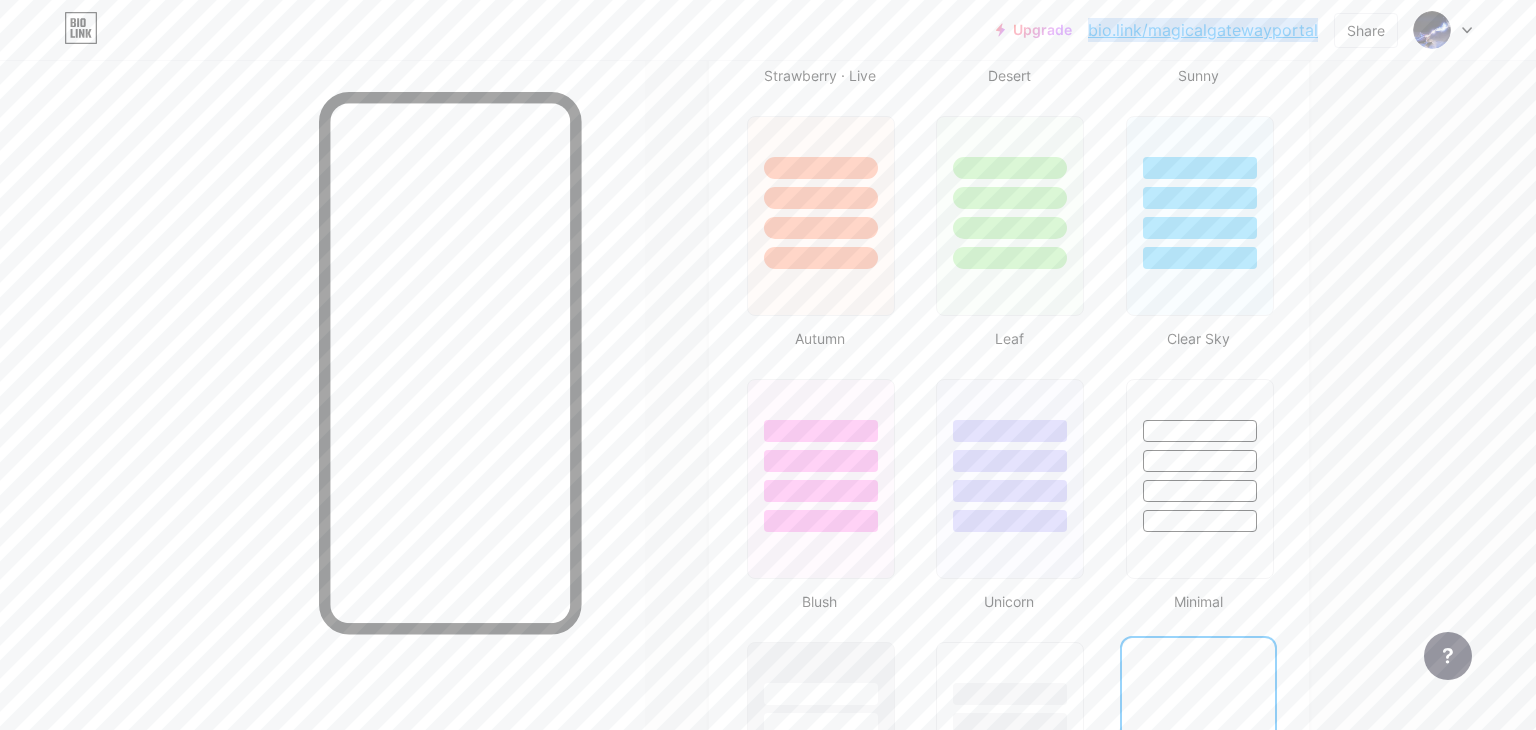click on "Upgrade   bio.link/magica...   bio.link/magicalgatewayportal   Share               Switch accounts     [FIRST] [LAST]   bio.link/magicalgatewayportal       + Add a new page        Account settings   Logout" at bounding box center (1234, 30) 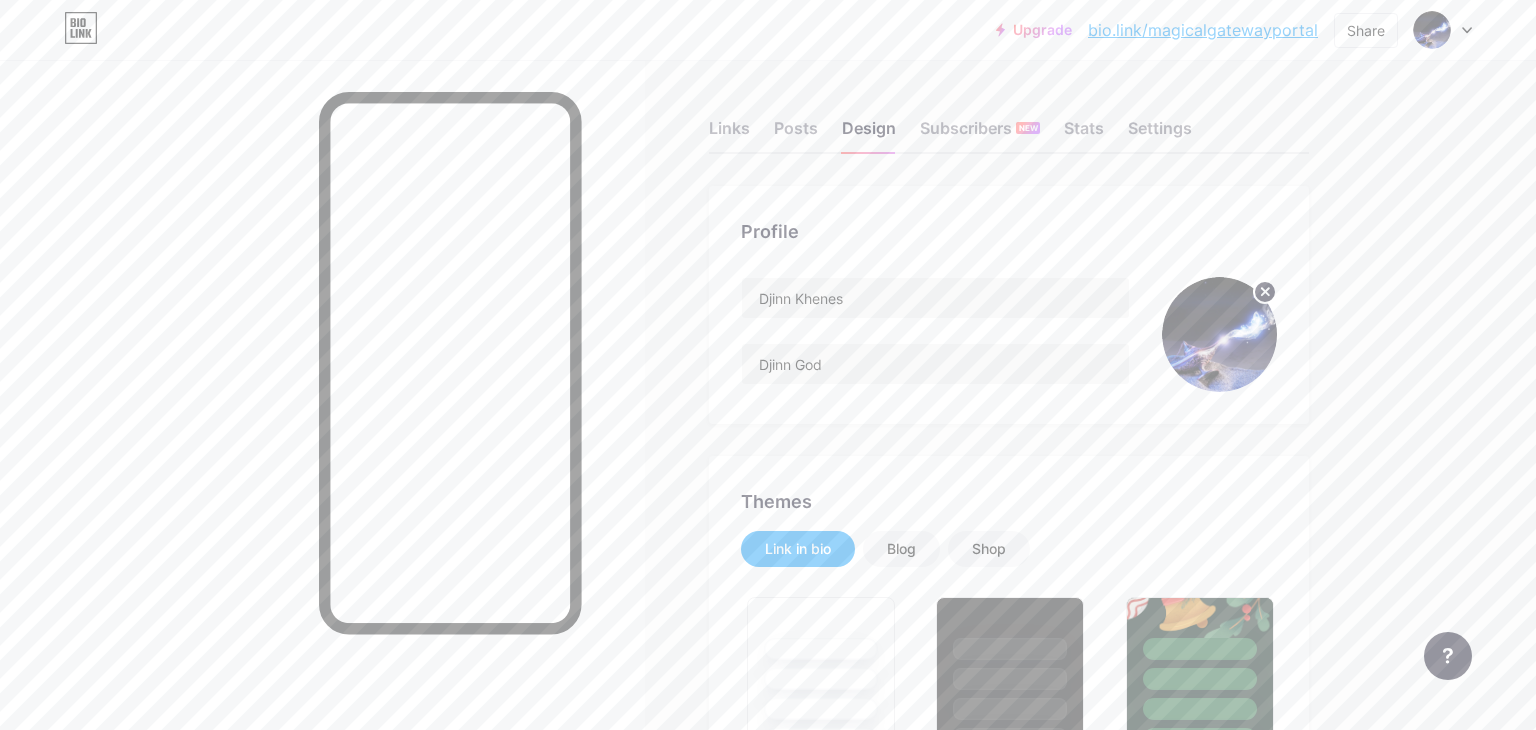 scroll, scrollTop: 0, scrollLeft: 0, axis: both 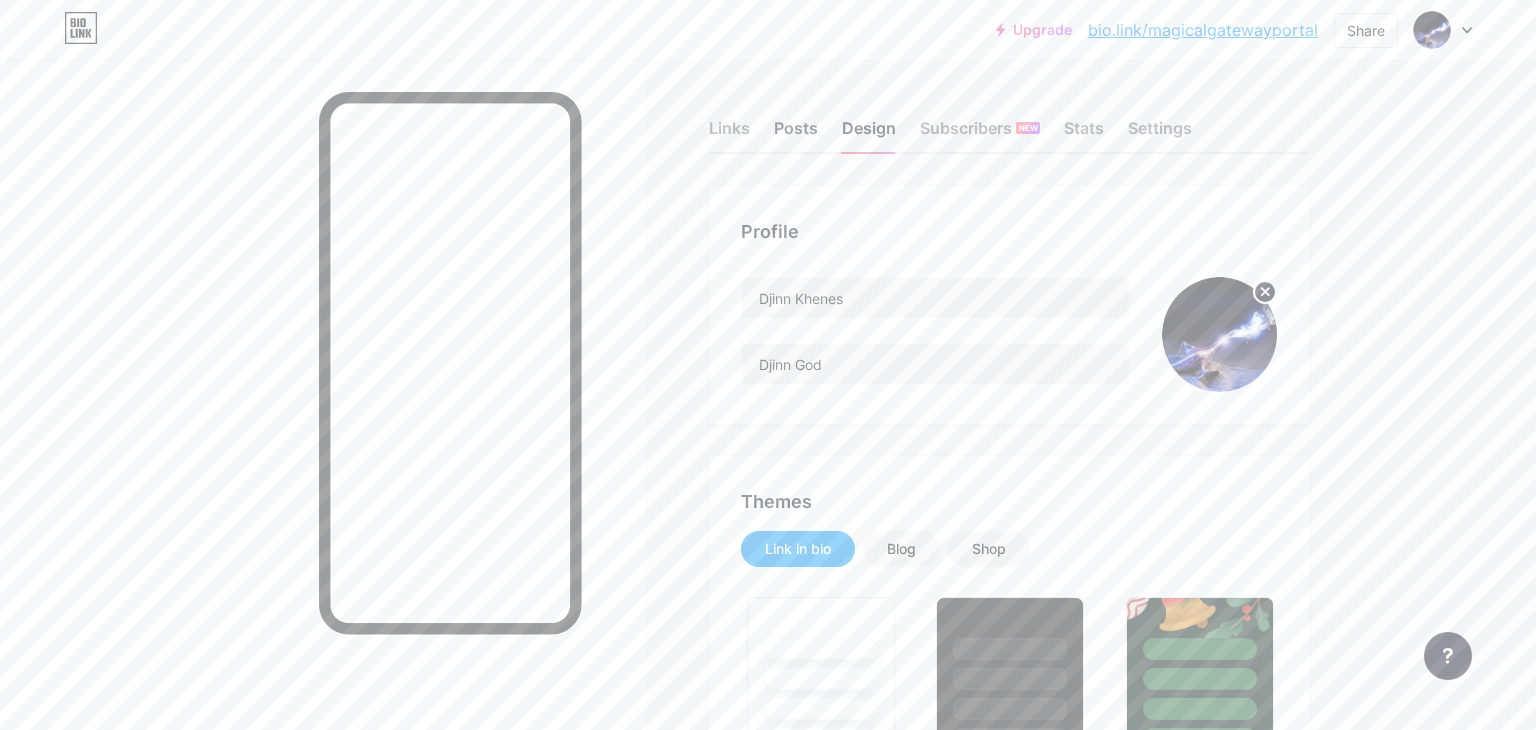 click on "Posts" at bounding box center (796, 134) 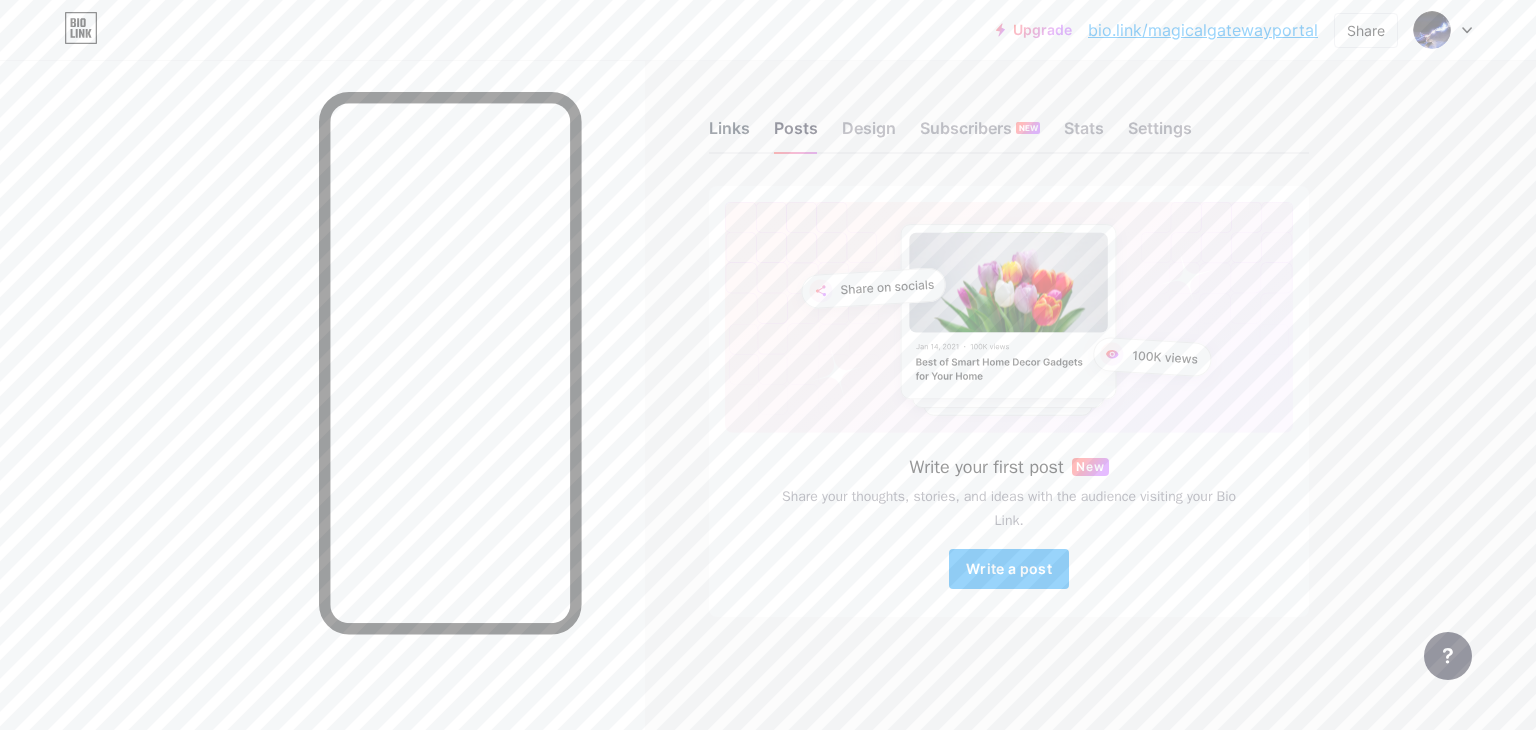 click on "Links" at bounding box center (729, 134) 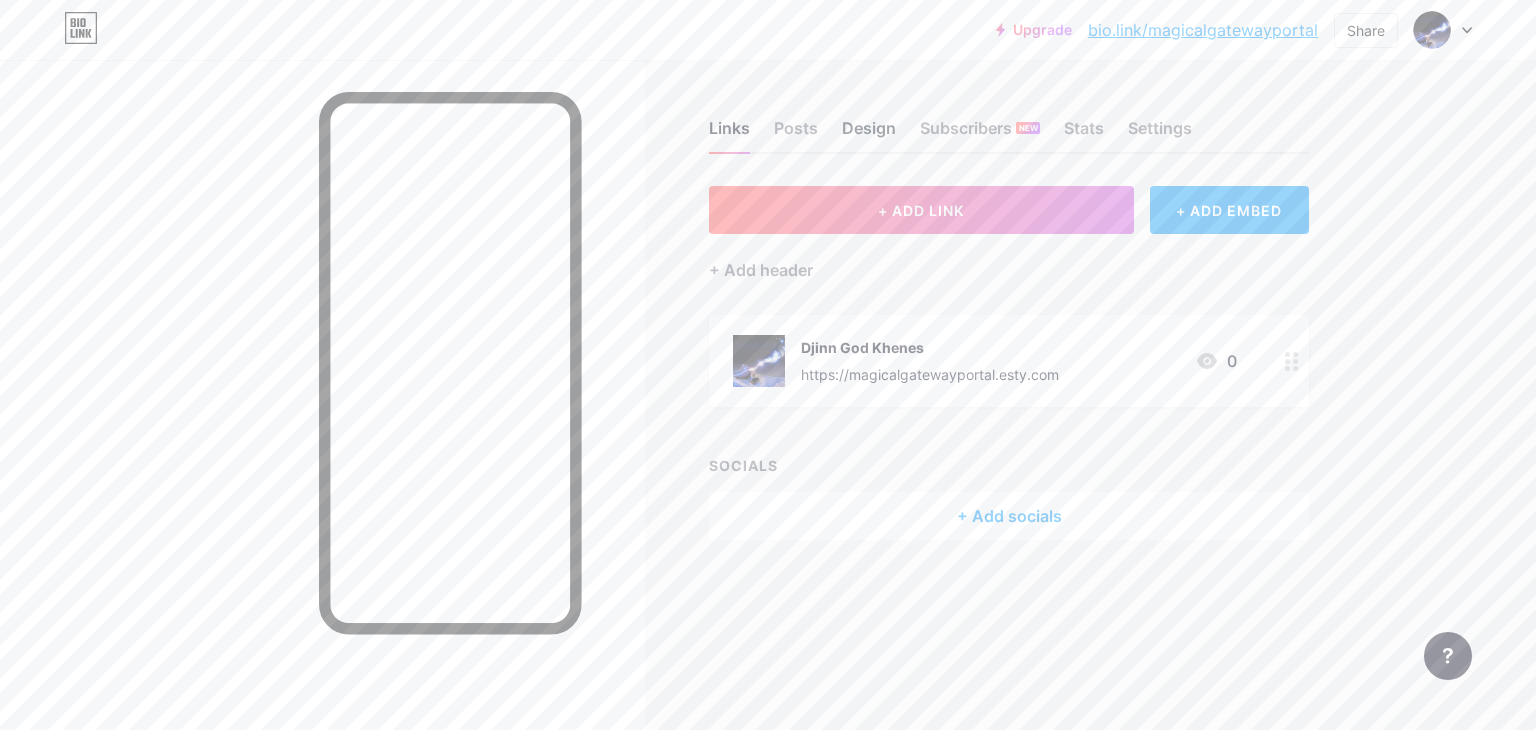 click on "Design" at bounding box center [869, 134] 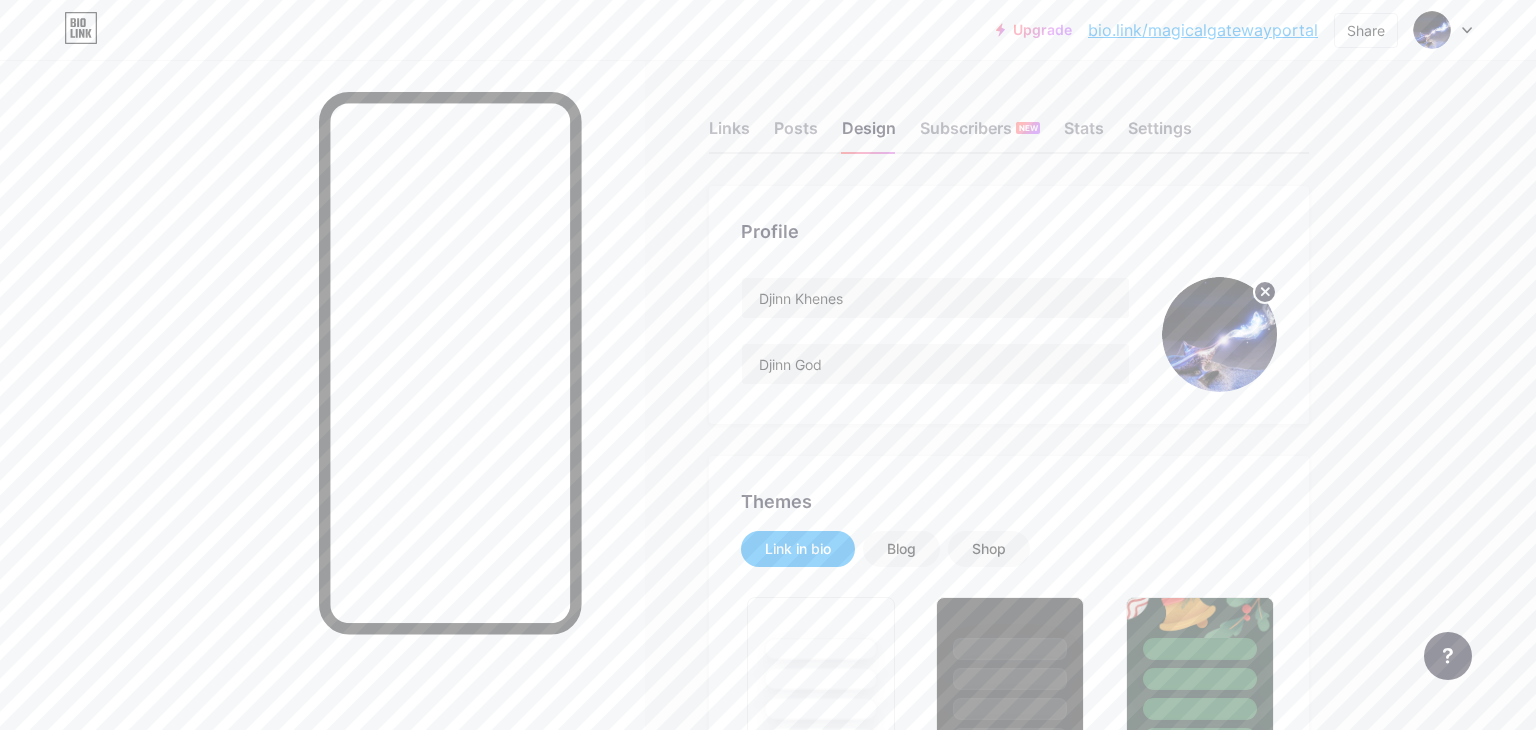 type on "#000000" 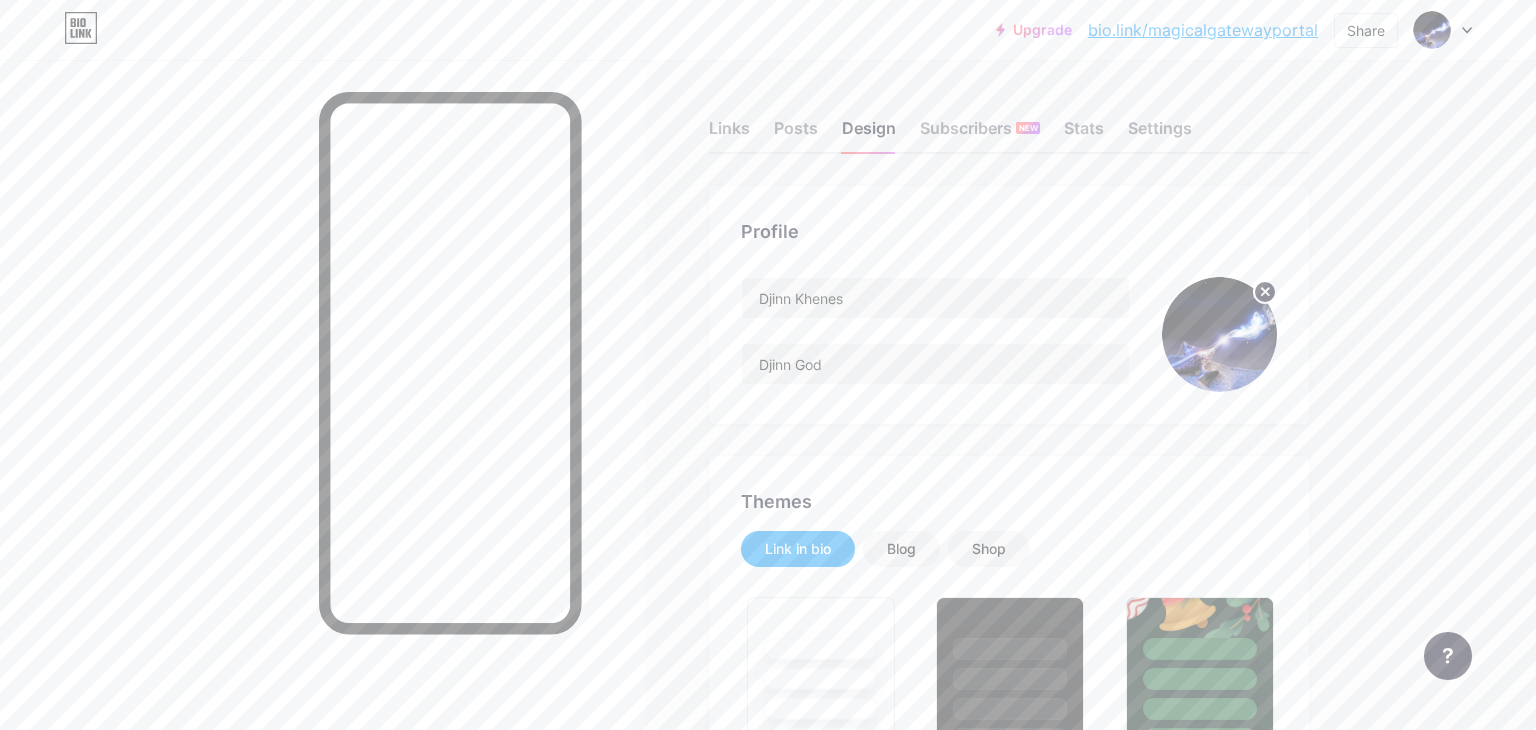 click on "Links
Posts
Design
Subscribers
NEW
Stats
Settings     Profile   [FIRST] [LAST]     [FIRST] [LAST]                   Themes   Link in bio   Blog   Shop       Basics       Carbon       Xmas 23       Pride       Glitch       Winter · Live       Glassy · Live       Chameleon · Live       Rainy Night · Live       Neon · Live       Summer       Retro       Strawberry · Live       Desert       Sunny       Autumn       Leaf       Clear Sky       Blush       Unicorn       Minimal       Cloudy       Shadow     Create your own           Changes saved     Background         Color                 Video             Image           Button       #000000   Font   Inter Poppins EB Garamond TEKO BALSAMIQ SANS Kite One PT Sans Quicksand DM Sans     #000000   Changes saved     Position to display socials                 Top                     Bottom
Disable Bio Link branding
Display Share button" at bounding box center (696, 2317) 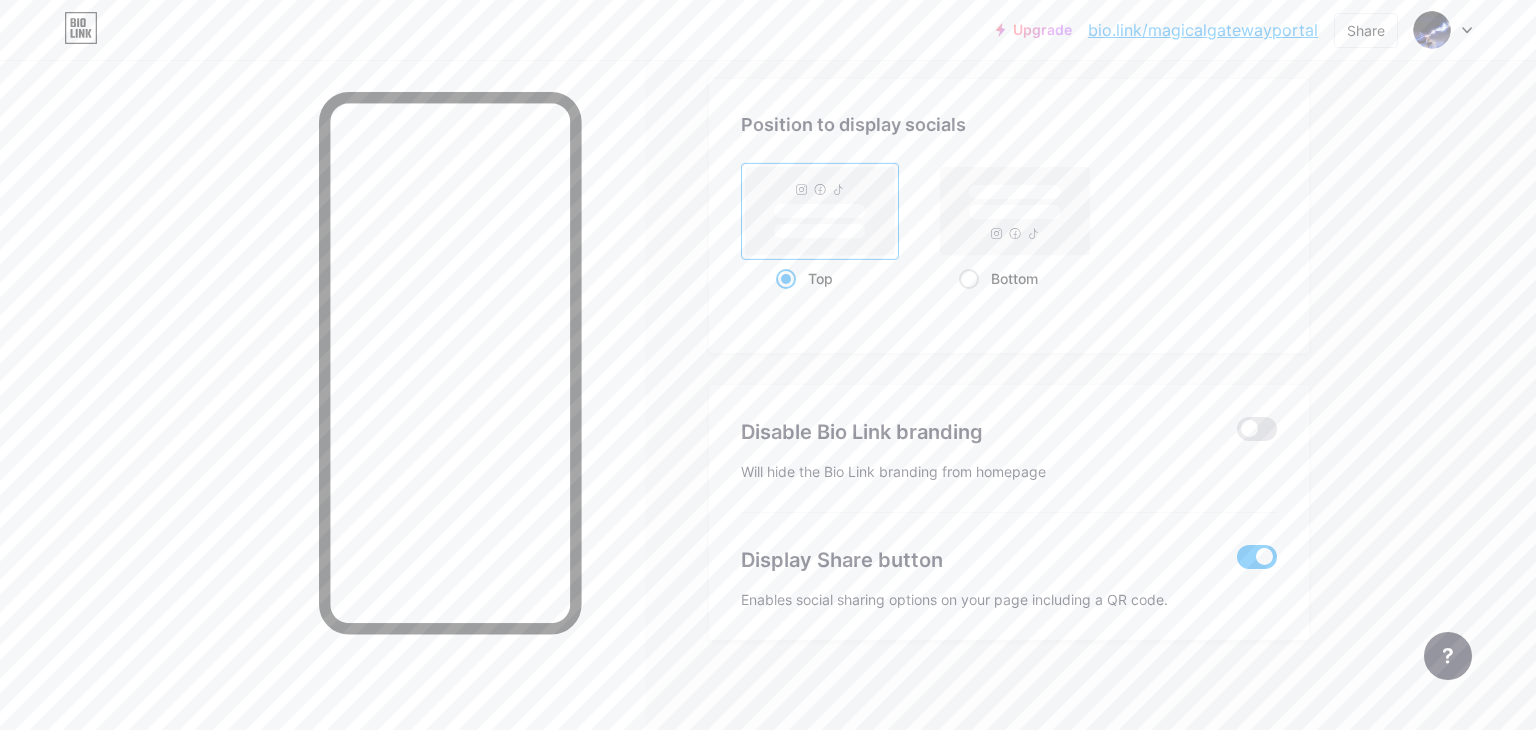 scroll, scrollTop: 3836, scrollLeft: 0, axis: vertical 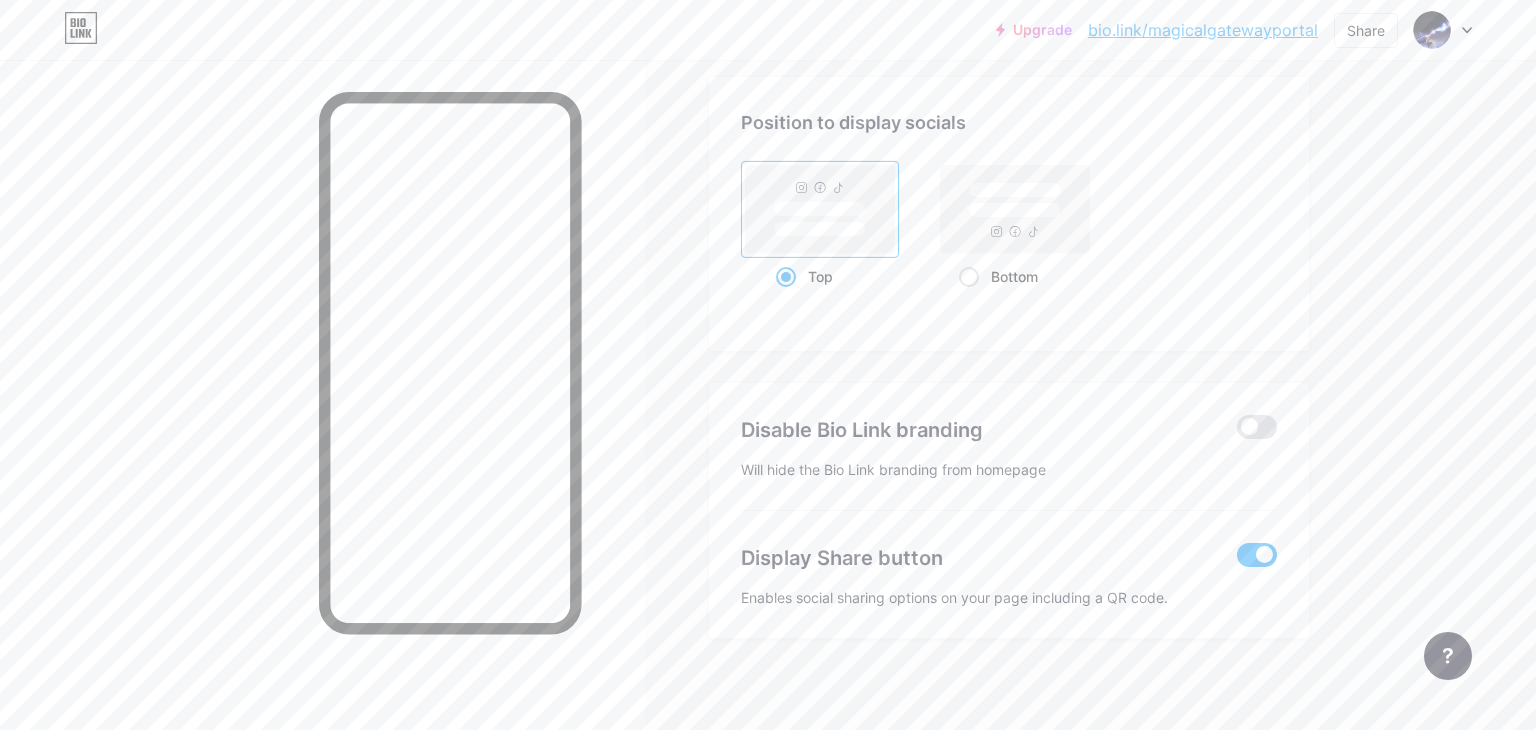 click on "Links
Posts
Design
Subscribers
NEW
Stats
Settings     Profile   [FIRST] [LAST]     [FIRST] [LAST]                   Themes   Link in bio   Blog   Shop       Basics       Carbon       Xmas 23       Pride       Glitch       Winter · Live       Glassy · Live       Chameleon · Live       Rainy Night · Live       Neon · Live       Summer       Retro       Strawberry · Live       Desert       Sunny       Autumn       Leaf       Clear Sky       Blush       Unicorn       Minimal       Cloudy       Shadow     Create your own           Changes saved     Background         Color                 Video             Image           Button       #000000   Font   Inter Poppins EB Garamond TEKO BALSAMIQ SANS Kite One PT Sans Quicksand DM Sans     #000000   Changes saved     Position to display socials                 Top                     Bottom
Disable Bio Link branding
Display Share button" at bounding box center [696, -1519] 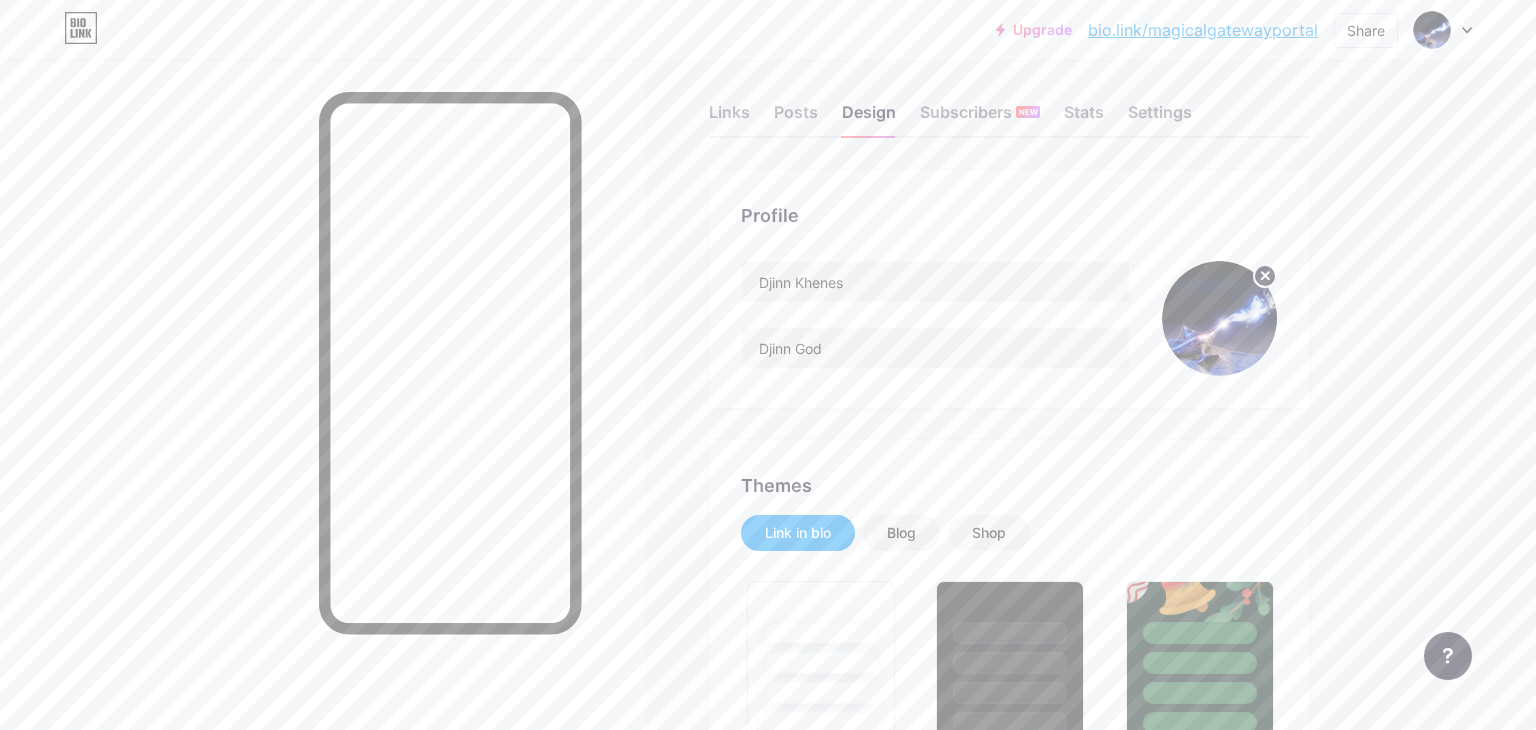 scroll, scrollTop: 0, scrollLeft: 0, axis: both 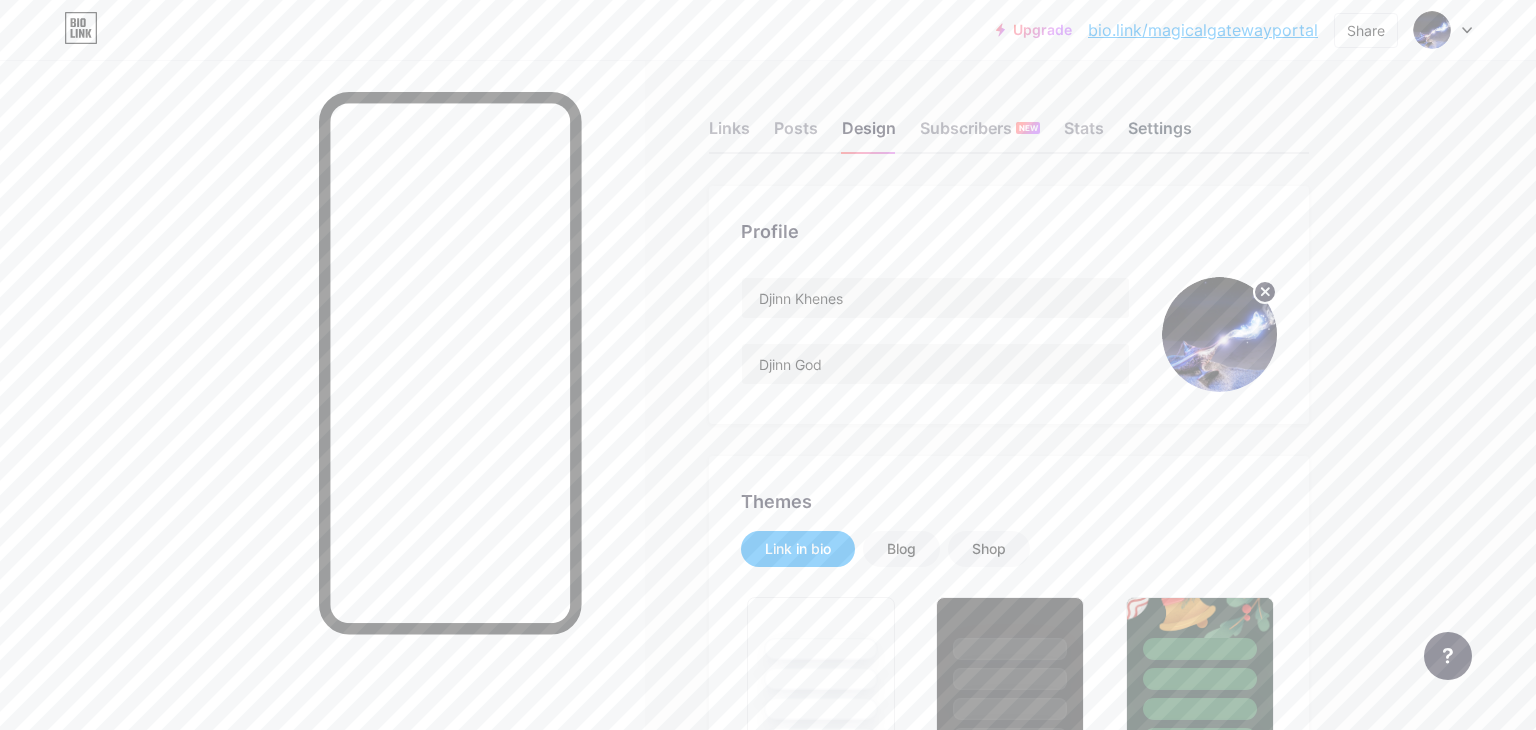 click on "Settings" at bounding box center [1160, 134] 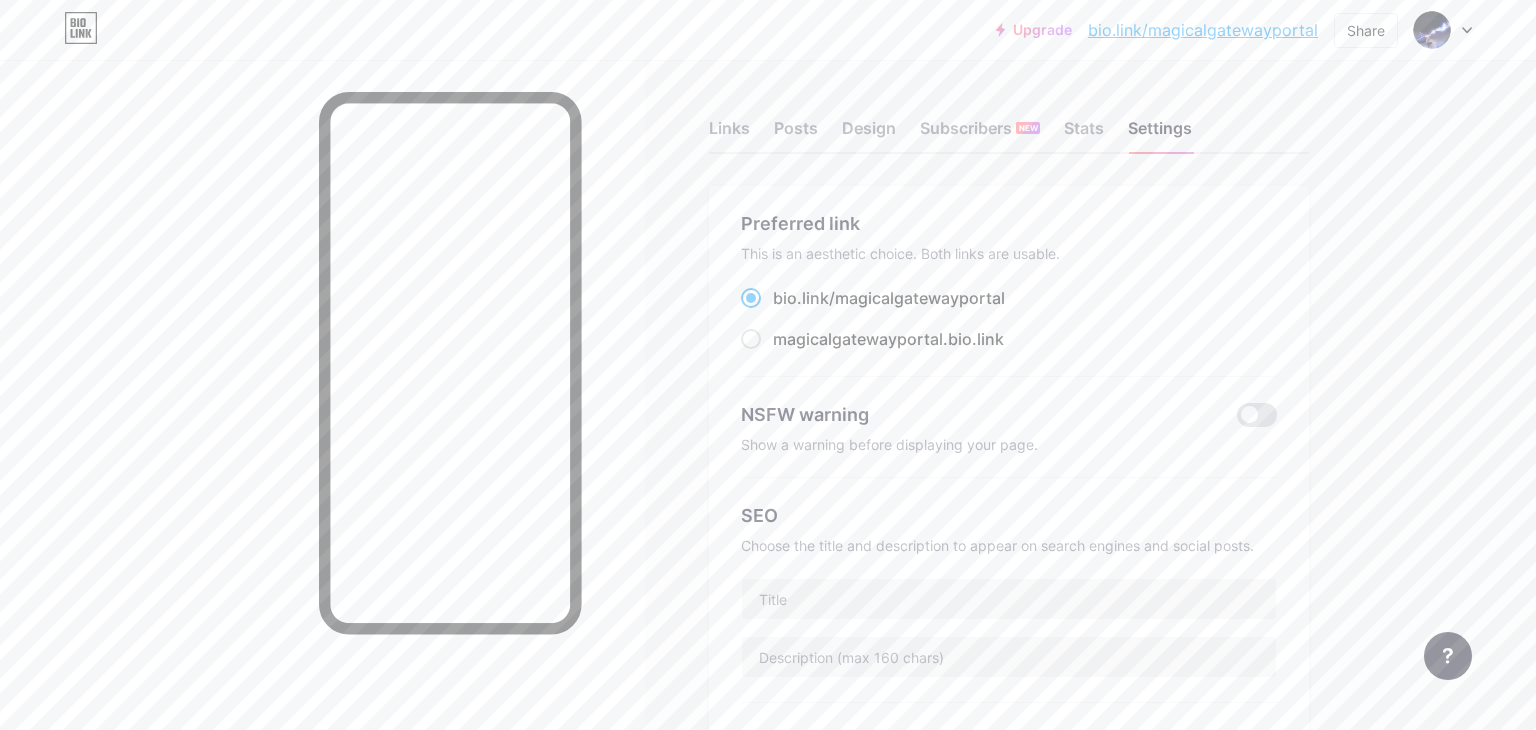 click on "Upgrade   bio.link/magica...   bio.link/magicalgatewayportal   Share               Switch accounts     [FIRST] [LAST]   bio.link/magicalgatewayportal       + Add a new page        Account settings   Logout   Link Copied
Links
Posts
Design
Subscribers
NEW
Stats
Settings     Preferred link   This is an aesthetic choice. Both links are usable.
bio.link/ [LAST]           [LAST].bio.link
NSFW warning       Show a warning before displaying your page.     SEO   Choose the title and description to appear on search engines and social posts.           Google Analytics       My username   bio.link/   [LAST]           Pro Links   PRO   Custom Domain   Try your own custom domain eg: jaseem.com   Set
up domain             Emoji link   Add emojis to your link eg: bio.link/😄😭🥵   Create
Go to  Help Center   Changes saved" at bounding box center [768, 783] 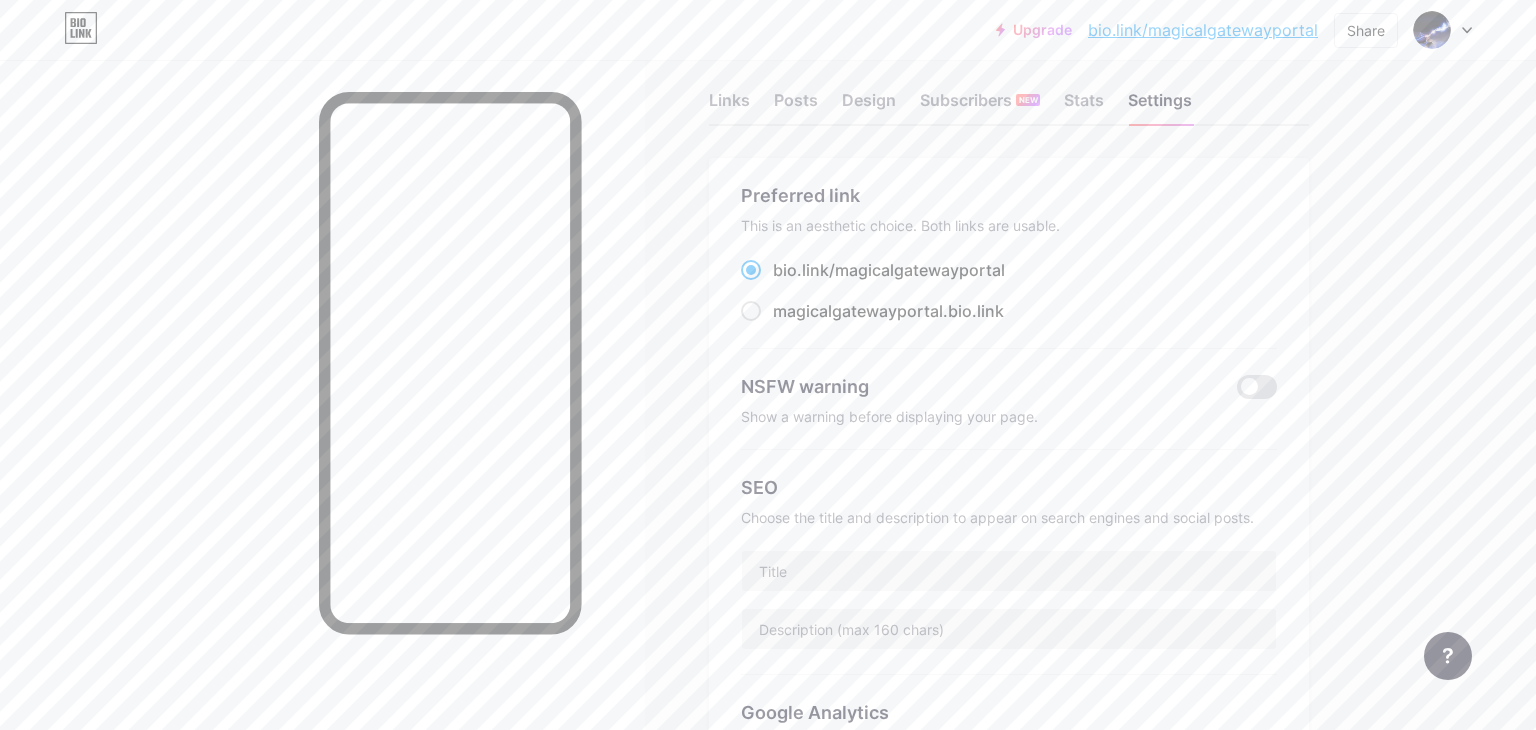 scroll, scrollTop: 0, scrollLeft: 0, axis: both 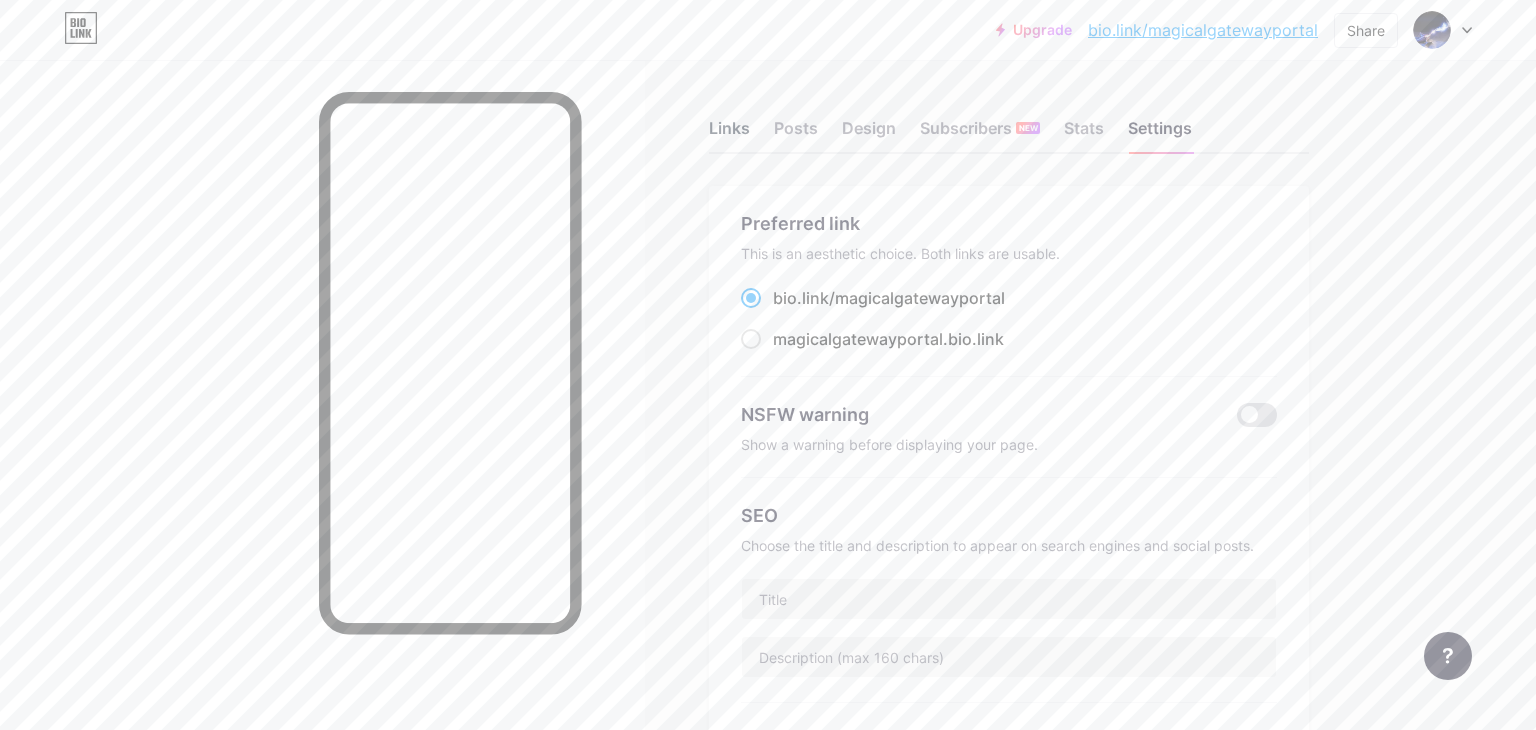 click on "Links" at bounding box center [729, 134] 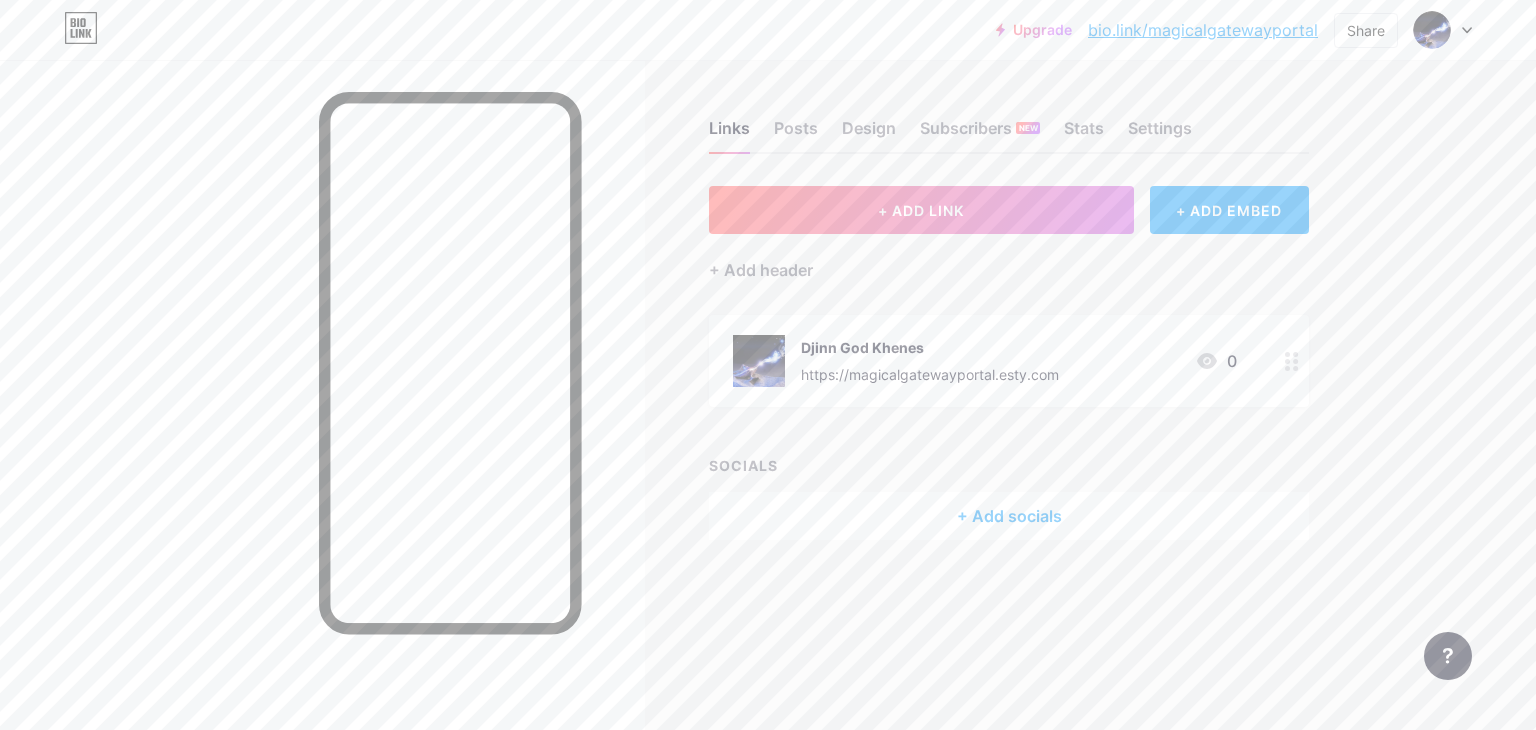 click at bounding box center (1292, 361) 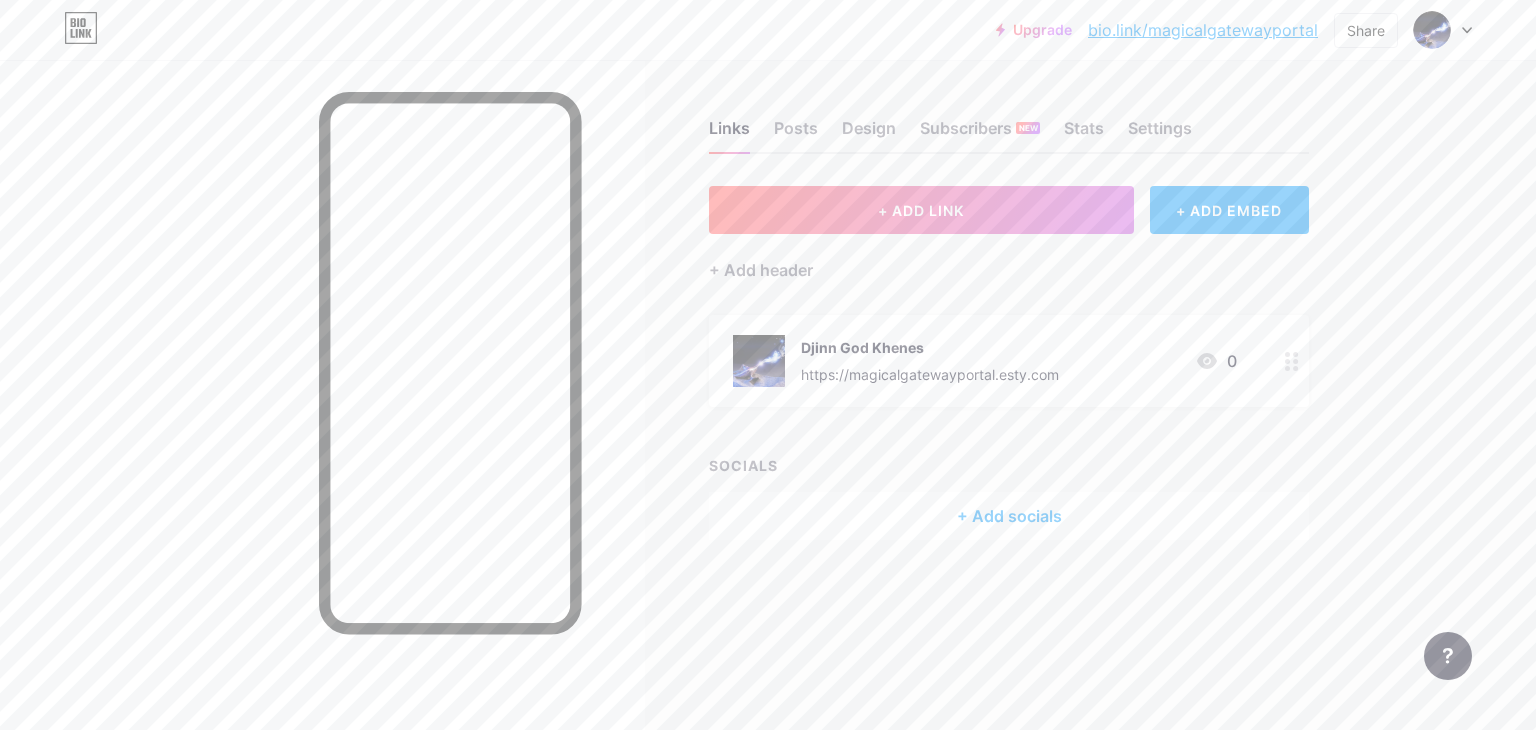 click on "Save" at bounding box center [768, 522] 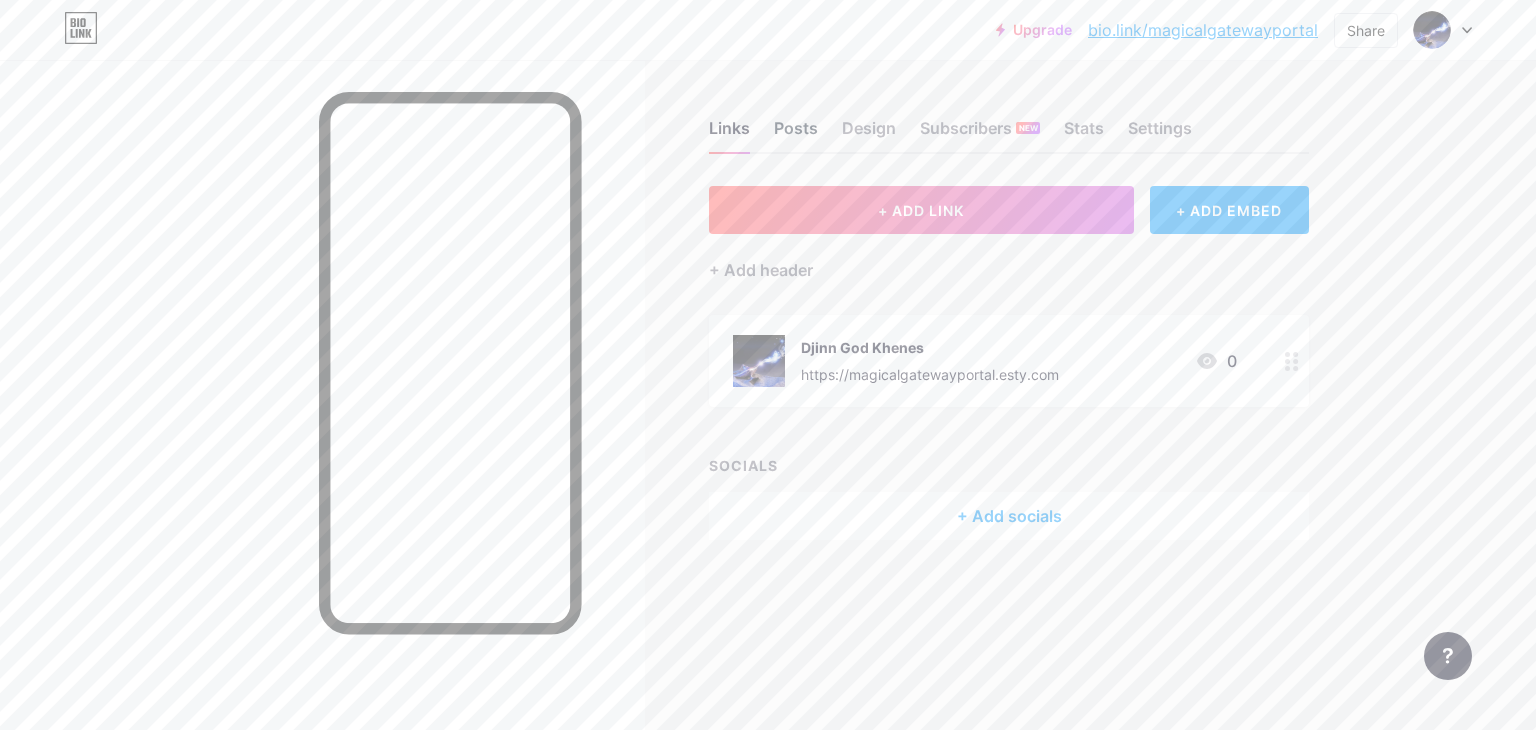 click on "Posts" at bounding box center (796, 134) 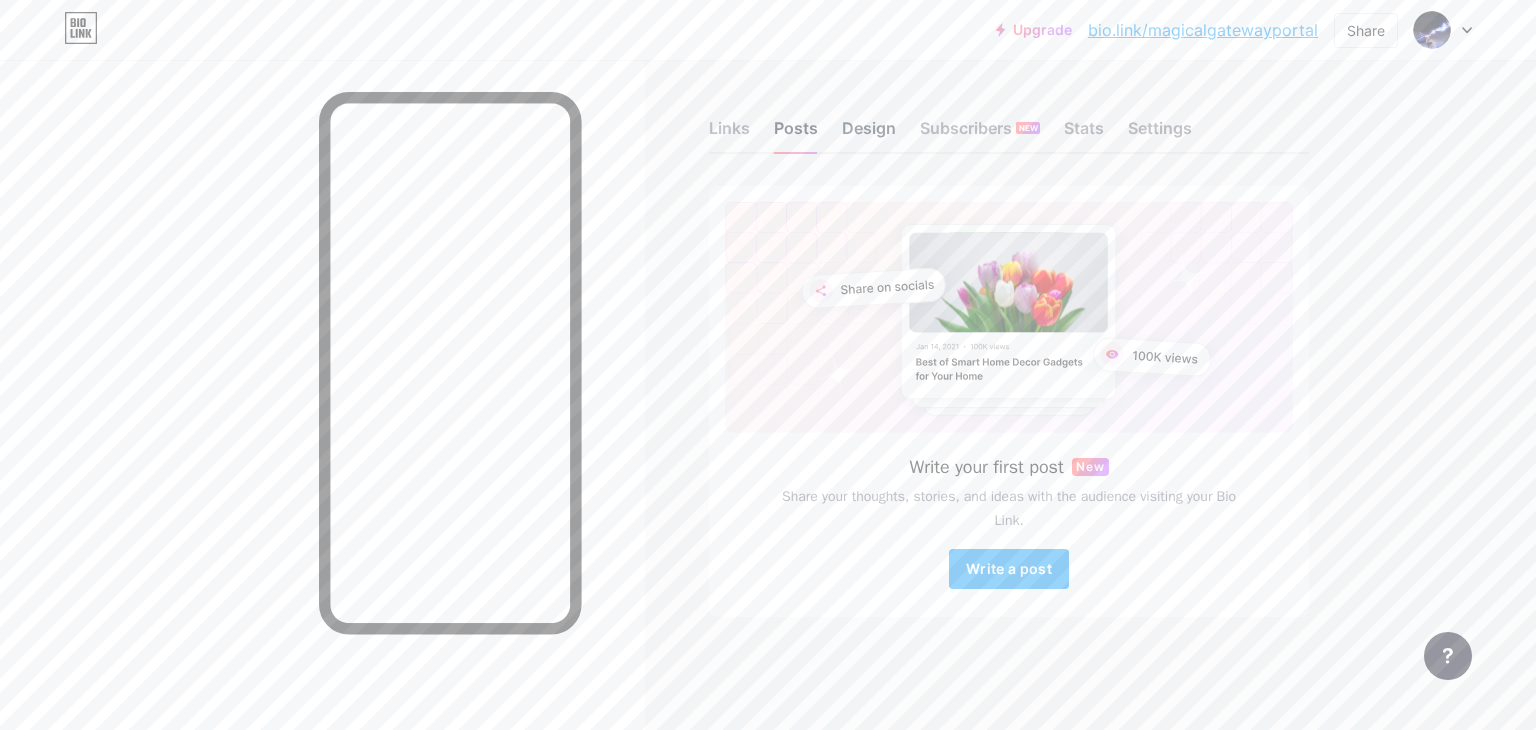 click on "Design" at bounding box center [869, 134] 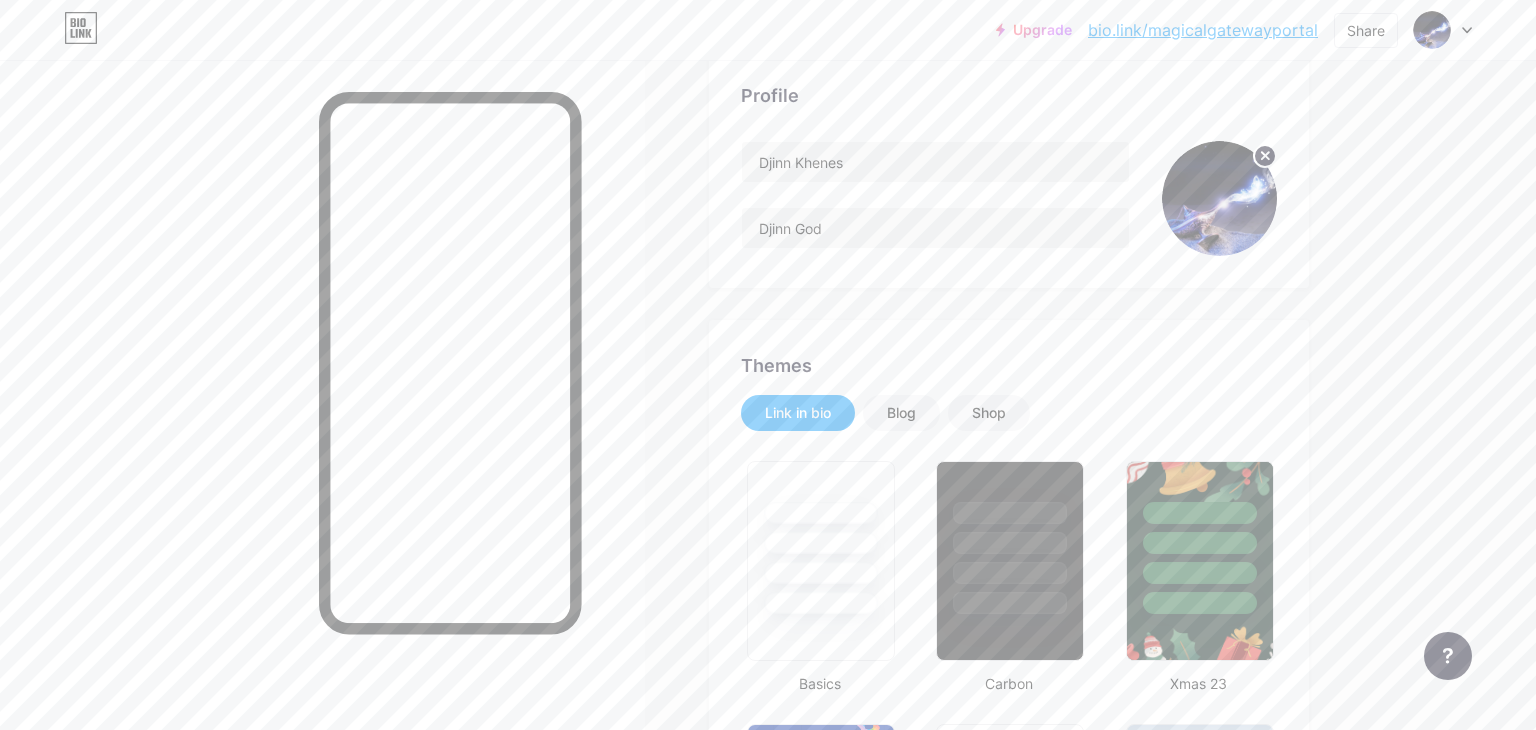type on "#000000" 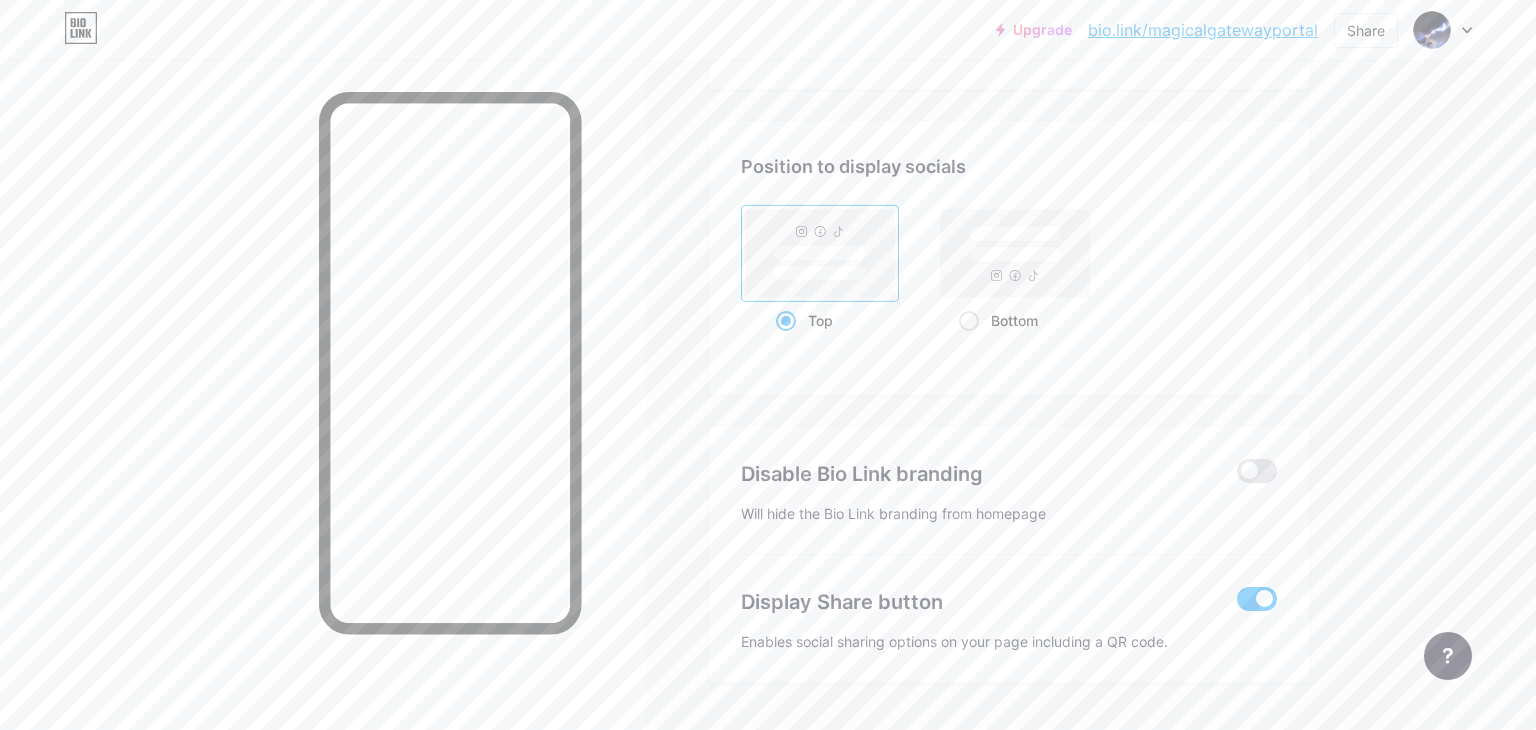 scroll, scrollTop: 3836, scrollLeft: 0, axis: vertical 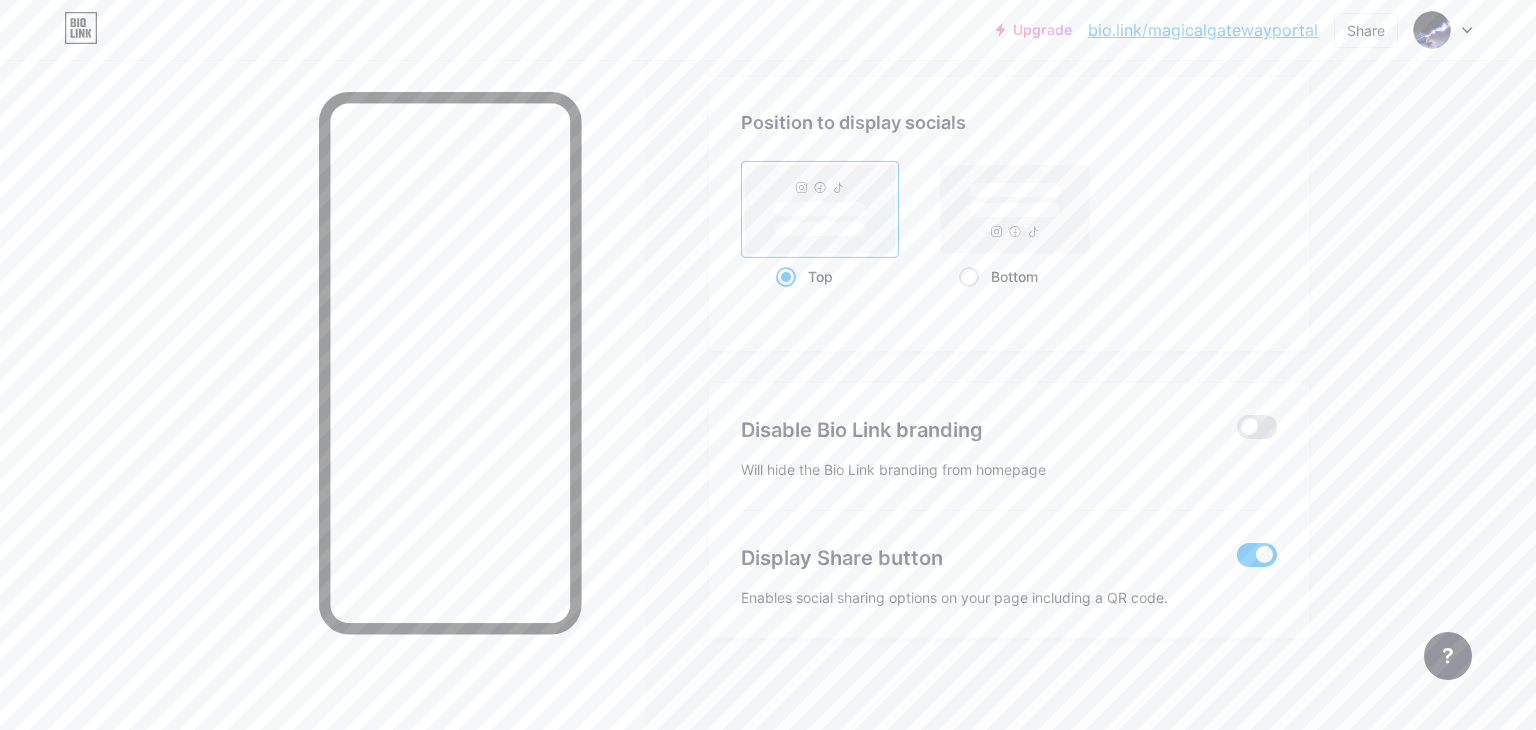 click on "Disable Bio Link branding" at bounding box center (974, 430) 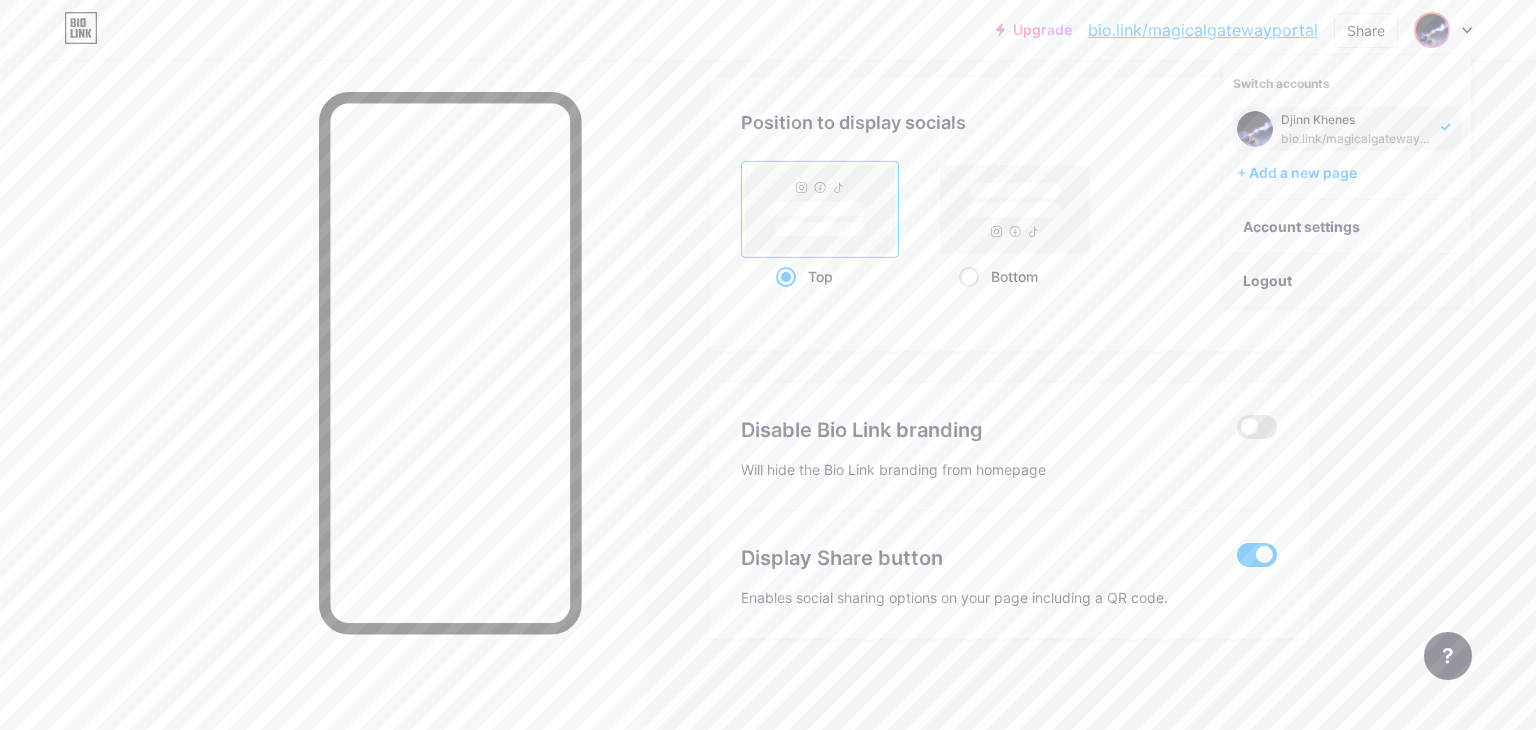 click on "Logout" at bounding box center (1347, 281) 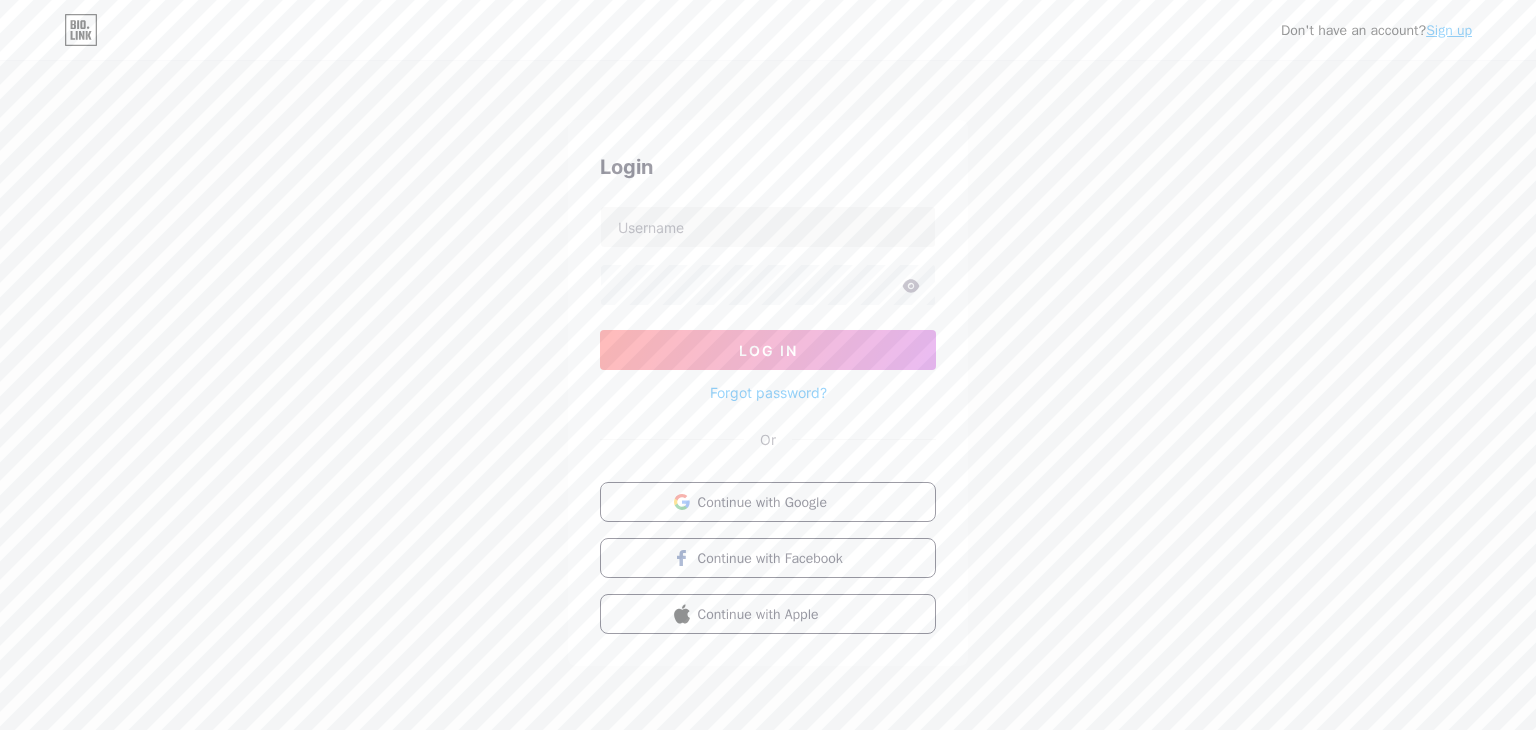 scroll, scrollTop: 0, scrollLeft: 0, axis: both 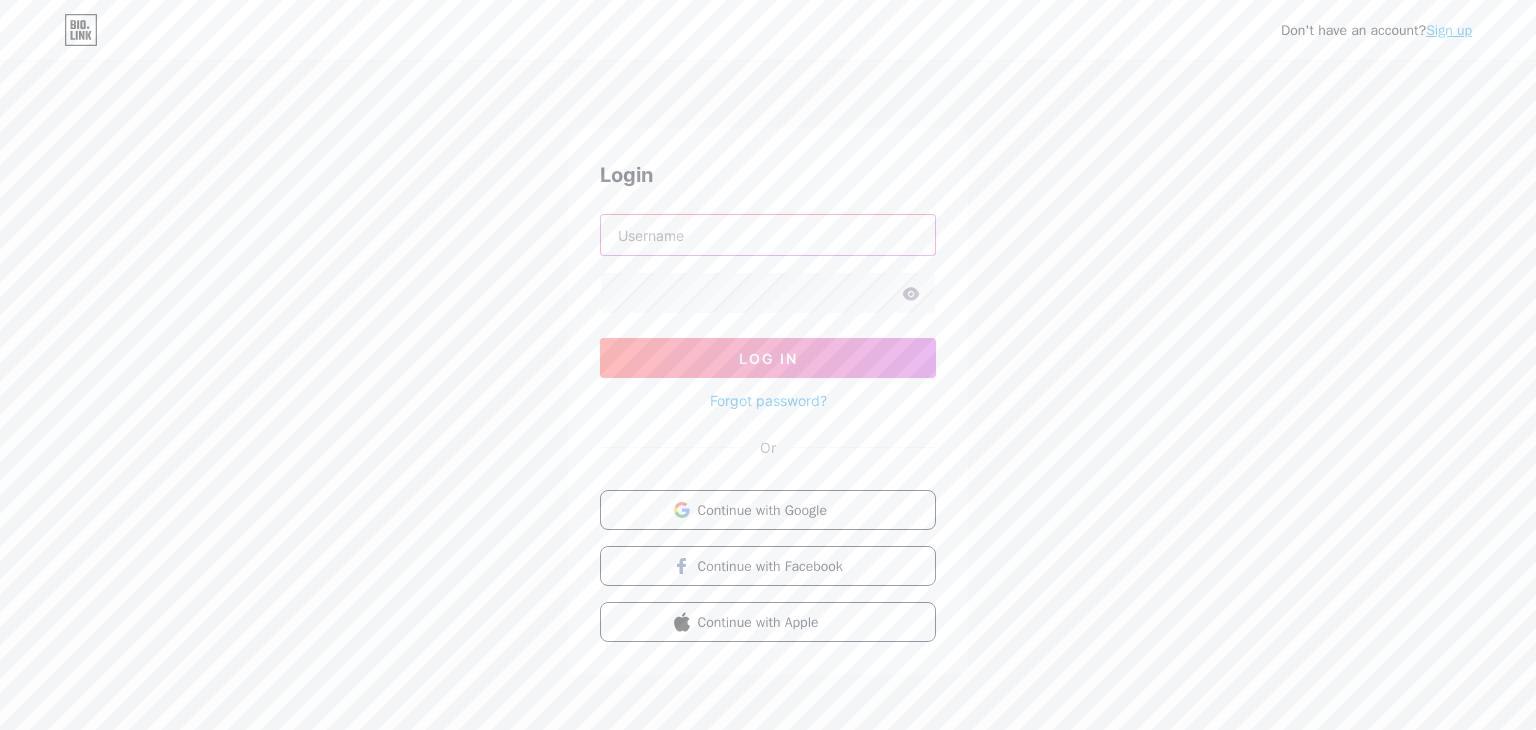 type on "[EMAIL]" 